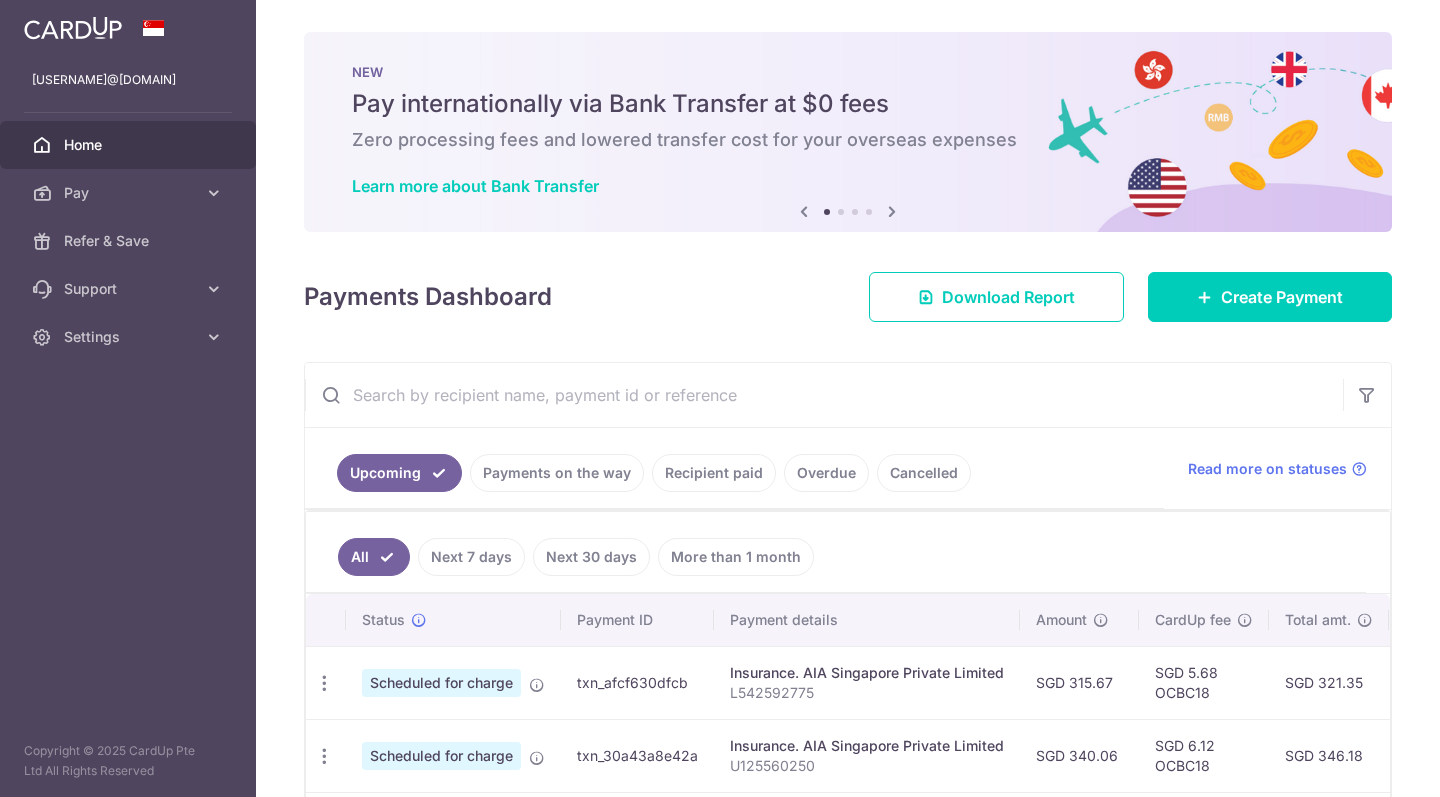 scroll, scrollTop: 0, scrollLeft: 0, axis: both 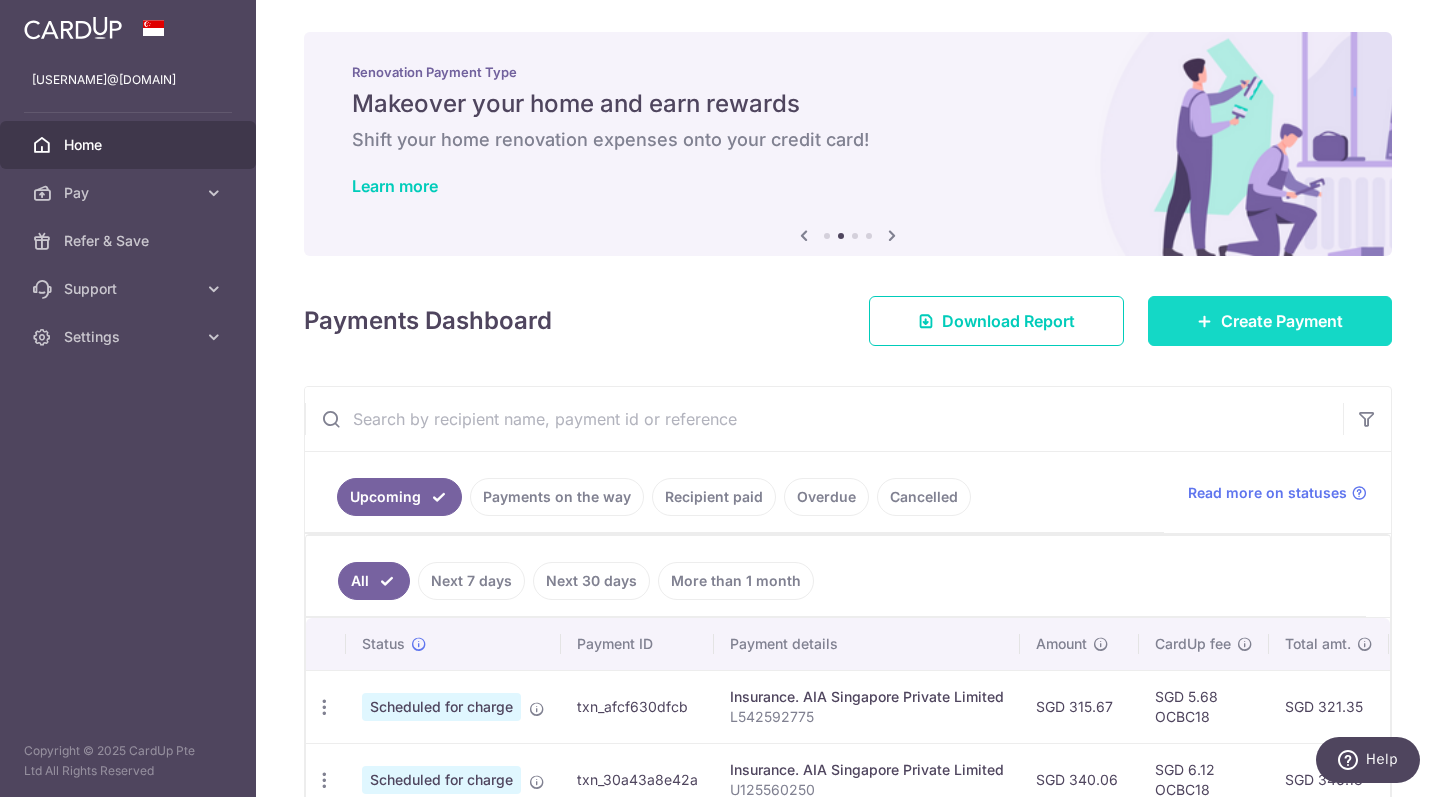 click at bounding box center [1205, 321] 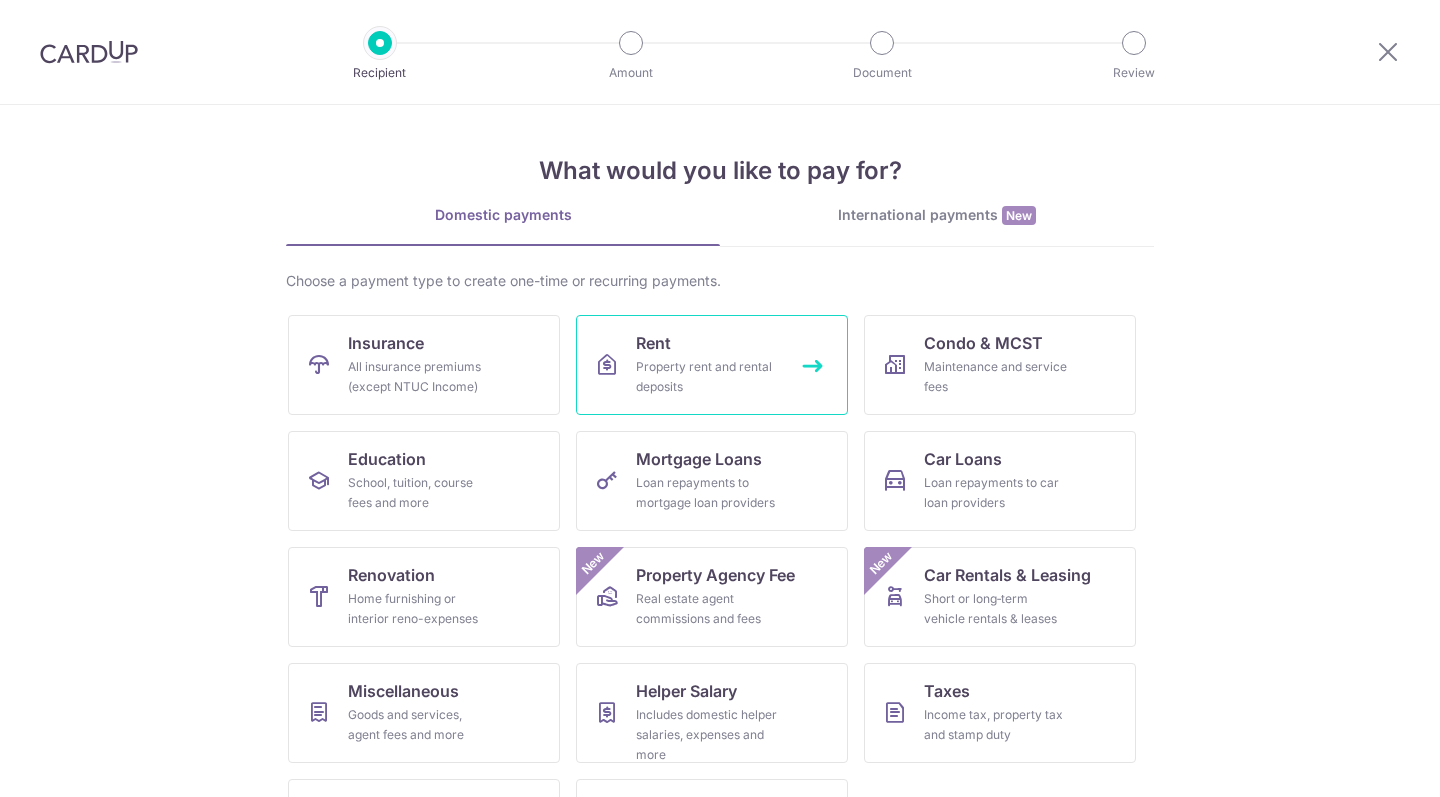 scroll, scrollTop: 0, scrollLeft: 0, axis: both 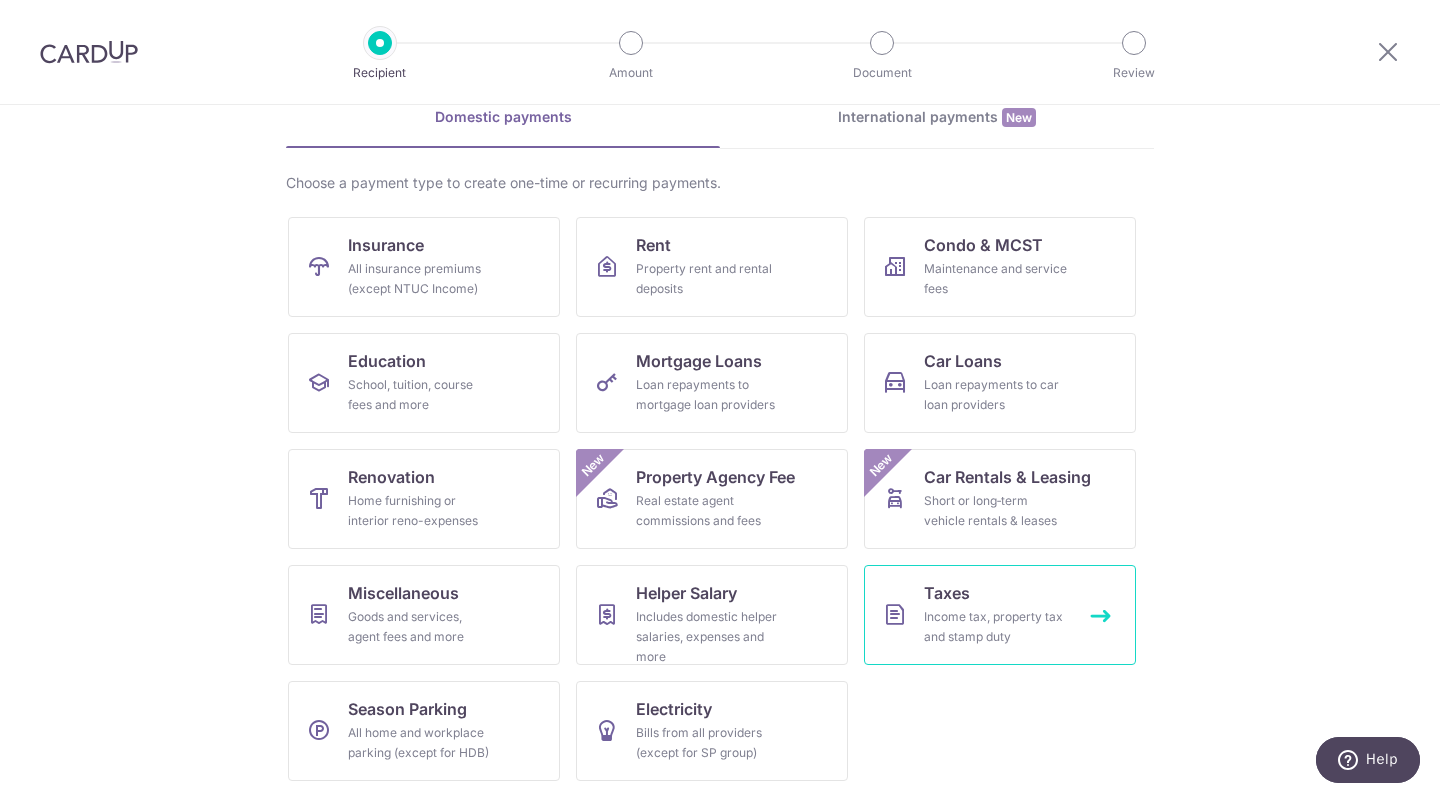 click on "Taxes Income tax, property tax and stamp duty" at bounding box center (1000, 615) 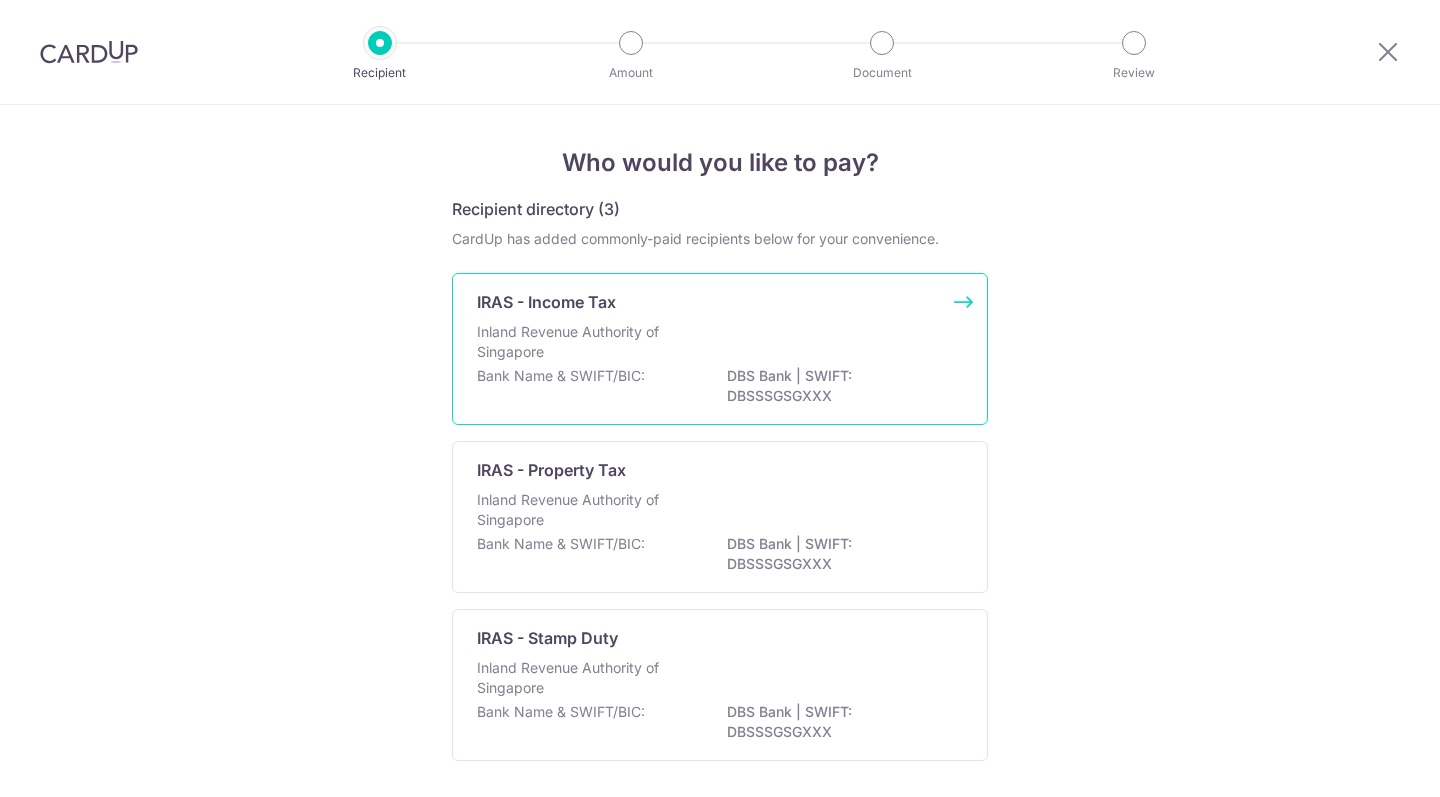 scroll, scrollTop: 0, scrollLeft: 0, axis: both 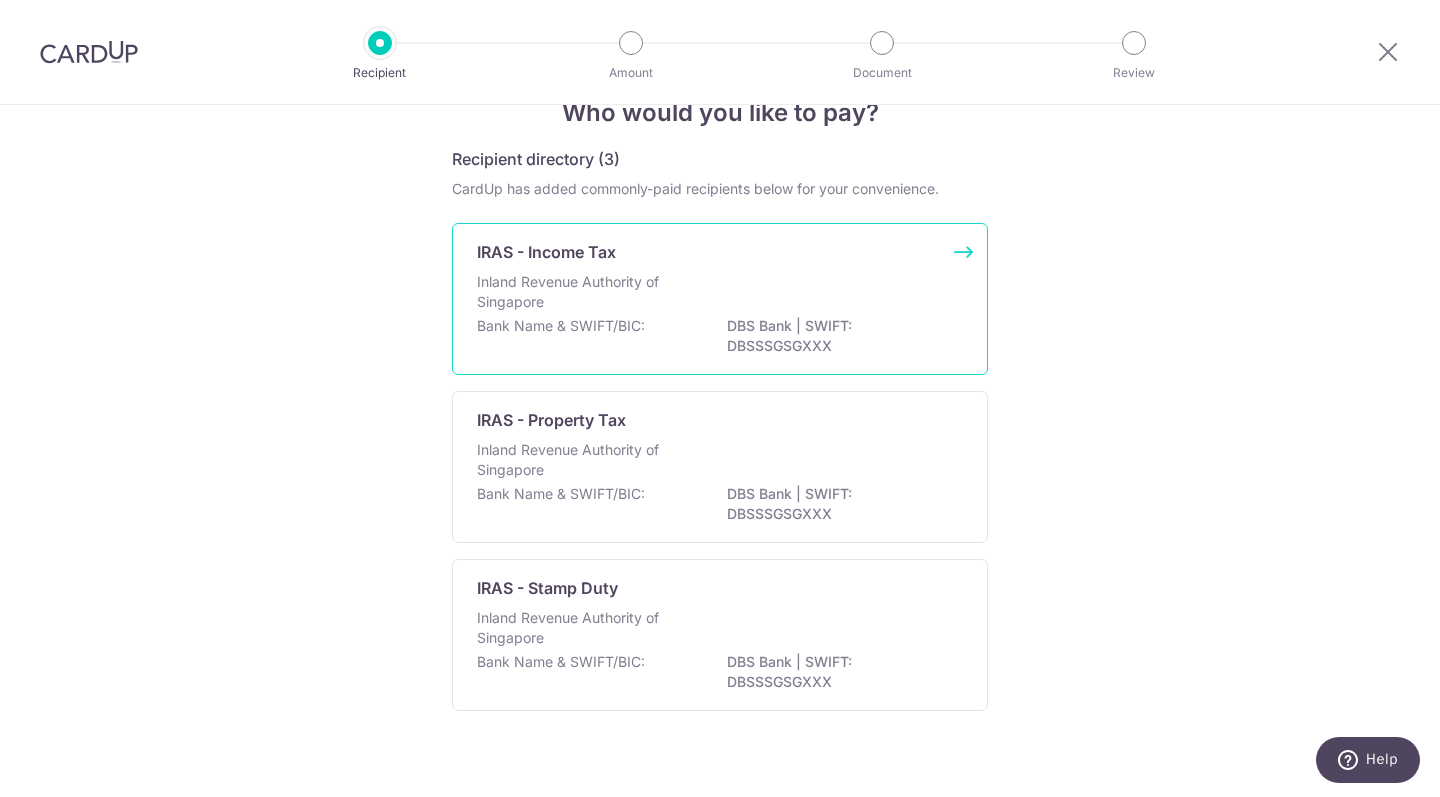click on "Inland Revenue Authority of Singapore" at bounding box center (720, 294) 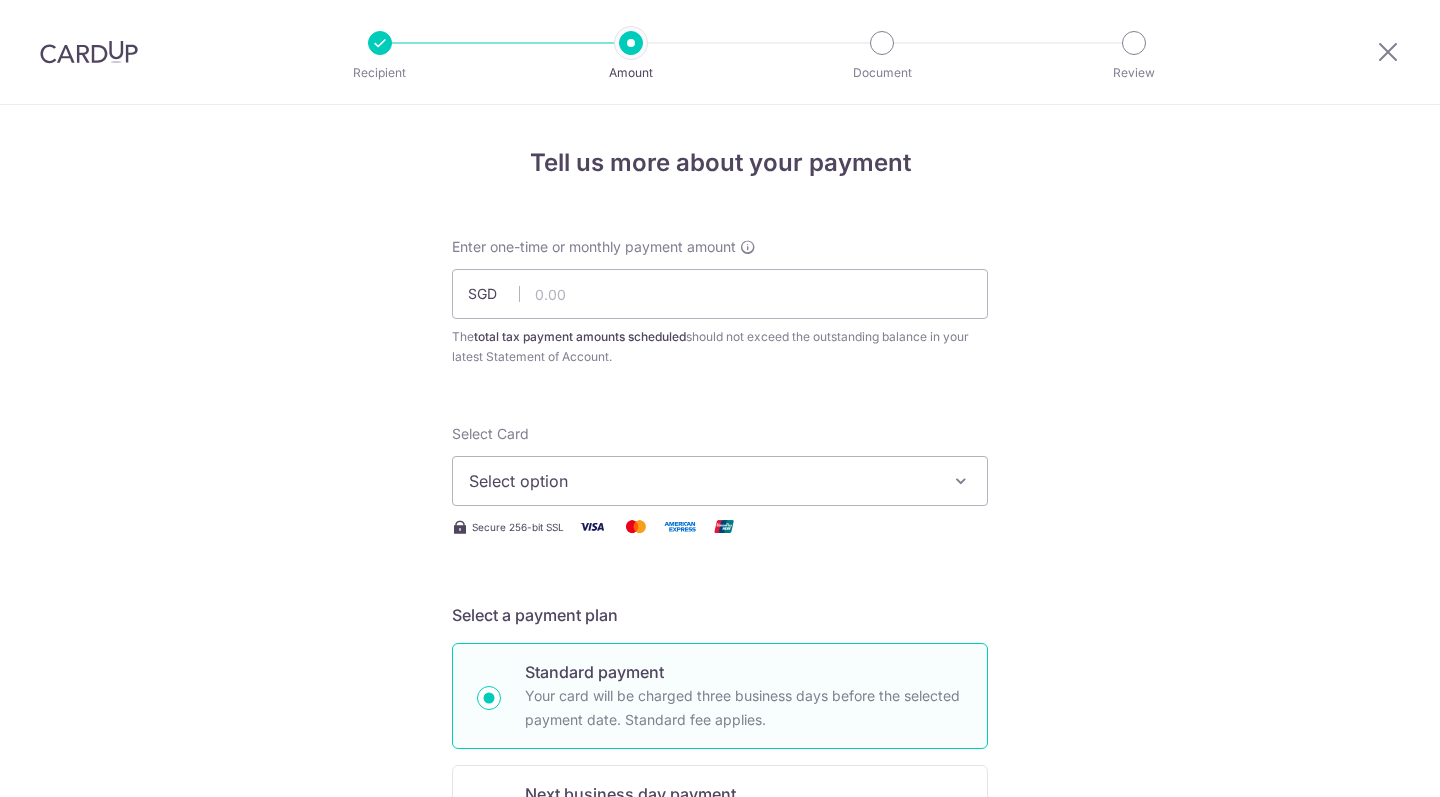 scroll, scrollTop: 0, scrollLeft: 0, axis: both 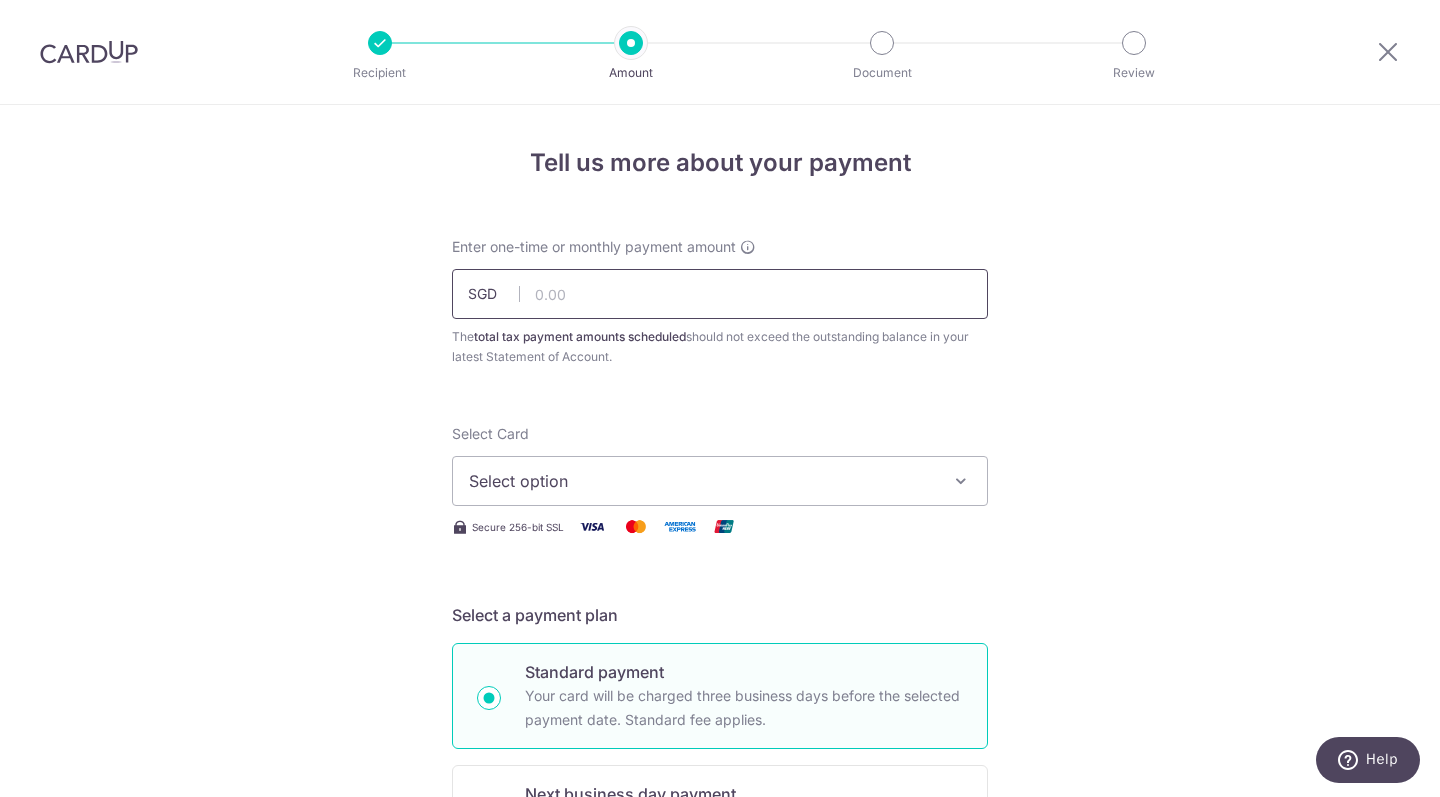 click at bounding box center [720, 294] 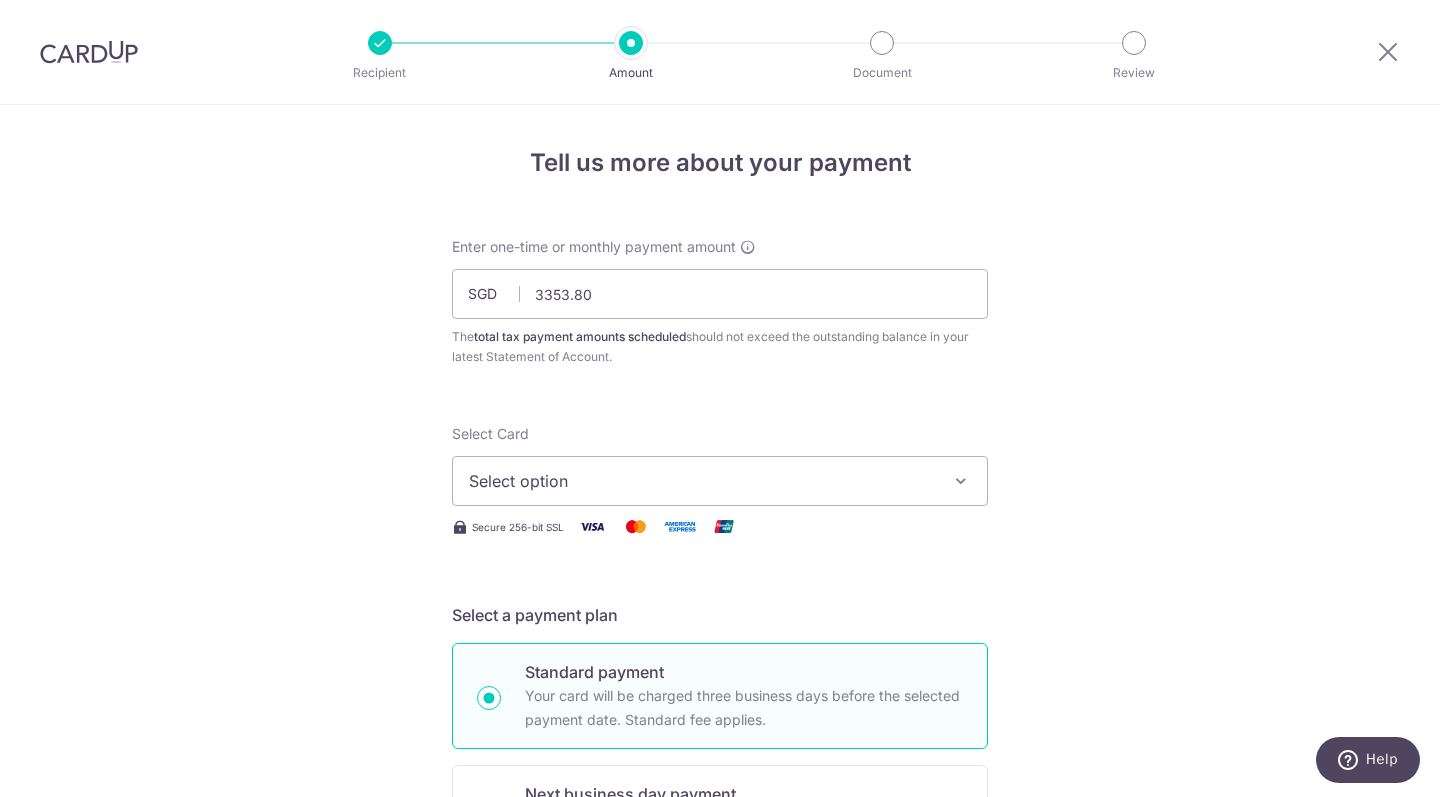 type on "3,353.80" 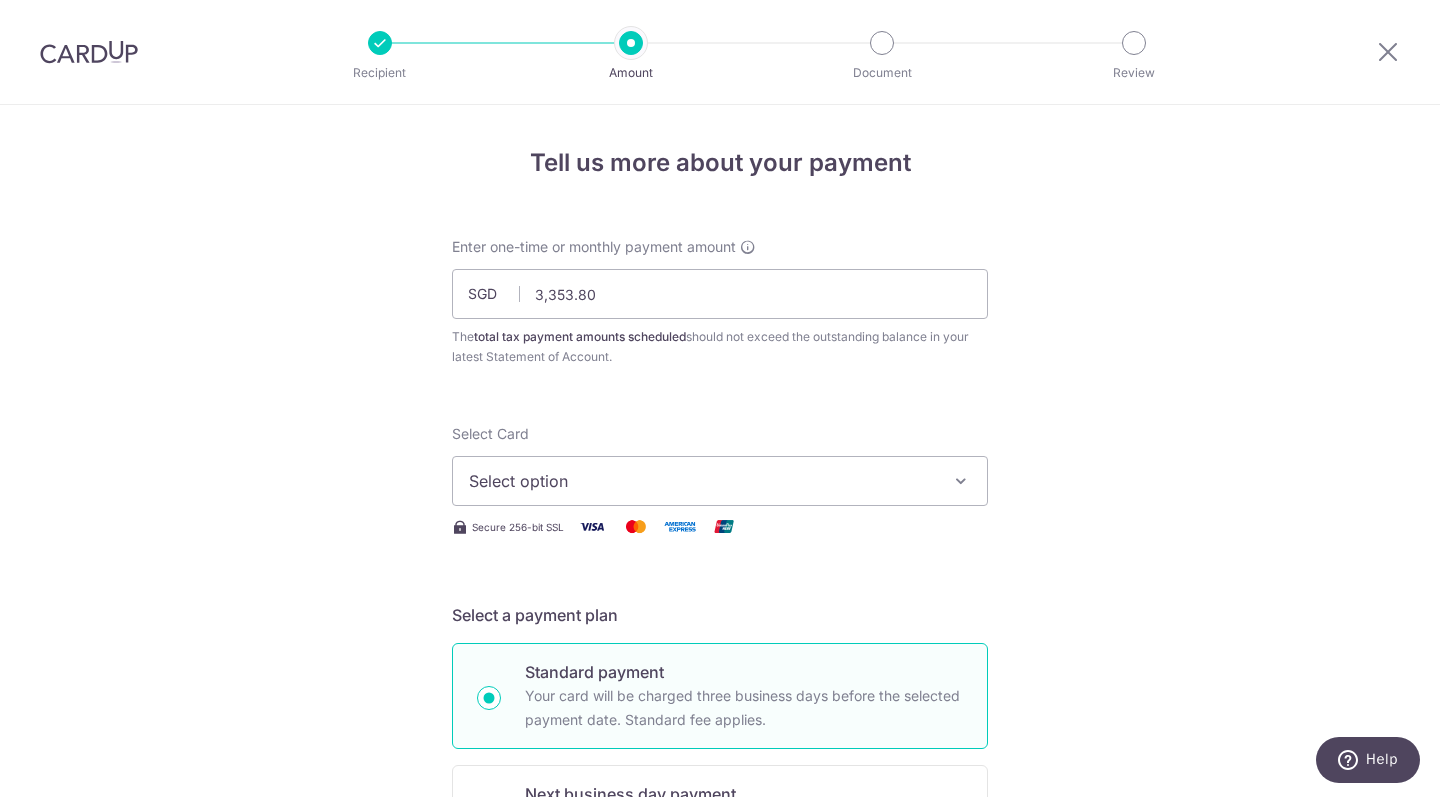 click on "Select option" at bounding box center (702, 481) 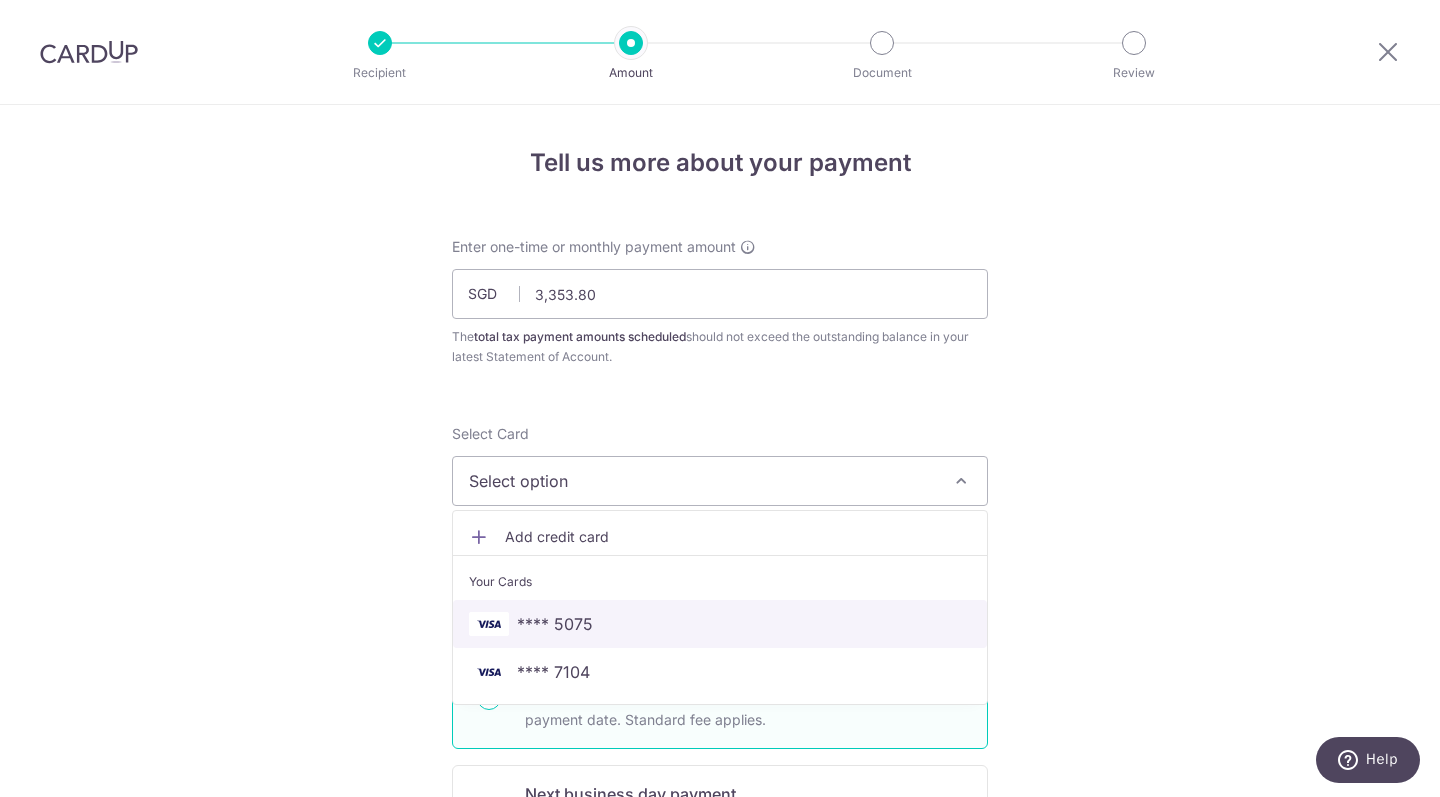 click on "**** 5075" at bounding box center [555, 624] 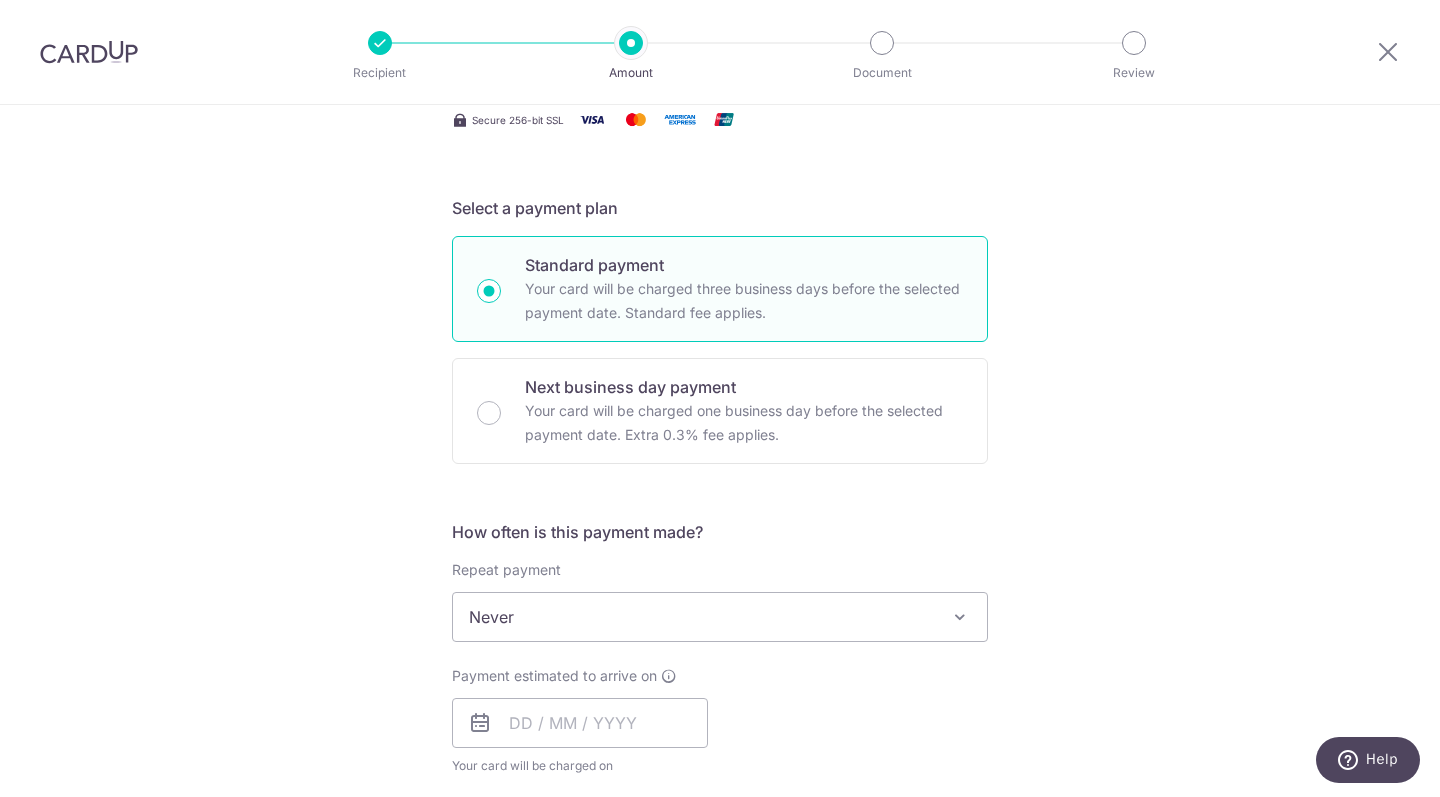 scroll, scrollTop: 482, scrollLeft: 0, axis: vertical 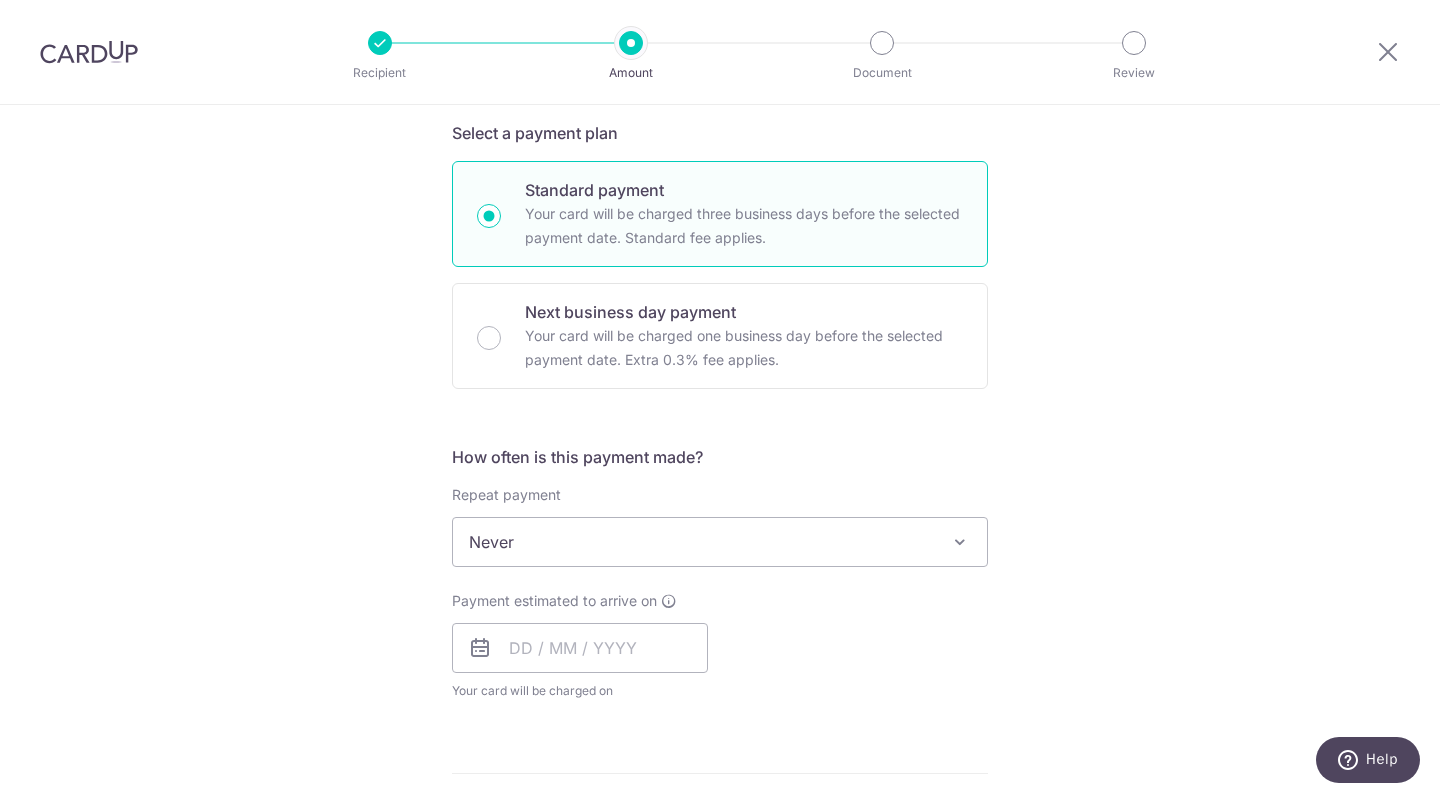 click on "Never" at bounding box center (720, 542) 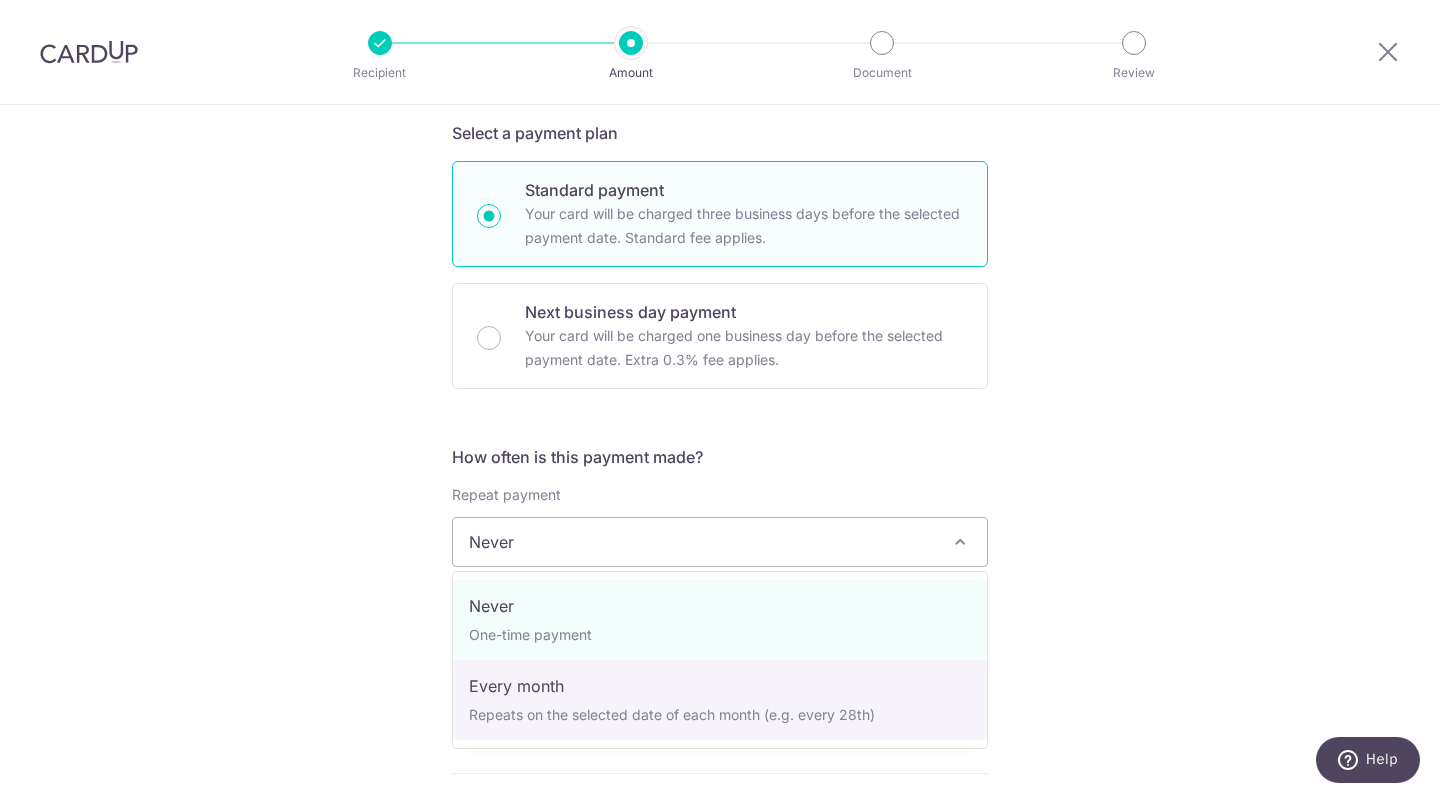 select on "3" 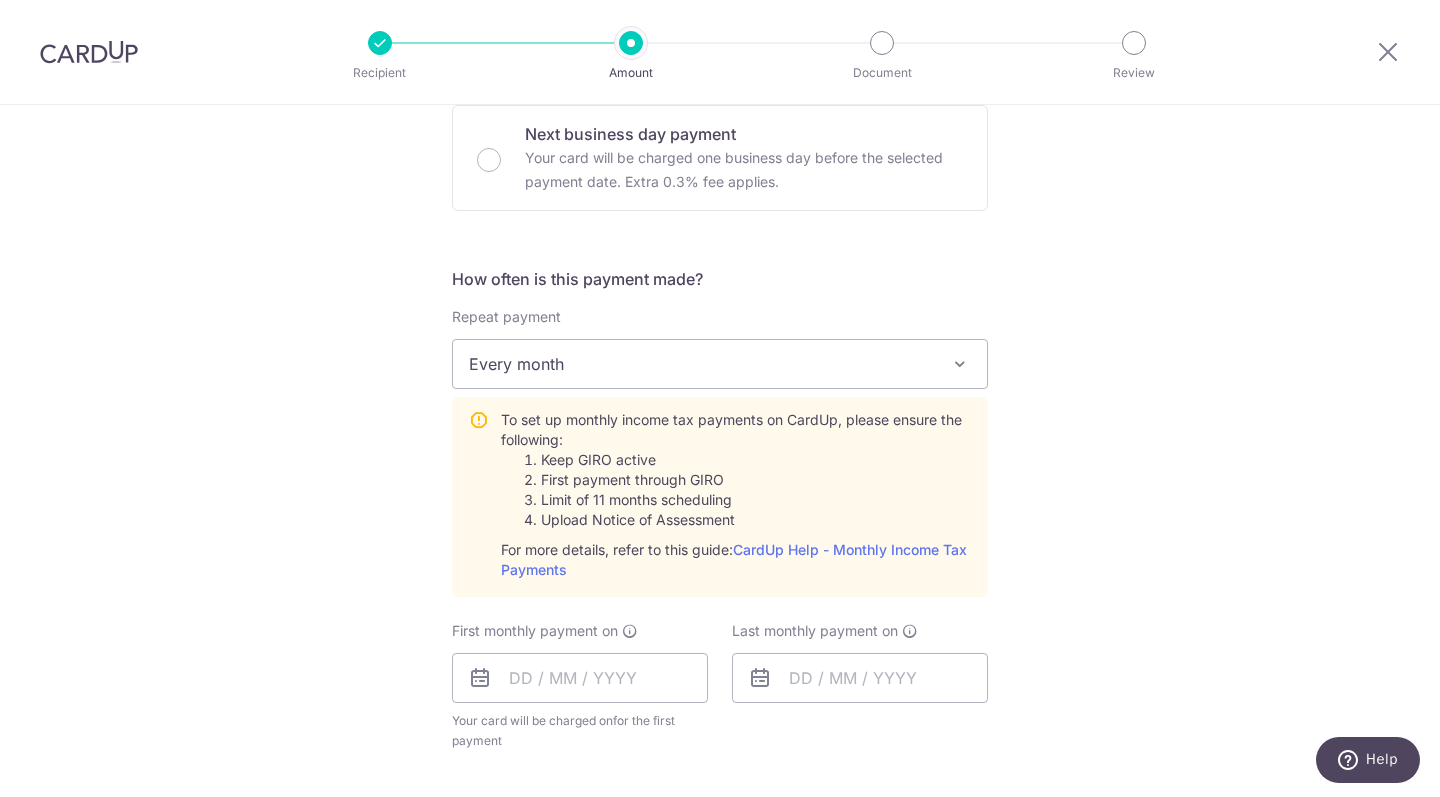 scroll, scrollTop: 668, scrollLeft: 0, axis: vertical 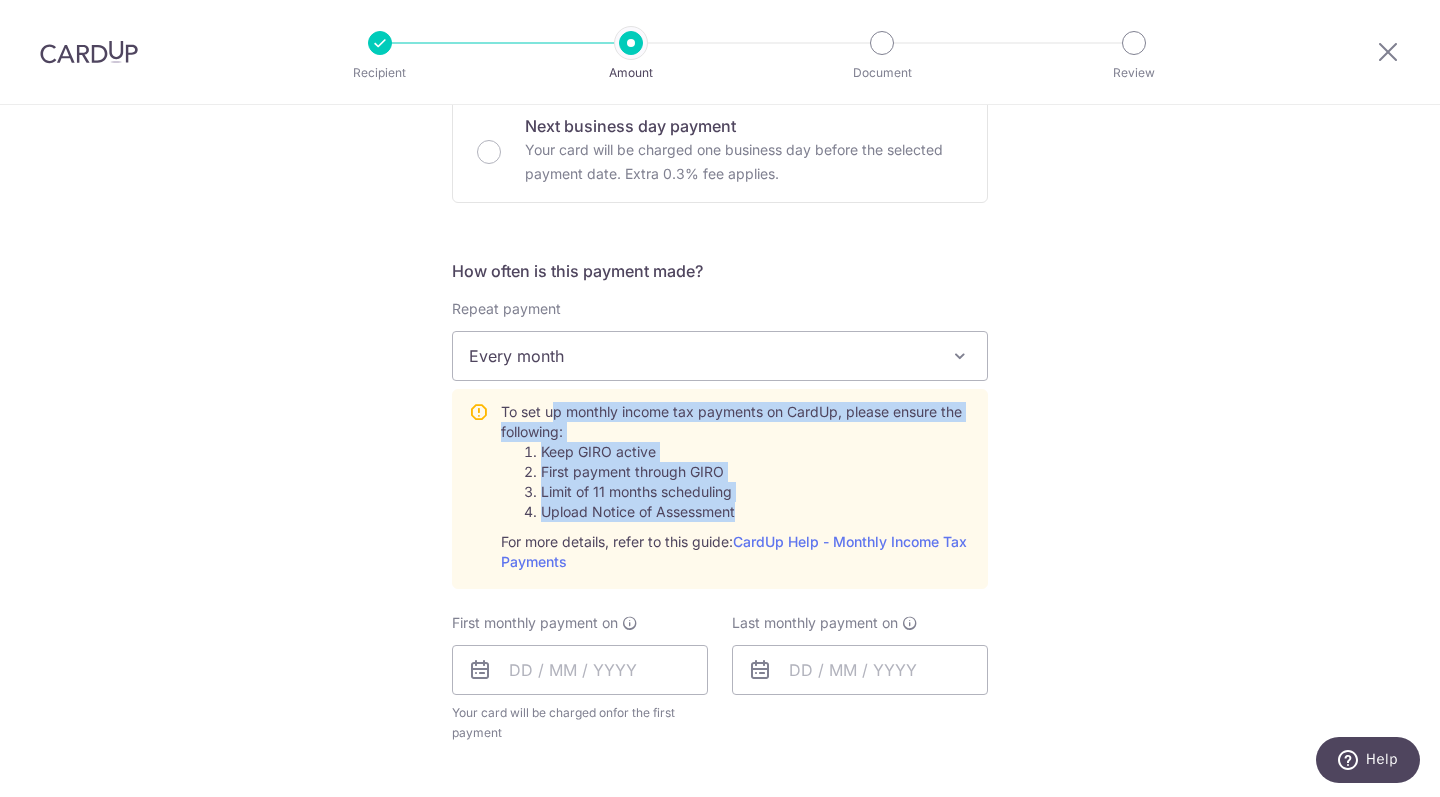 drag, startPoint x: 552, startPoint y: 410, endPoint x: 773, endPoint y: 521, distance: 247.30952 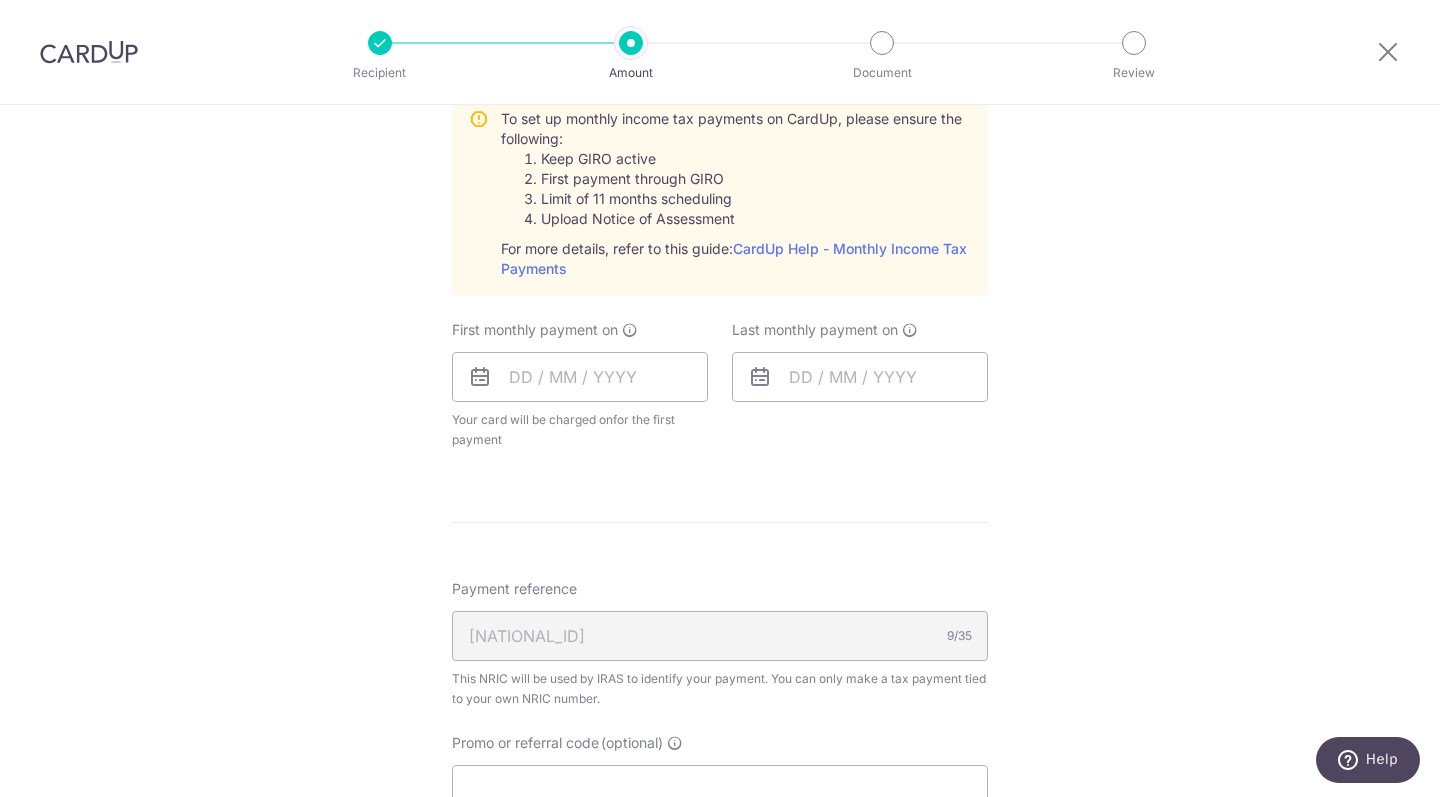 scroll, scrollTop: 962, scrollLeft: 0, axis: vertical 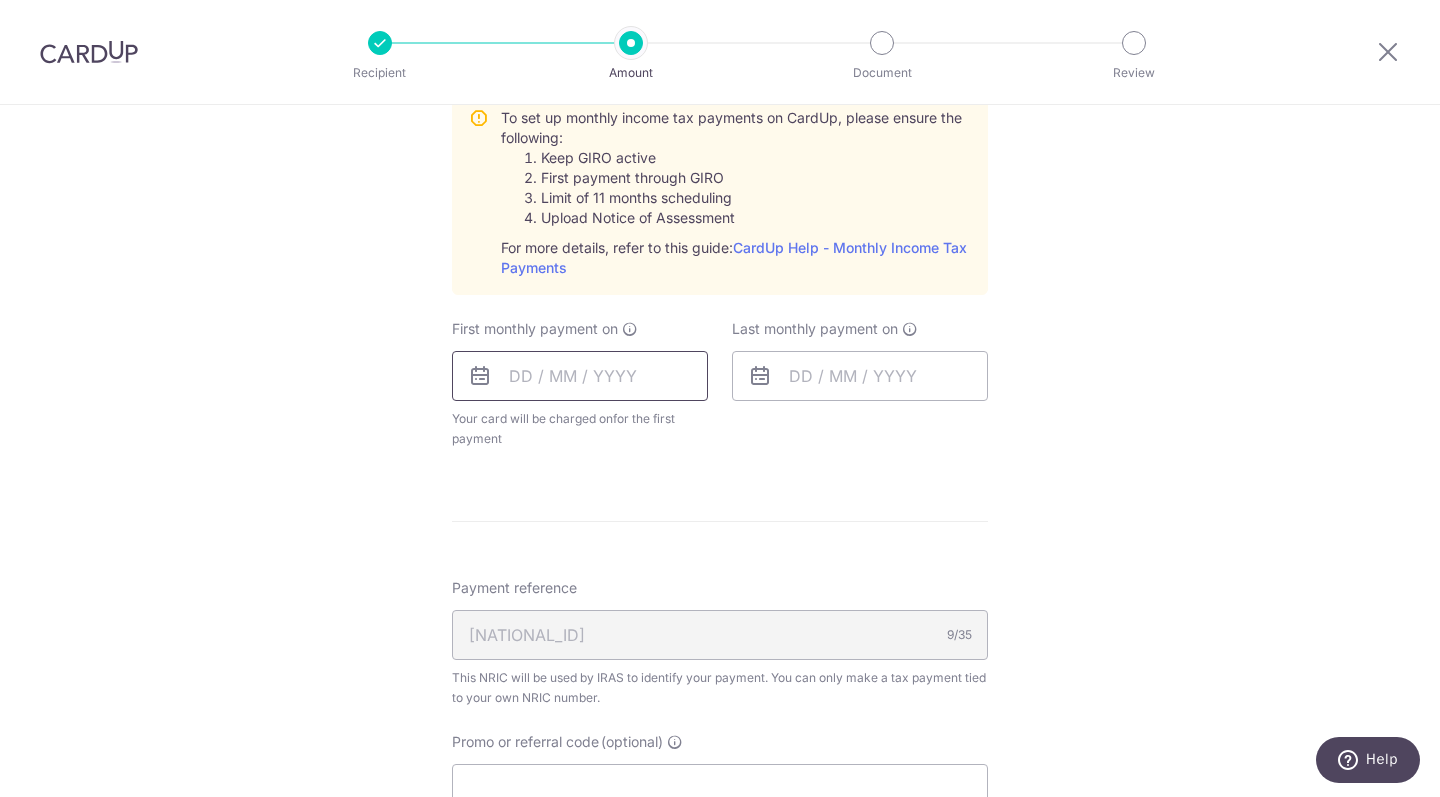click at bounding box center (580, 376) 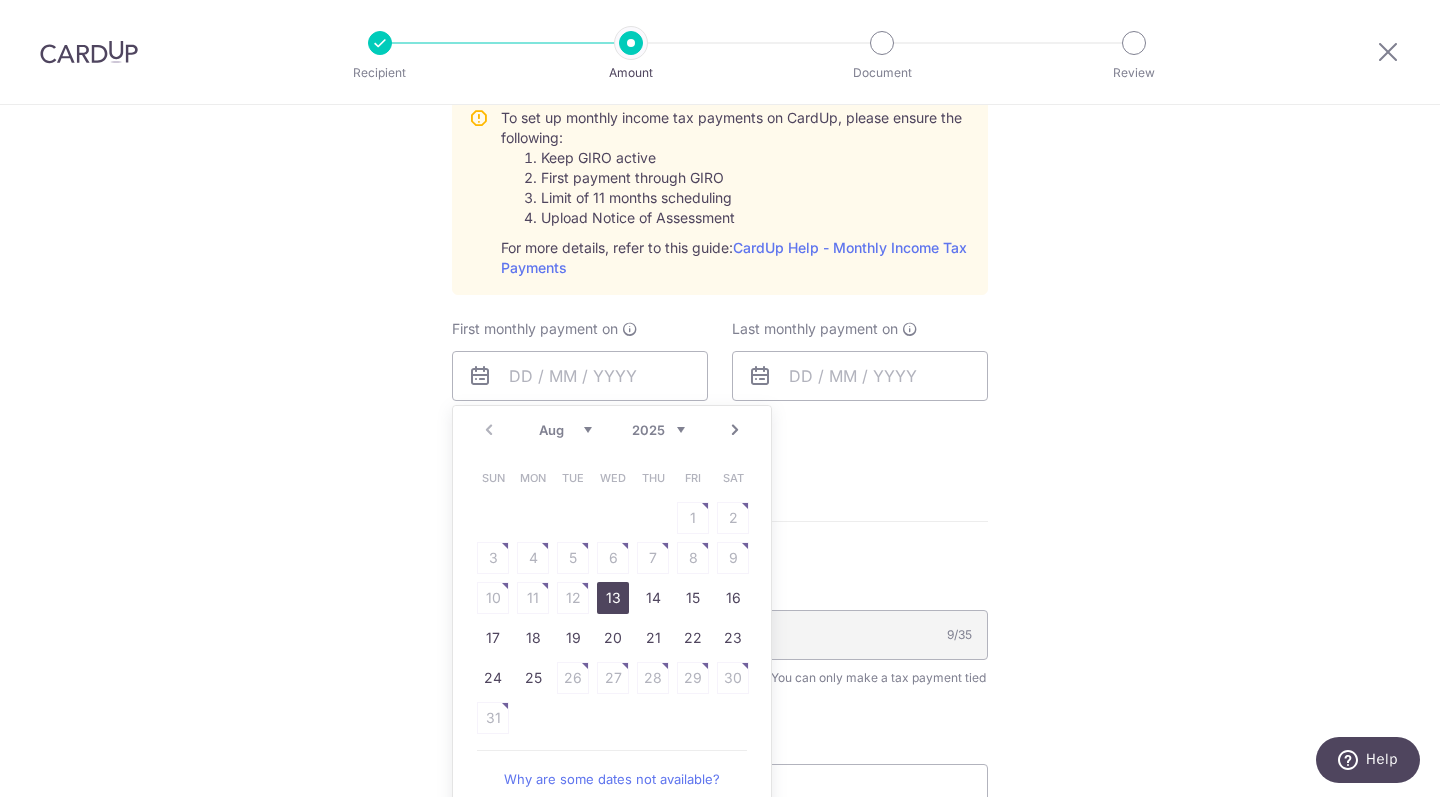 click on "13" at bounding box center (613, 598) 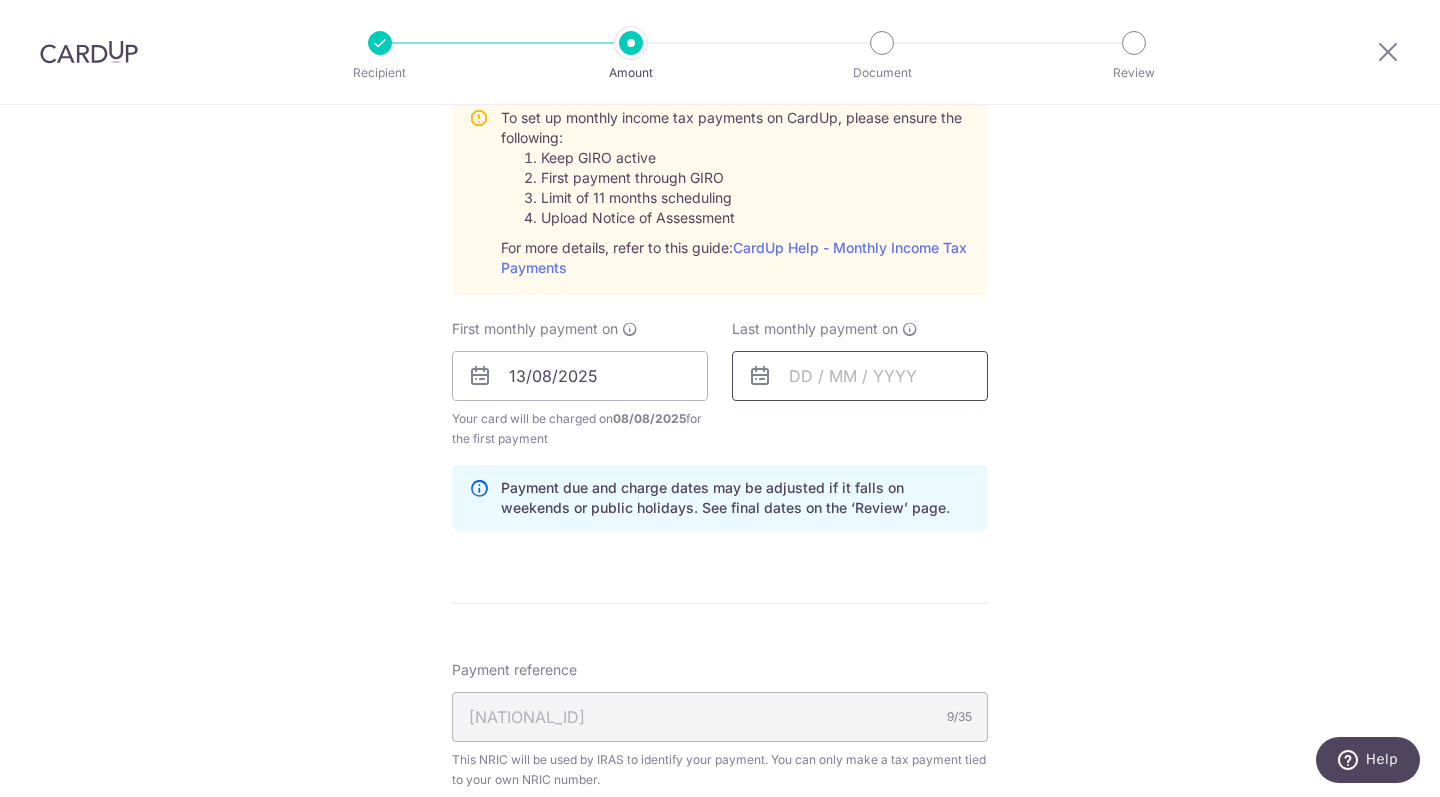 click at bounding box center [860, 376] 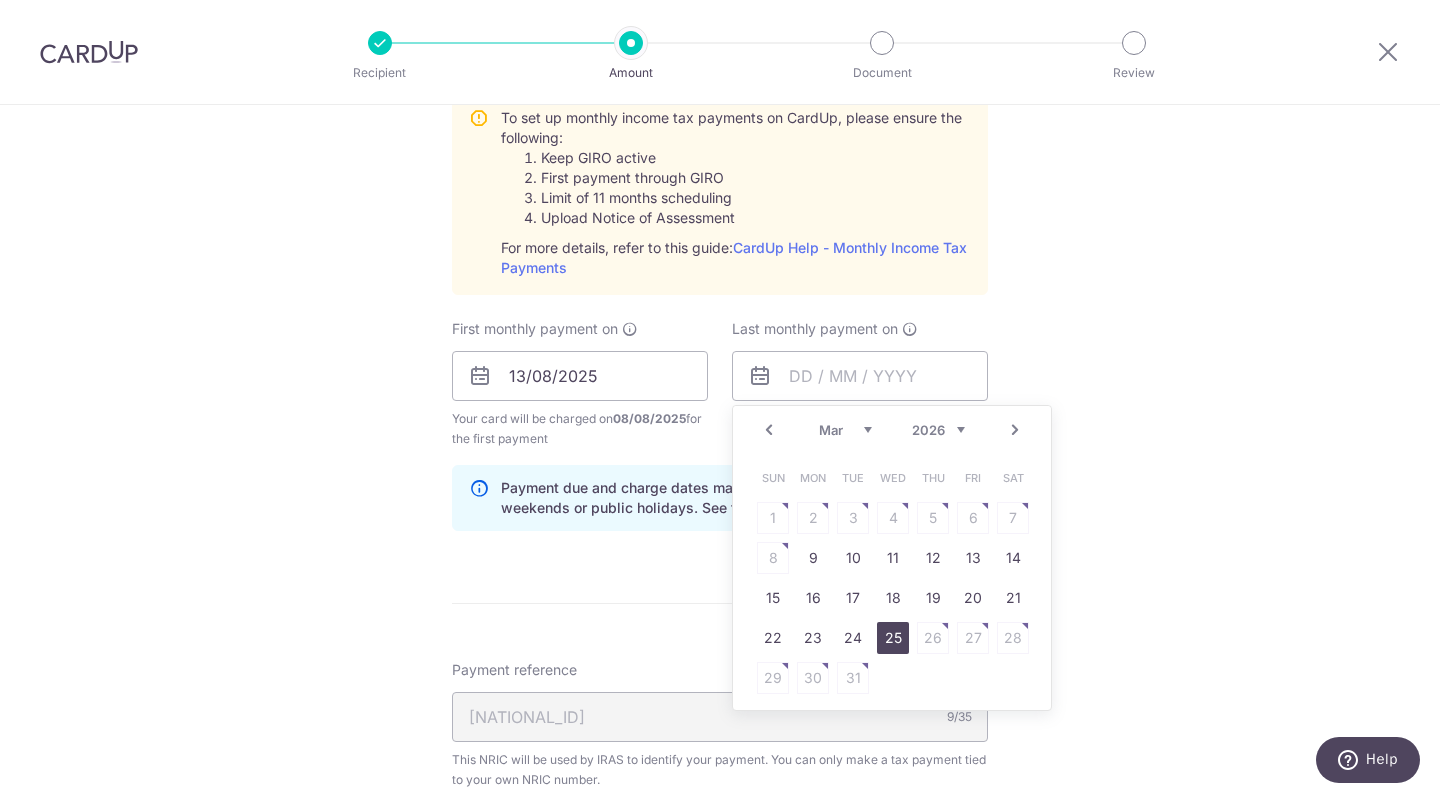 click on "25" at bounding box center [893, 638] 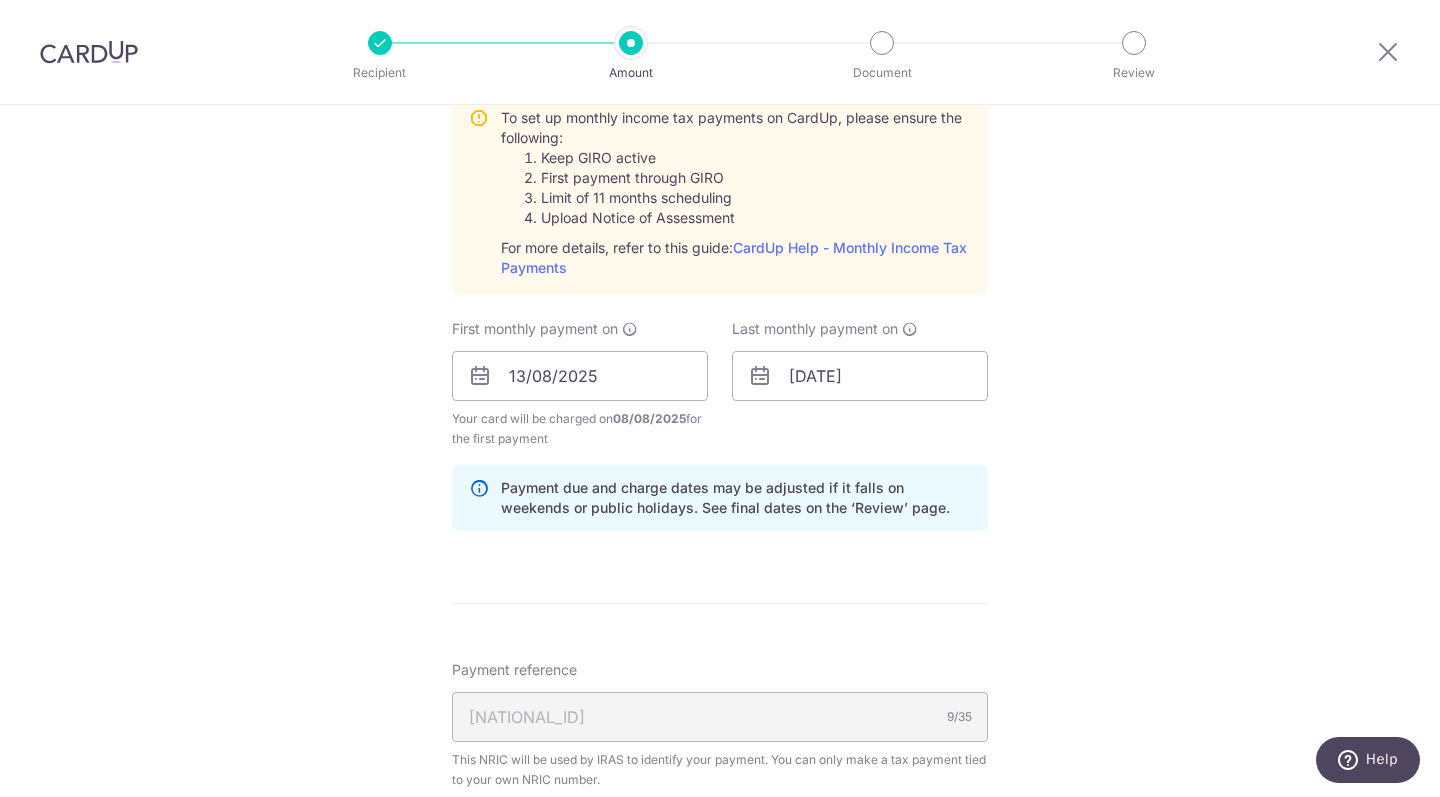 click on "Enter one-time or monthly payment amount
SGD
3,353.80
3353.80
The  total tax payment amounts scheduled  should not exceed the outstanding balance in your latest Statement of Account.
Select Card
**** 5075
Add credit card
Your Cards
**** 5075
**** 7104
Secure 256-bit SSL
Text
New card details" at bounding box center (720, 245) 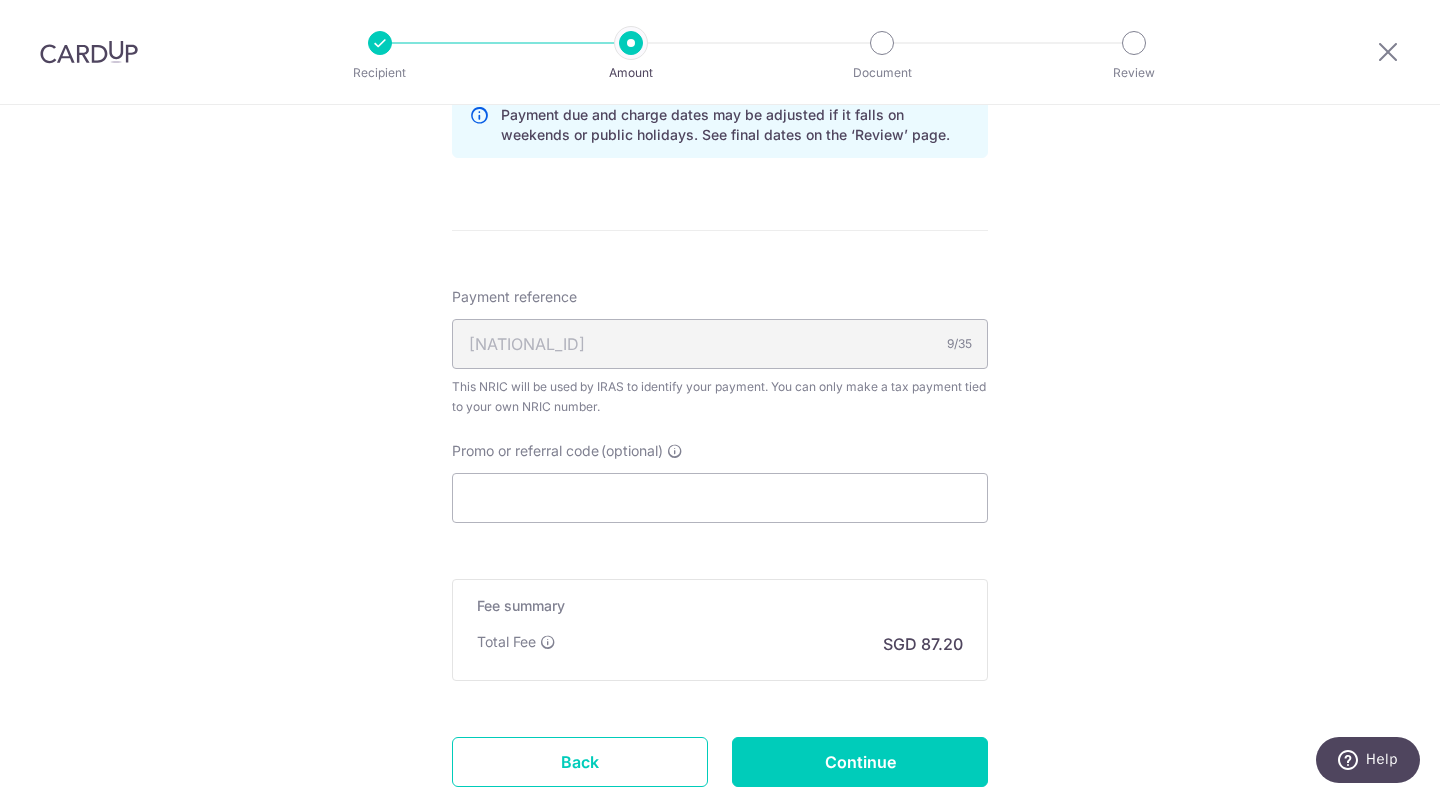 scroll, scrollTop: 1338, scrollLeft: 0, axis: vertical 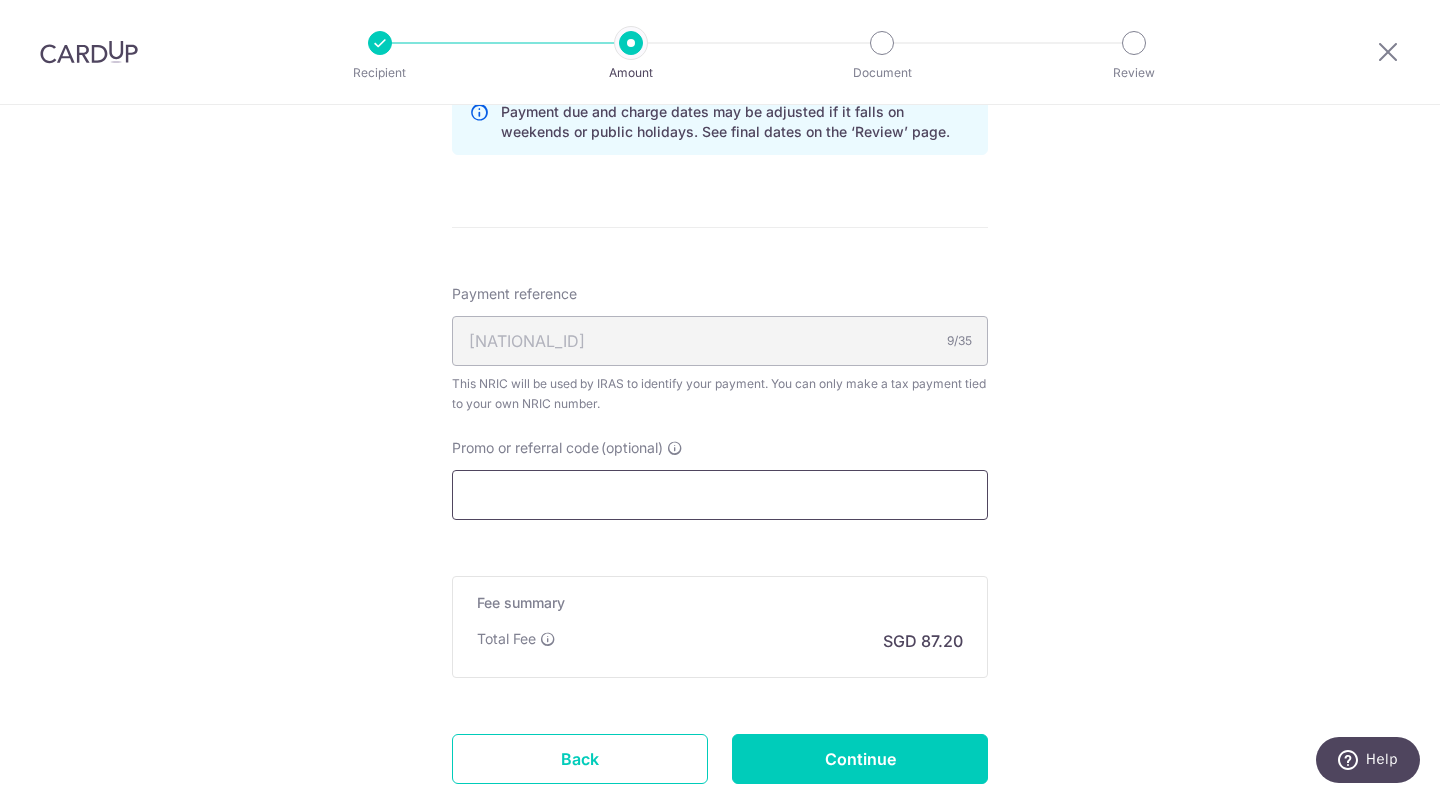 click on "Promo or referral code
(optional)" at bounding box center [720, 495] 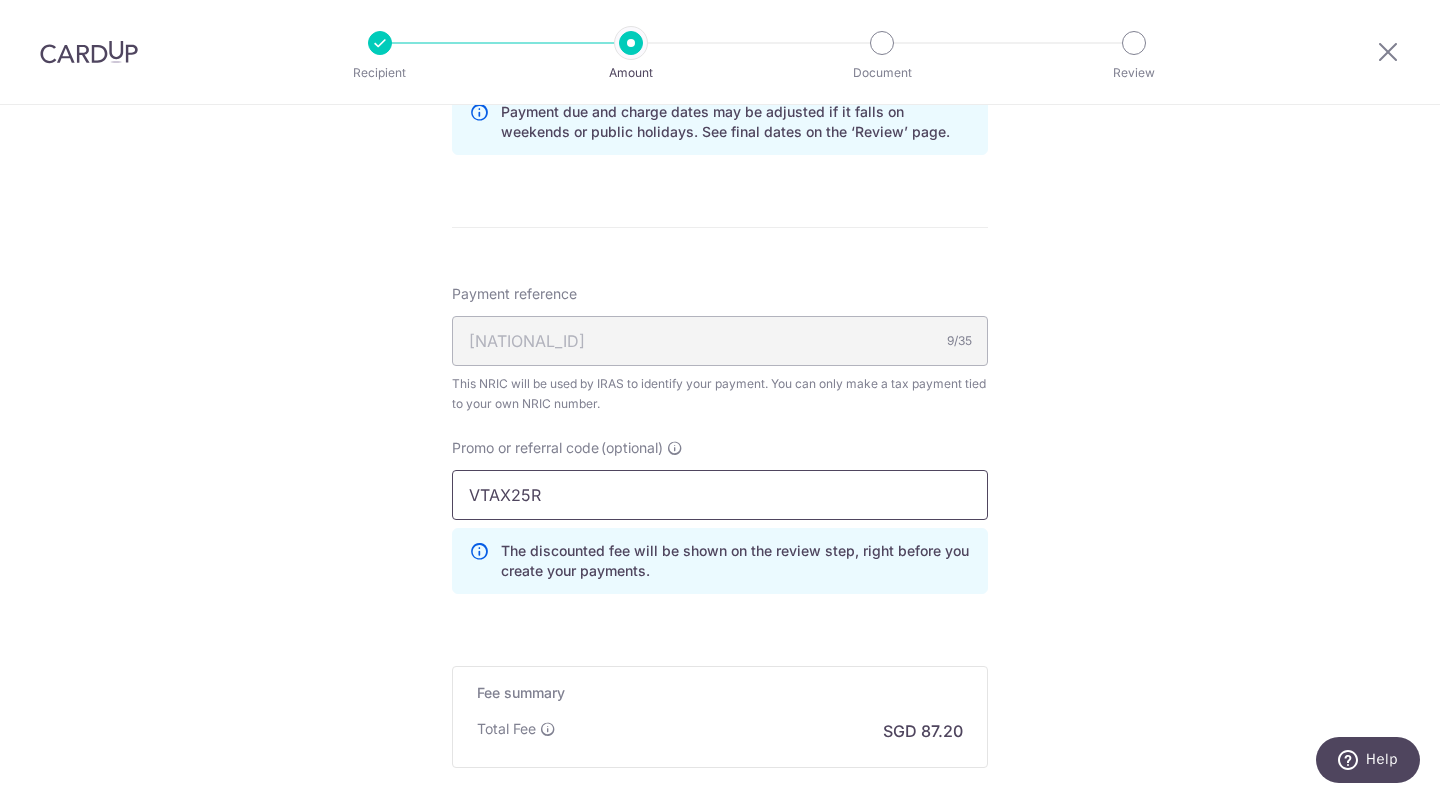 type on "VTAX25R" 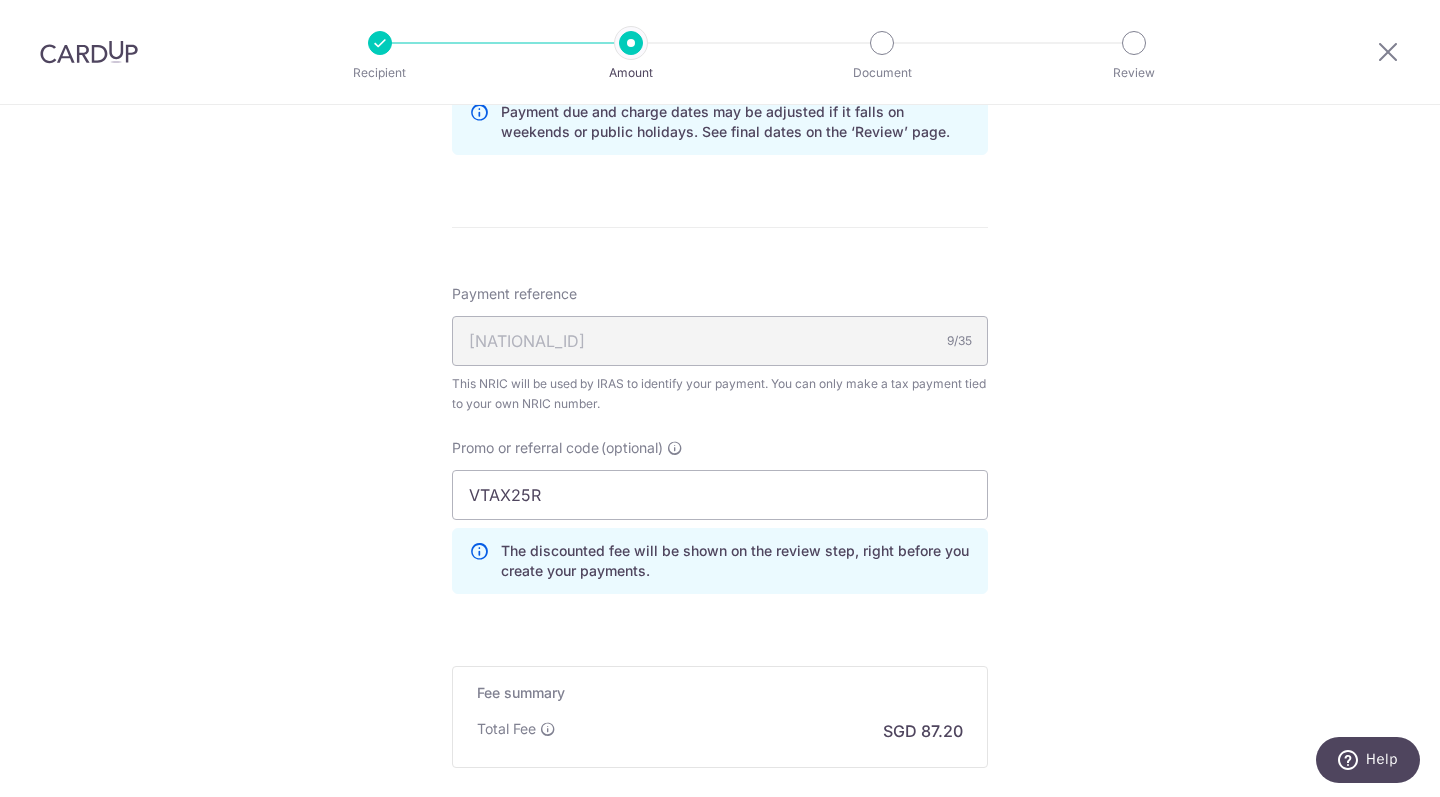 click on "Tell us more about your payment
Enter one-time or monthly payment amount
SGD
3,353.80
3353.80
The  total tax payment amounts scheduled  should not exceed the outstanding balance in your latest Statement of Account.
Select Card
**** 5075
Add credit card
Your Cards
**** 5075
**** 7104
Secure 256-bit SSL
Text" at bounding box center (720, -105) 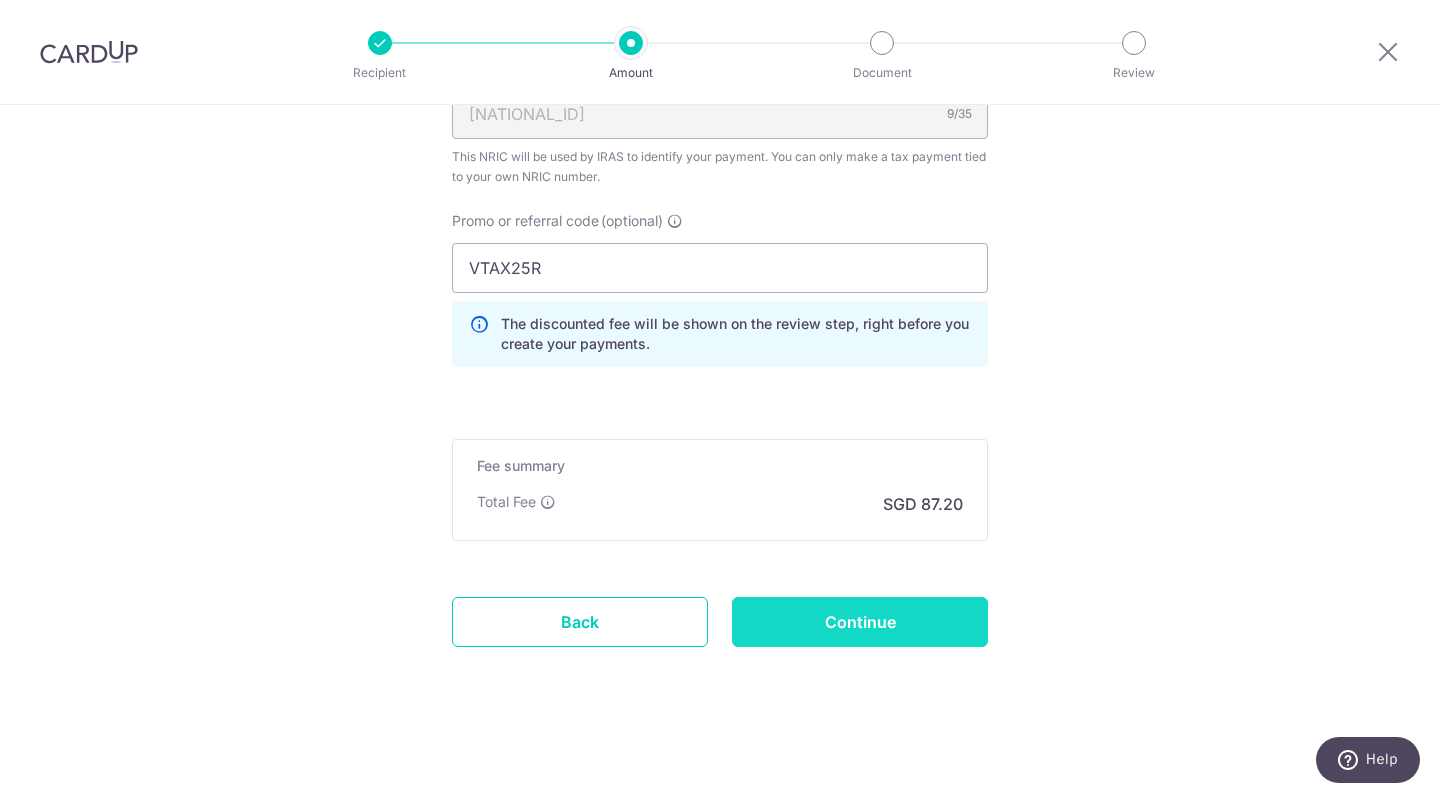 scroll, scrollTop: 1565, scrollLeft: 0, axis: vertical 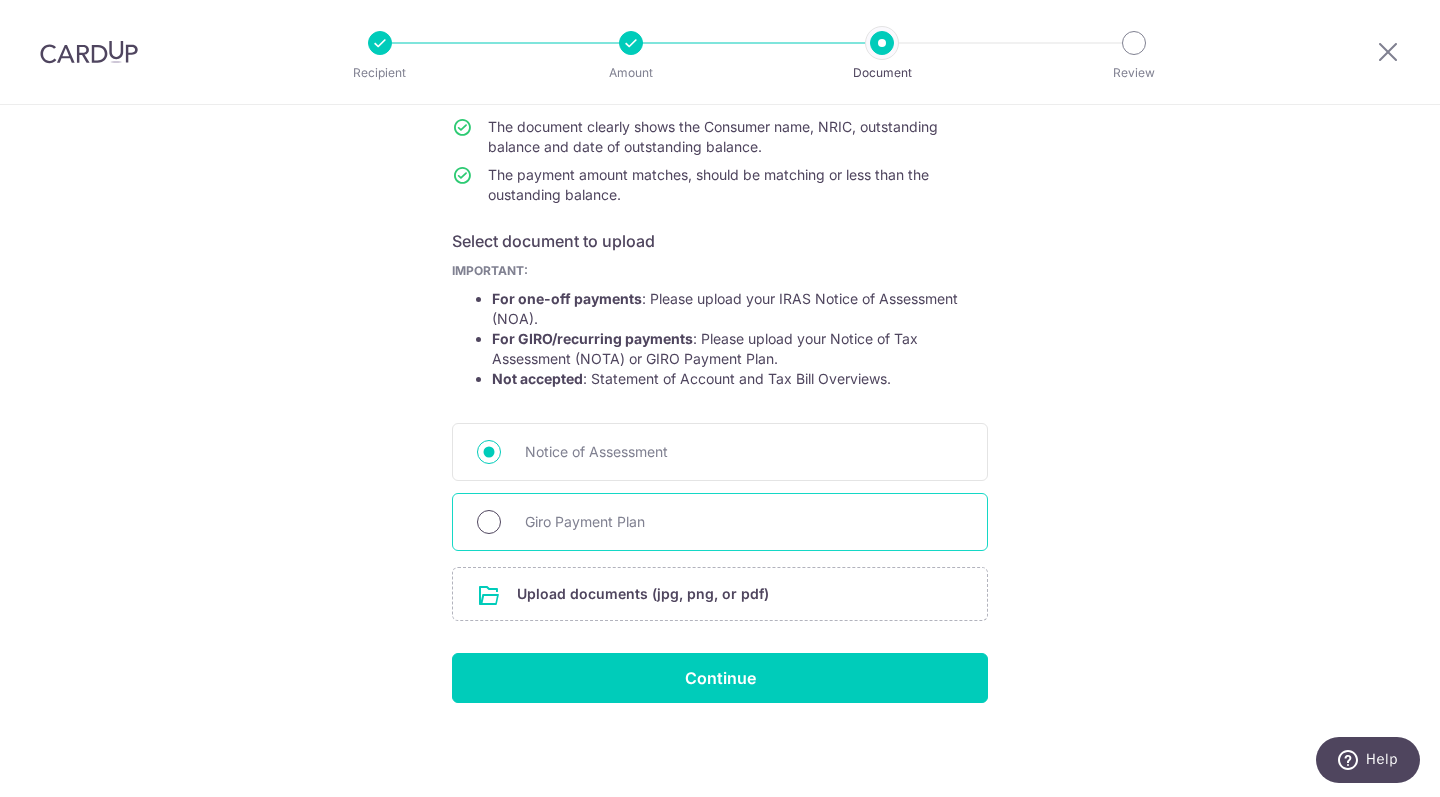 click on "Giro Payment Plan" at bounding box center (489, 522) 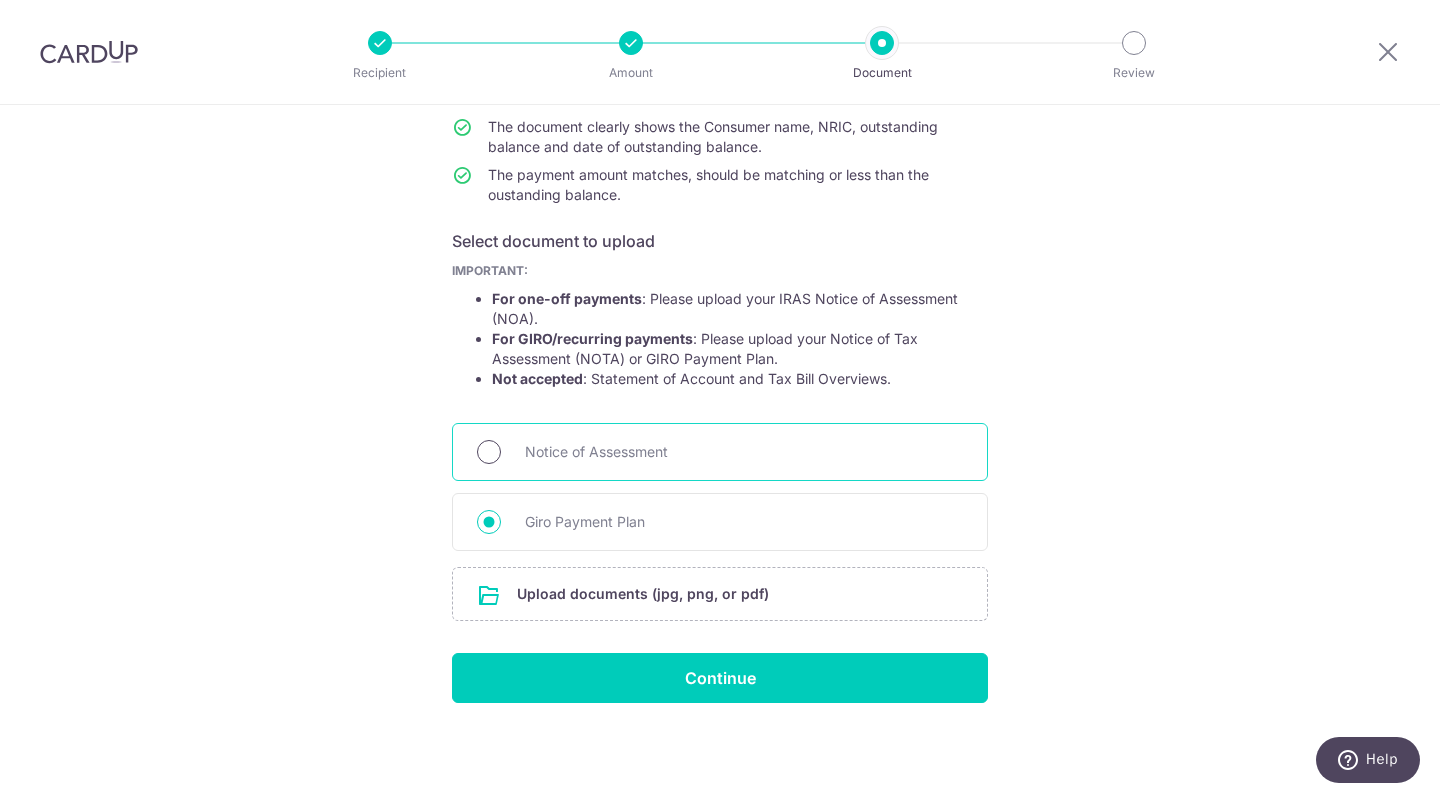 click on "Notice of Assessment" at bounding box center [489, 452] 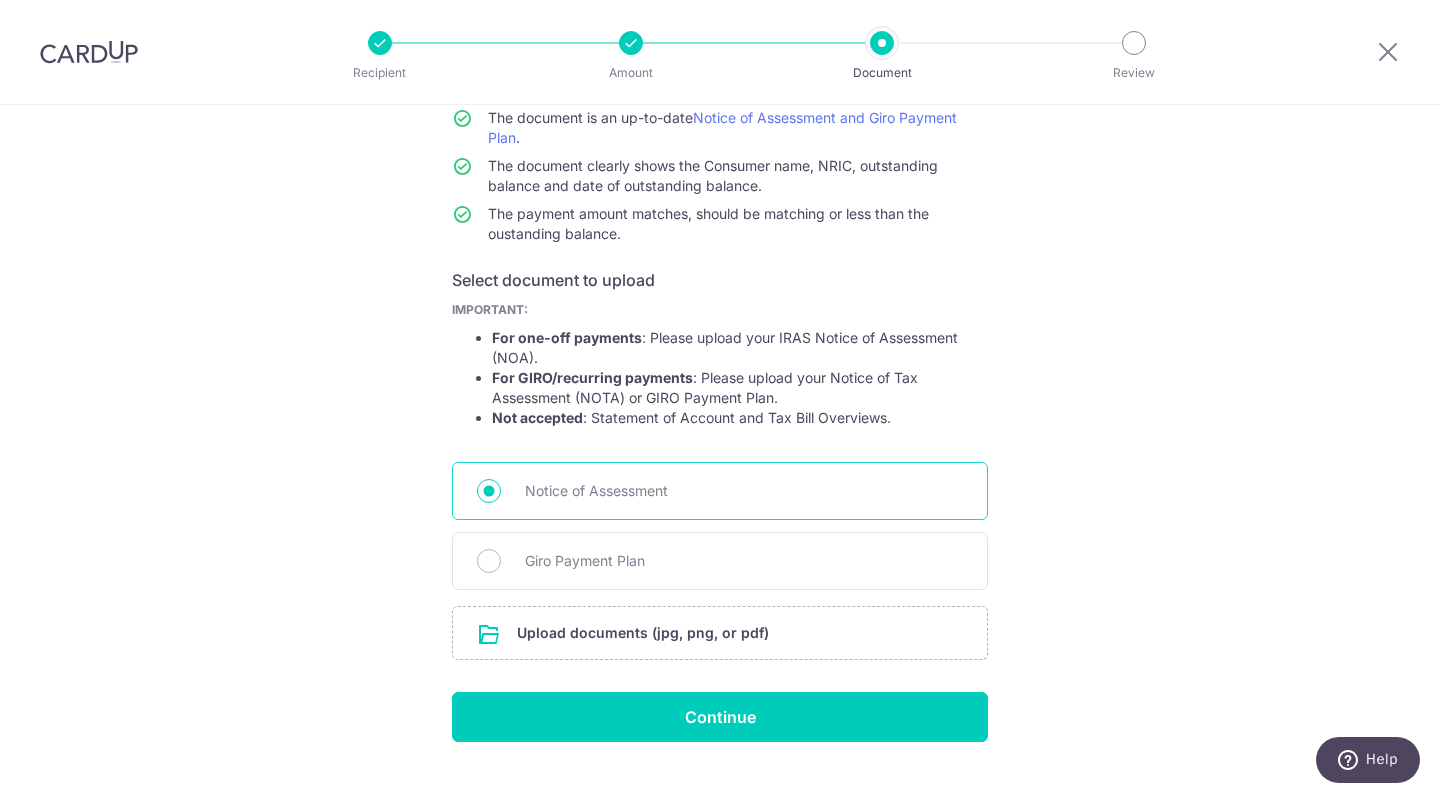 scroll, scrollTop: 183, scrollLeft: 0, axis: vertical 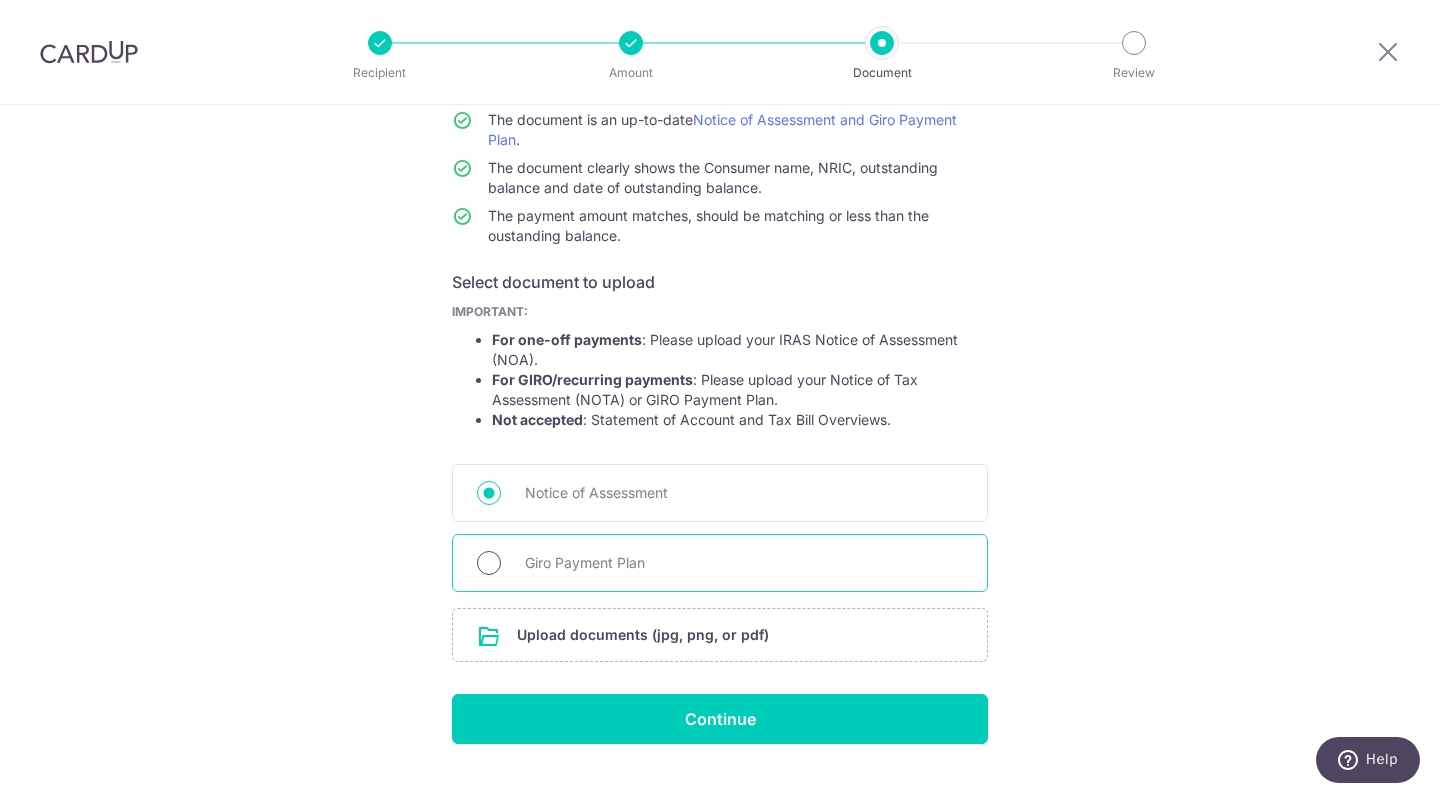 click on "Giro Payment Plan" at bounding box center [489, 563] 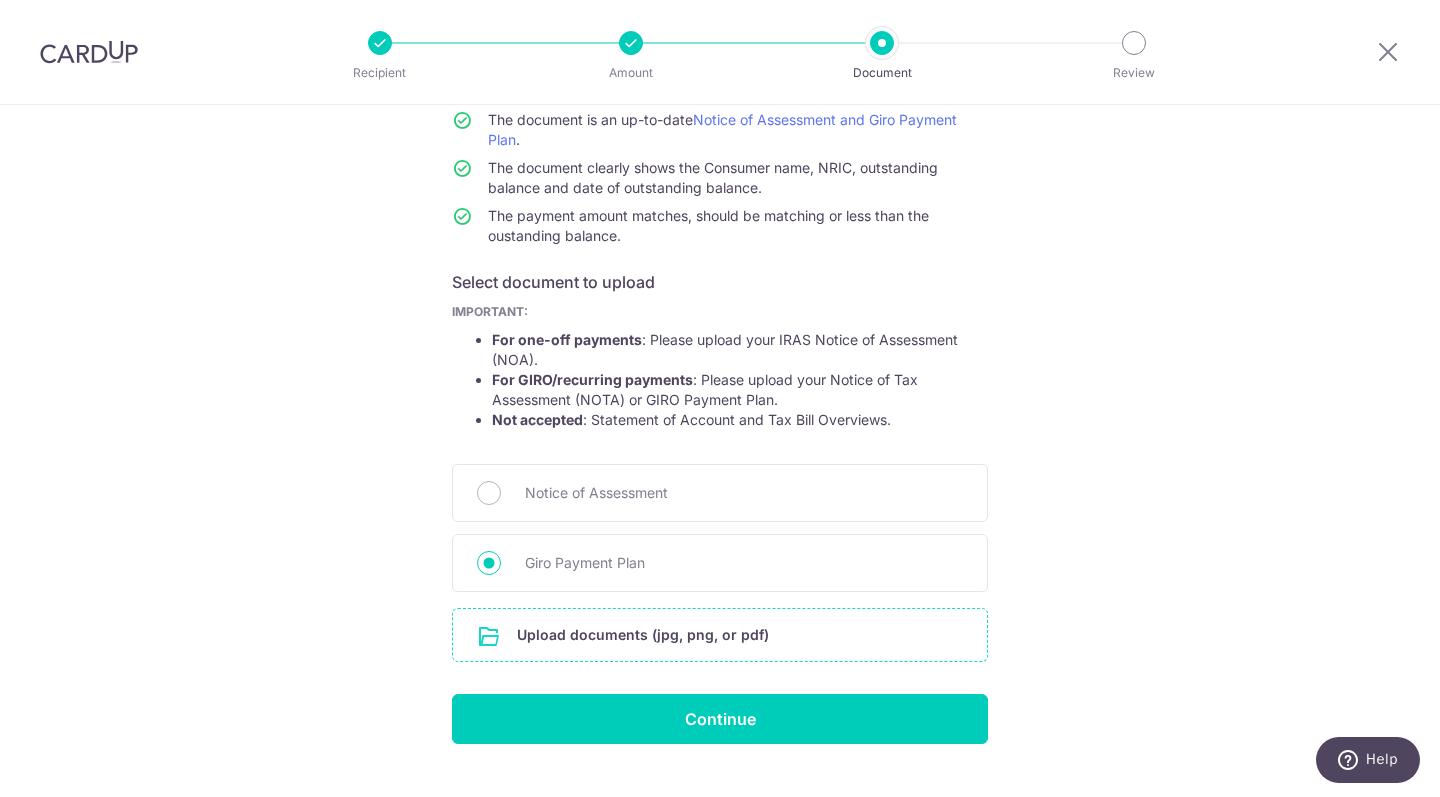 click at bounding box center [720, 635] 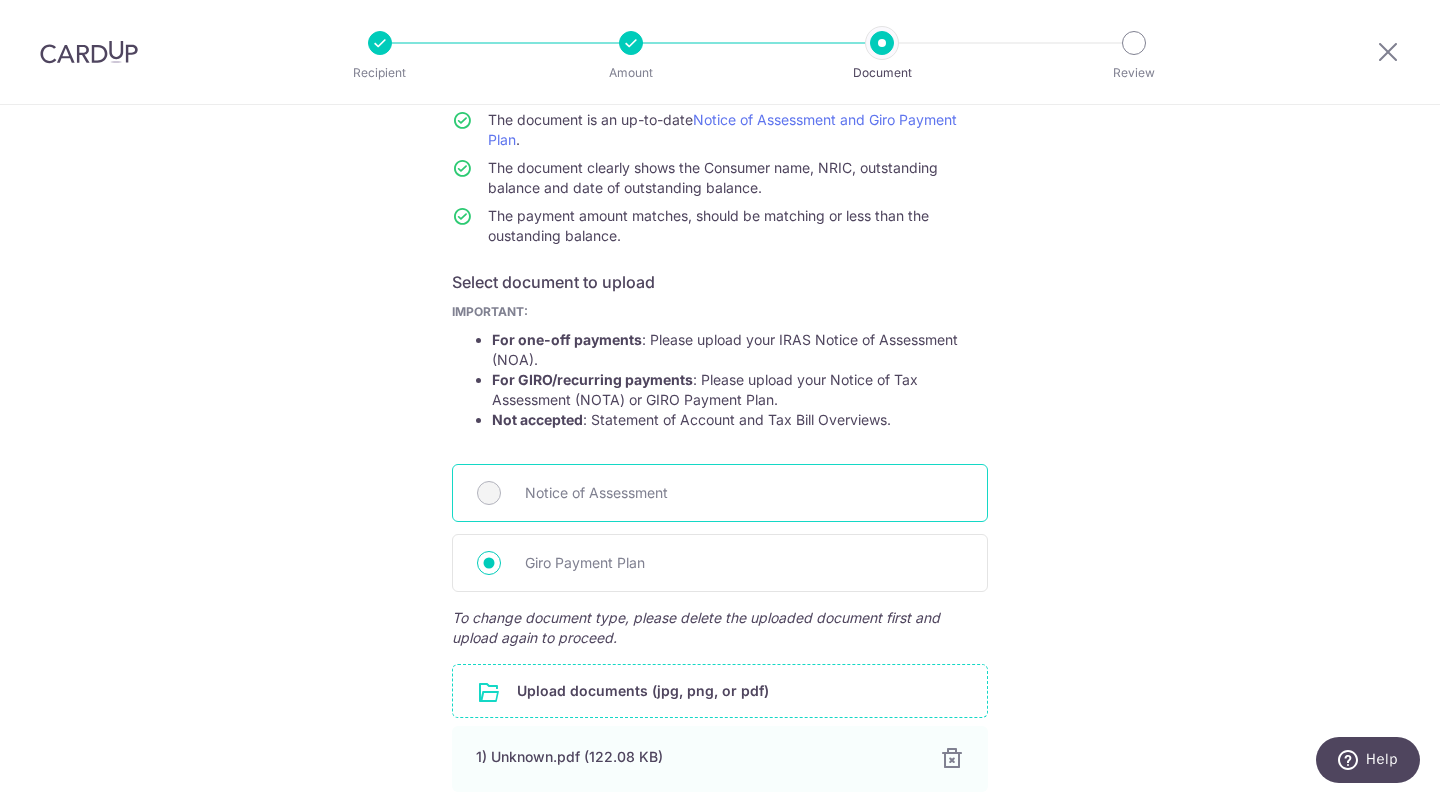 click on "Notice of Assessment" at bounding box center [720, 493] 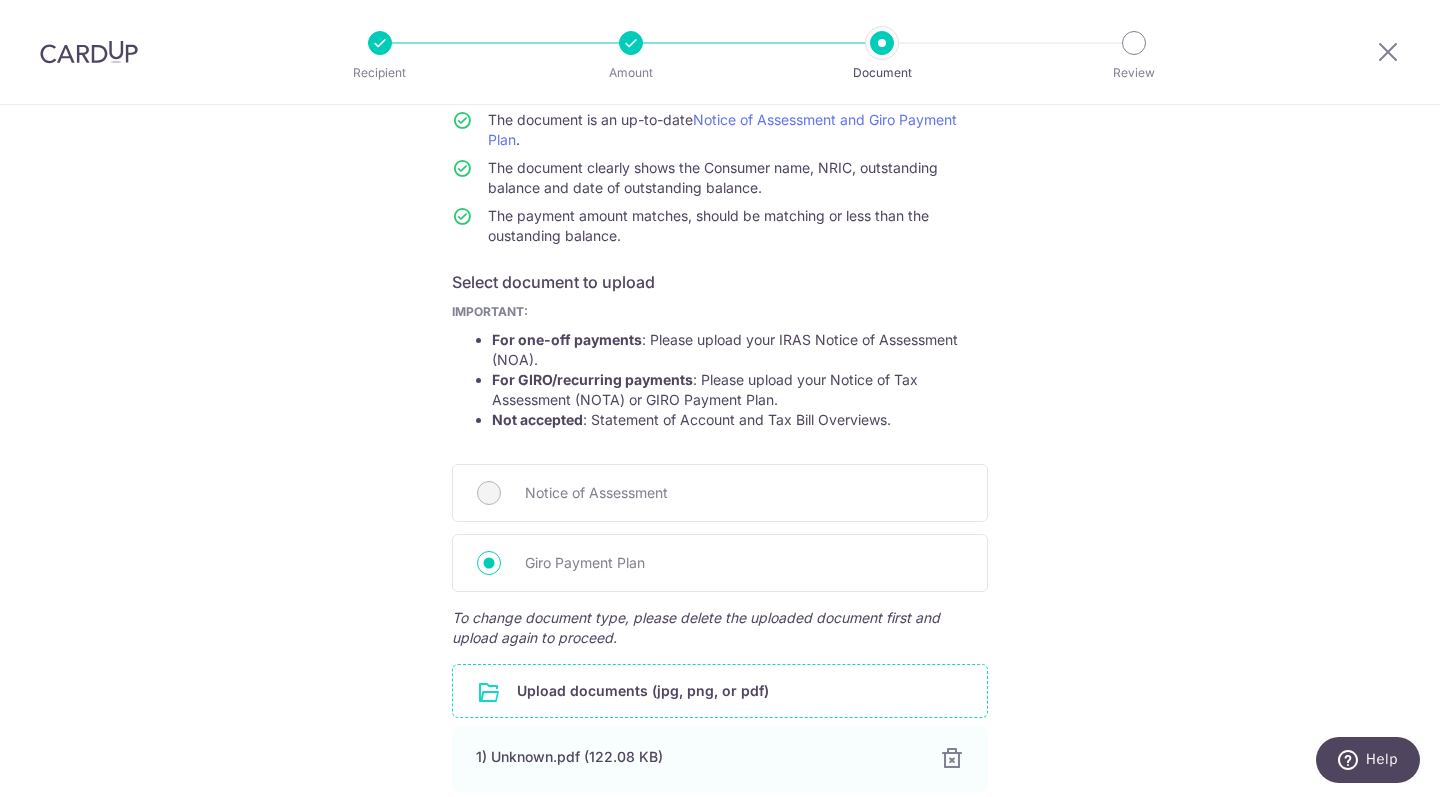 scroll, scrollTop: 299, scrollLeft: 0, axis: vertical 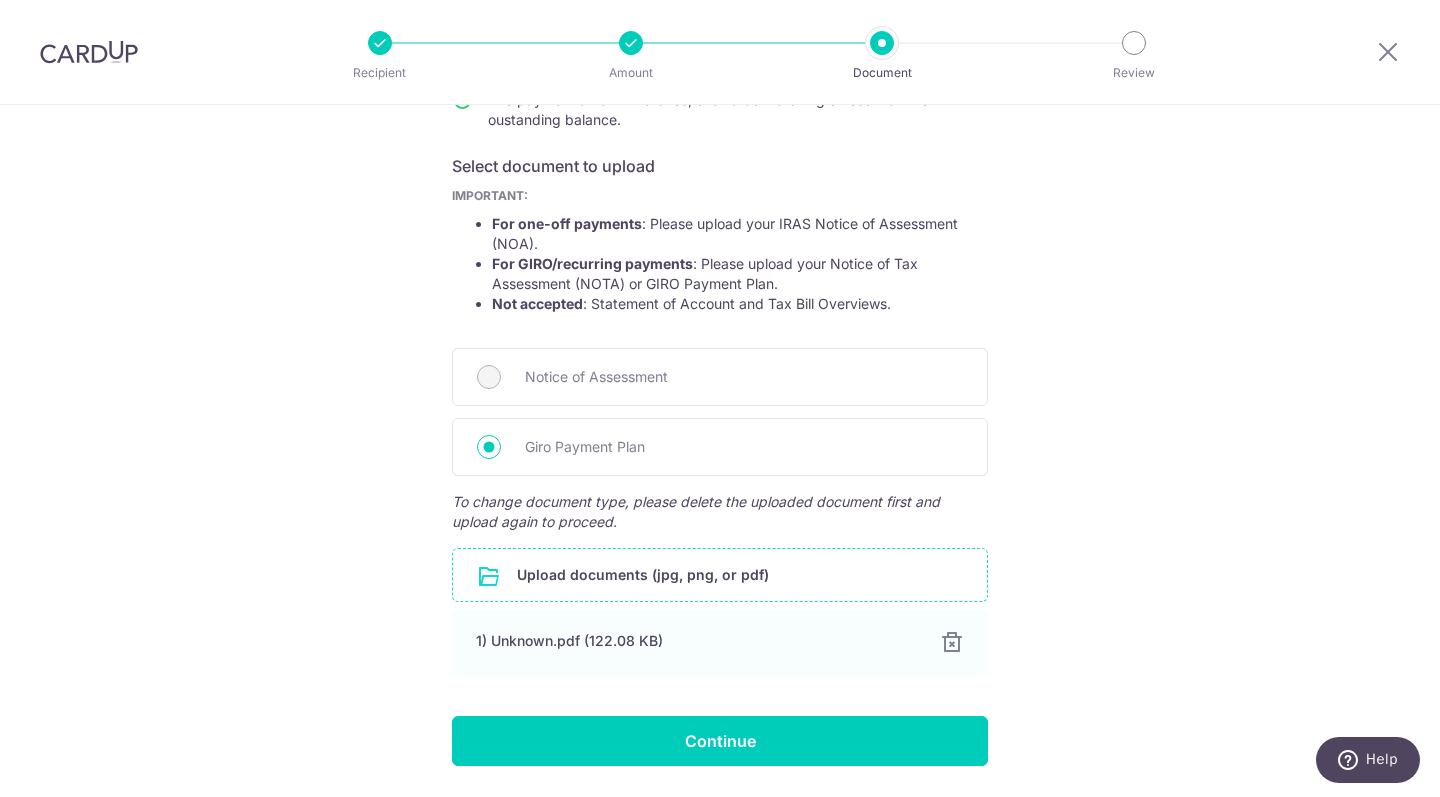 click on "Help us verify your payment
Your supporting documents will enable us to approve your payments smoothly!  Please ensure below points while providing the documents:
The document is an up-to-date  Notice of Assessment and Giro Payment Plan .
The document clearly shows the Consumer name, NRIC, outstanding balance and date of outstanding balance.
The payment amount matches, should be matching or less than the oustanding balance.
Select document to upload
IMPORTANT:   For one-off payments : Please upload your IRAS Notice of Assessment (NOA).   For GIRO/recurring payments : Please upload your Notice of Tax Assessment (NOTA) or GIRO Payment Plan.   Not accepted : Statement of Account and Tax Bill Overviews." at bounding box center [720, 333] 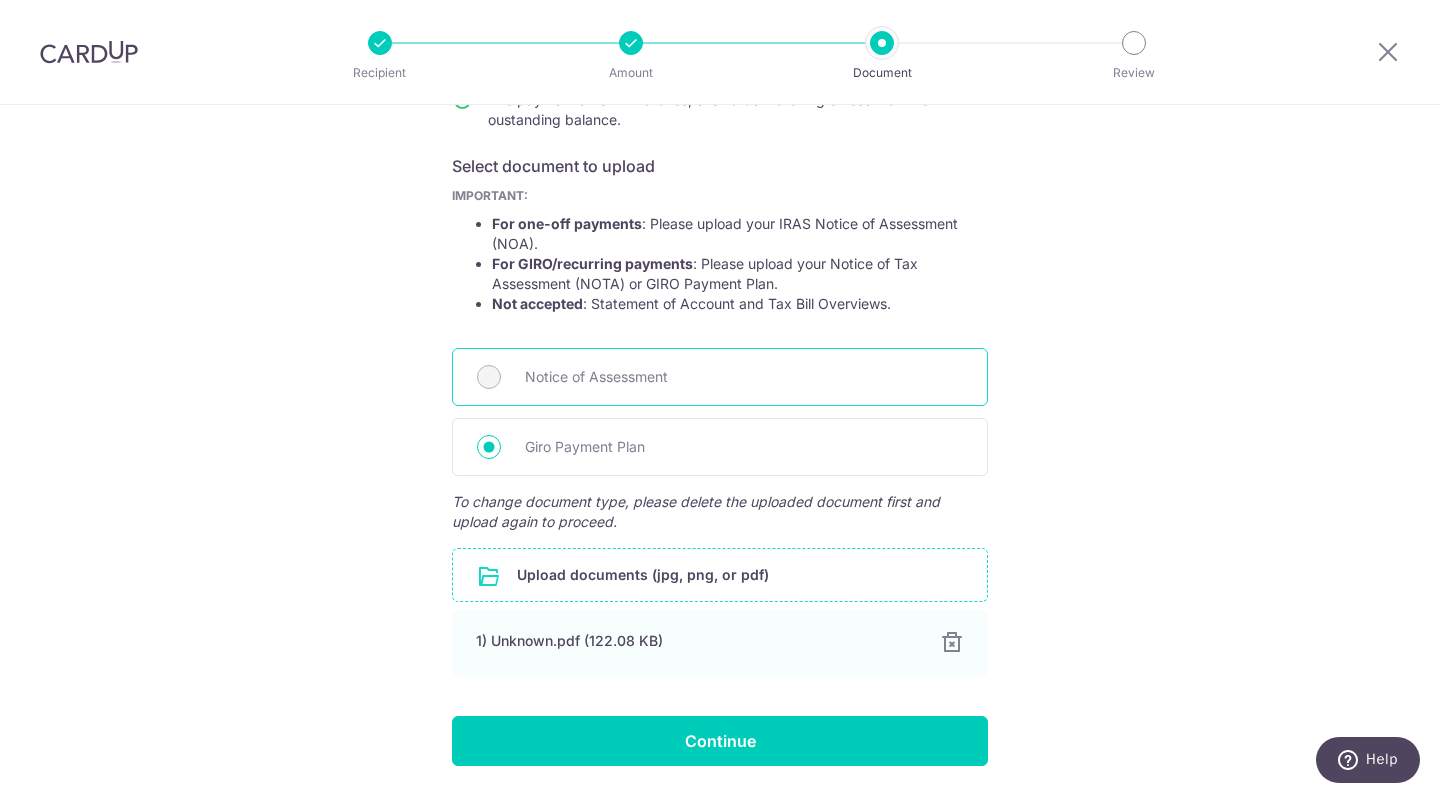 click on "Notice of Assessment" at bounding box center [744, 377] 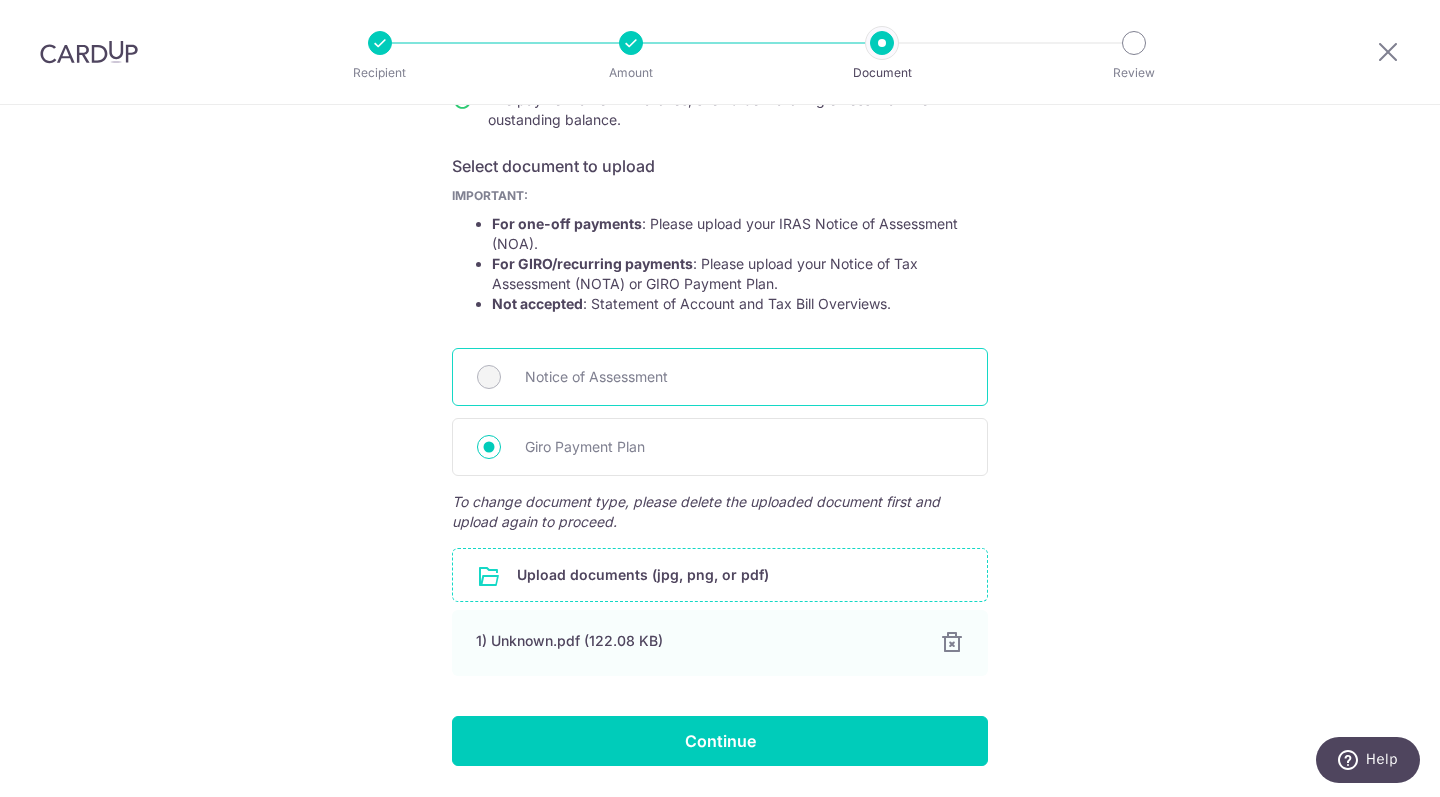 click on "Notice of Assessment" at bounding box center (744, 377) 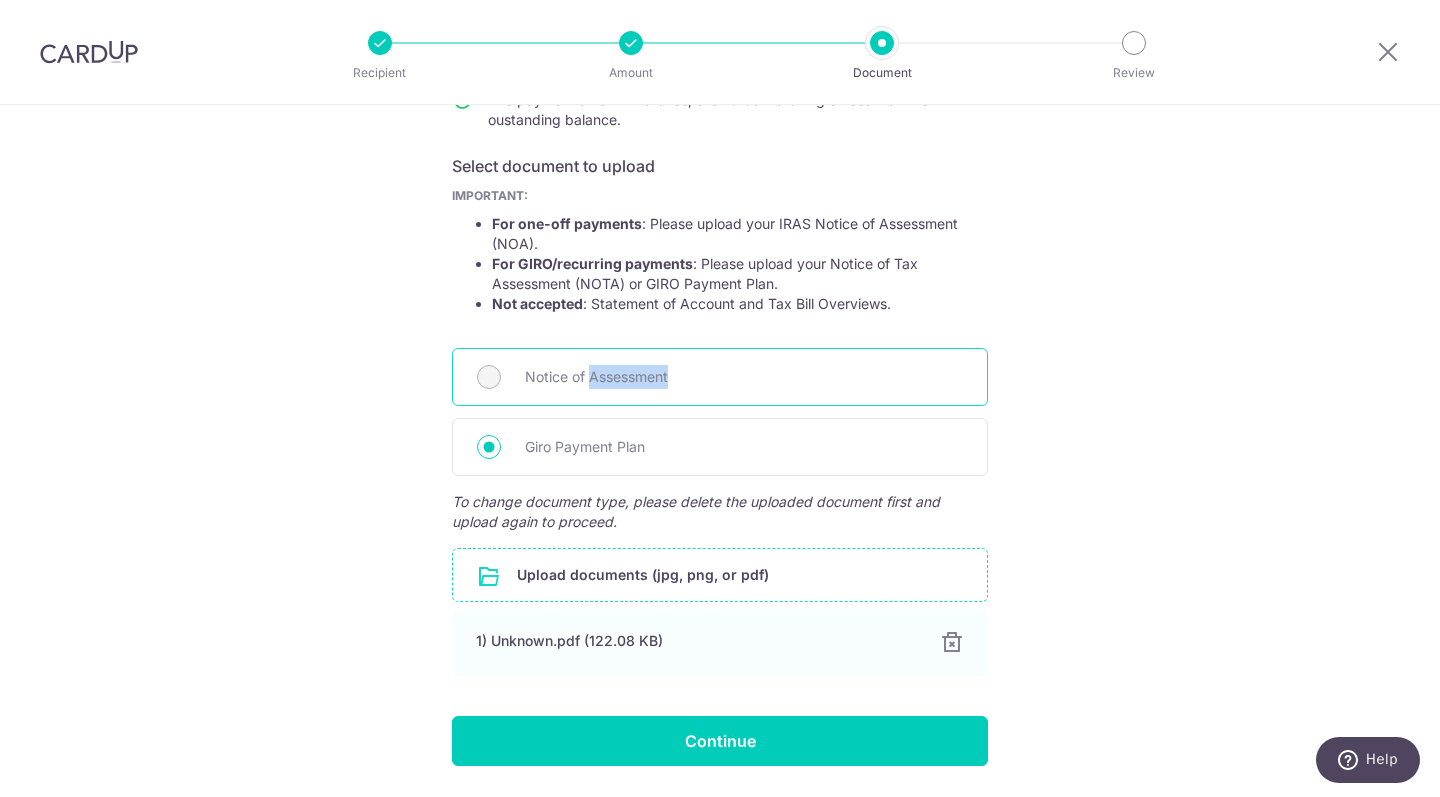 click on "Notice of Assessment" at bounding box center (744, 377) 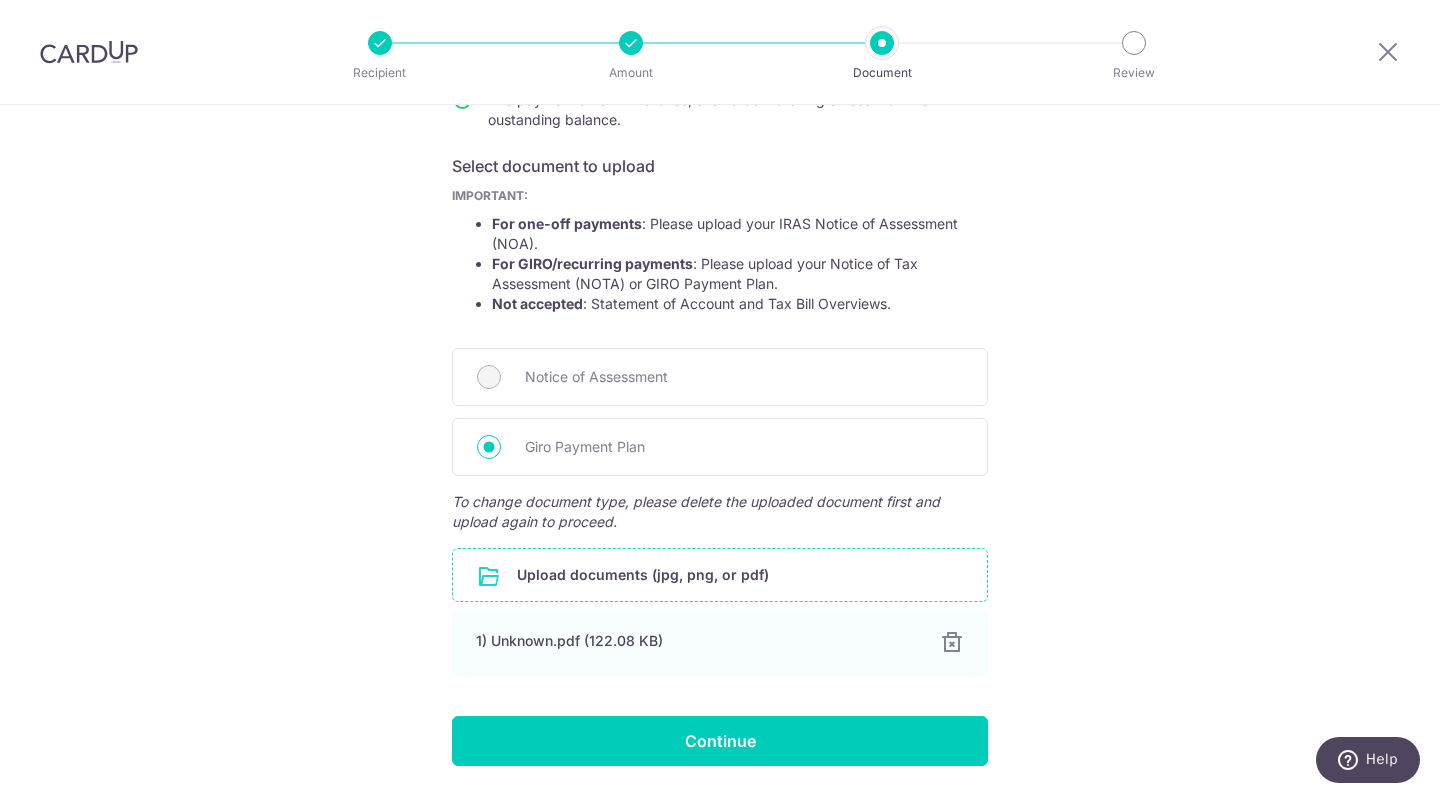 click on "Help us verify your payment
Your supporting documents will enable us to approve your payments smoothly!  Please ensure below points while providing the documents:
The document is an up-to-date  Notice of Assessment and Giro Payment Plan .
The document clearly shows the Consumer name, NRIC, outstanding balance and date of outstanding balance.
The payment amount matches, should be matching or less than the oustanding balance.
Select document to upload
IMPORTANT:   For one-off payments : Please upload your IRAS Notice of Assessment (NOA).   For GIRO/recurring payments : Please upload your Notice of Tax Assessment (NOTA) or GIRO Payment Plan.   Not accepted : Statement of Account and Tax Bill Overviews." at bounding box center (720, 333) 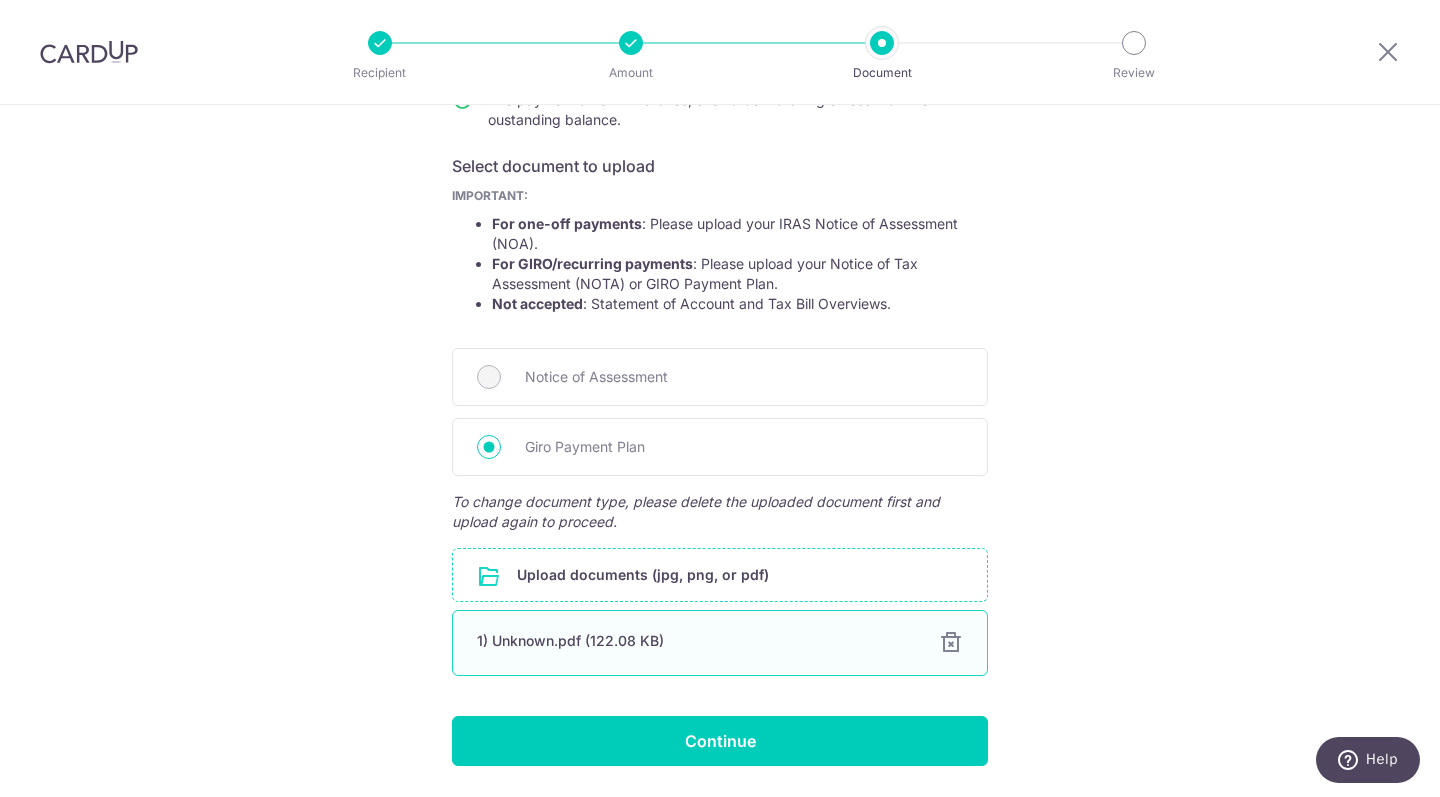 click at bounding box center (951, 643) 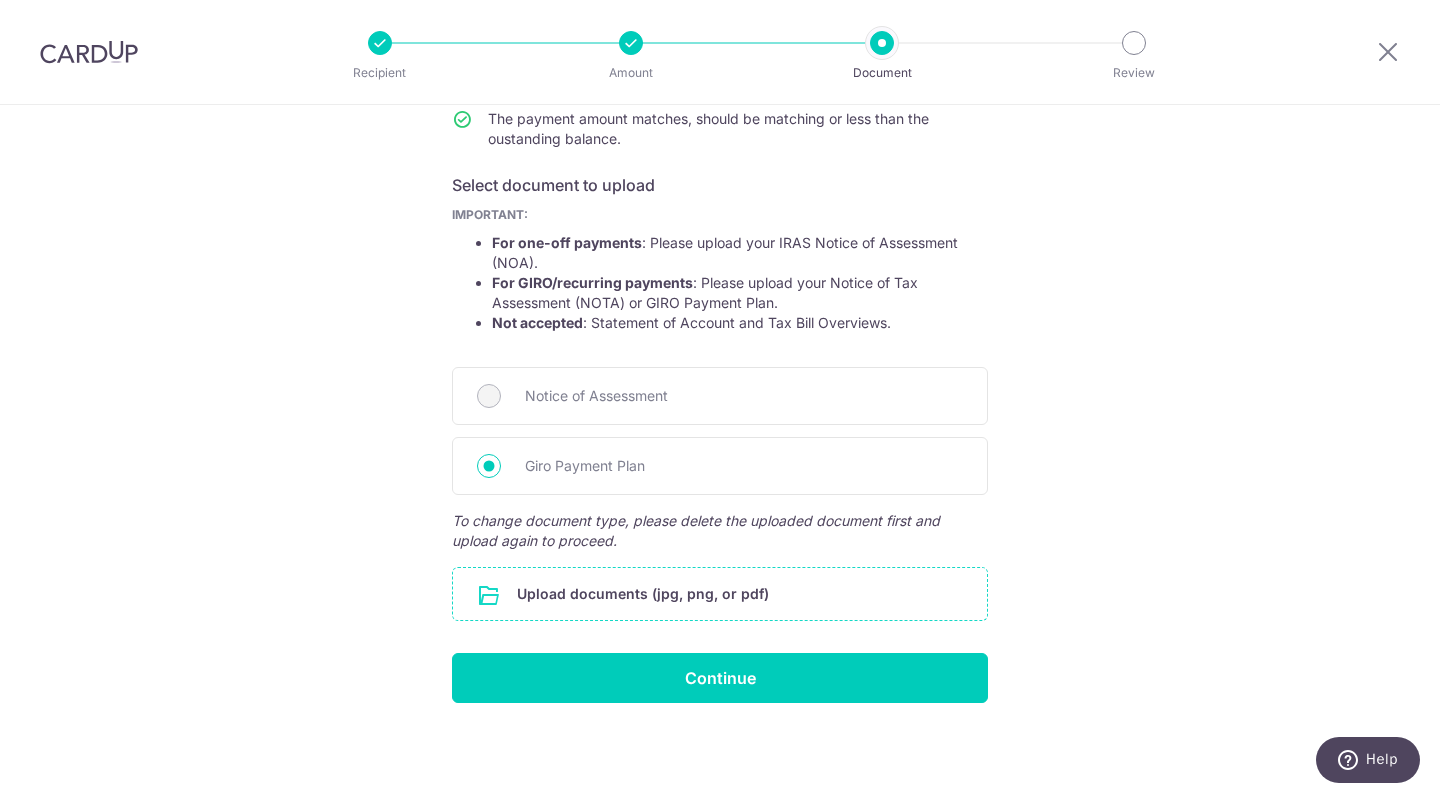 scroll, scrollTop: 224, scrollLeft: 0, axis: vertical 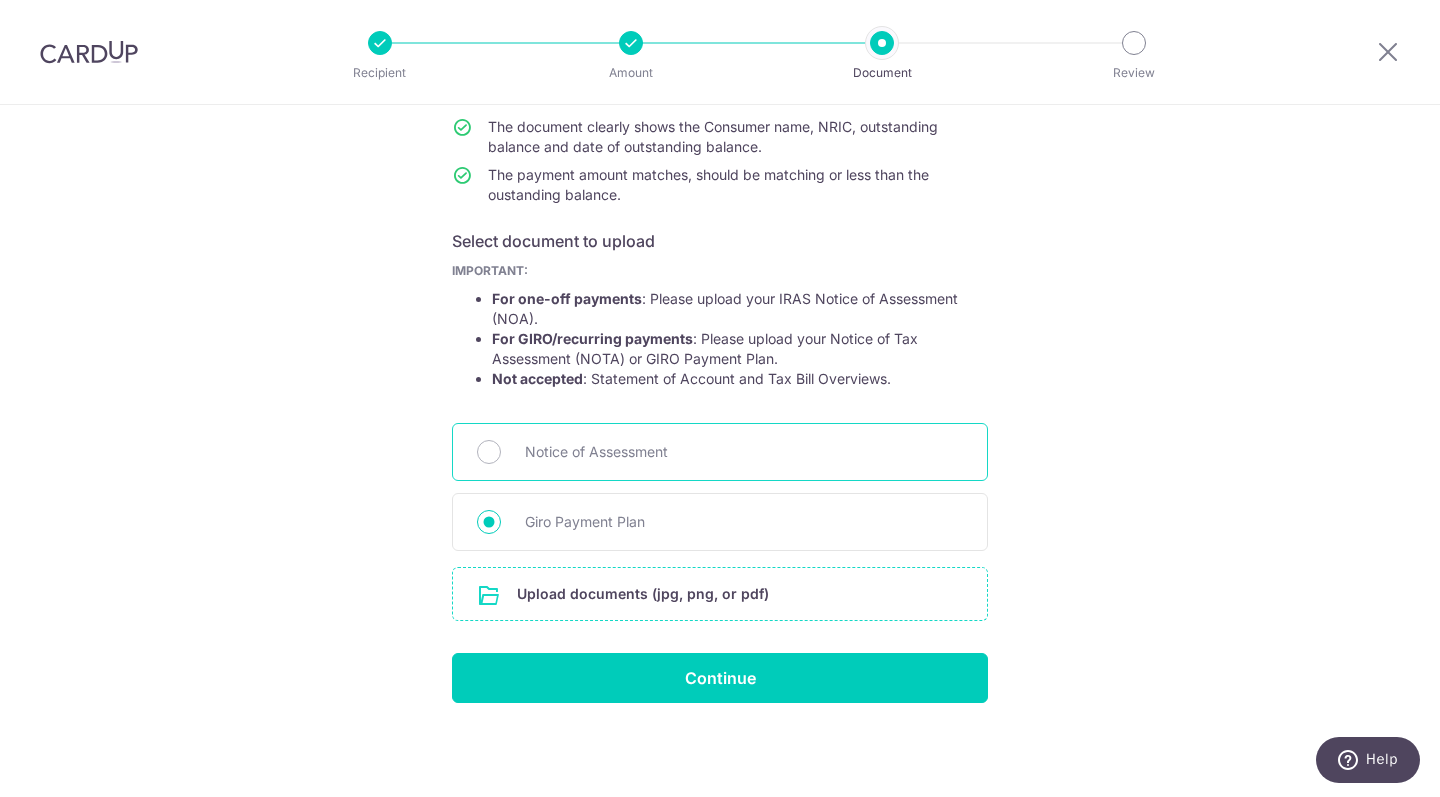 click on "Notice of Assessment" at bounding box center [744, 452] 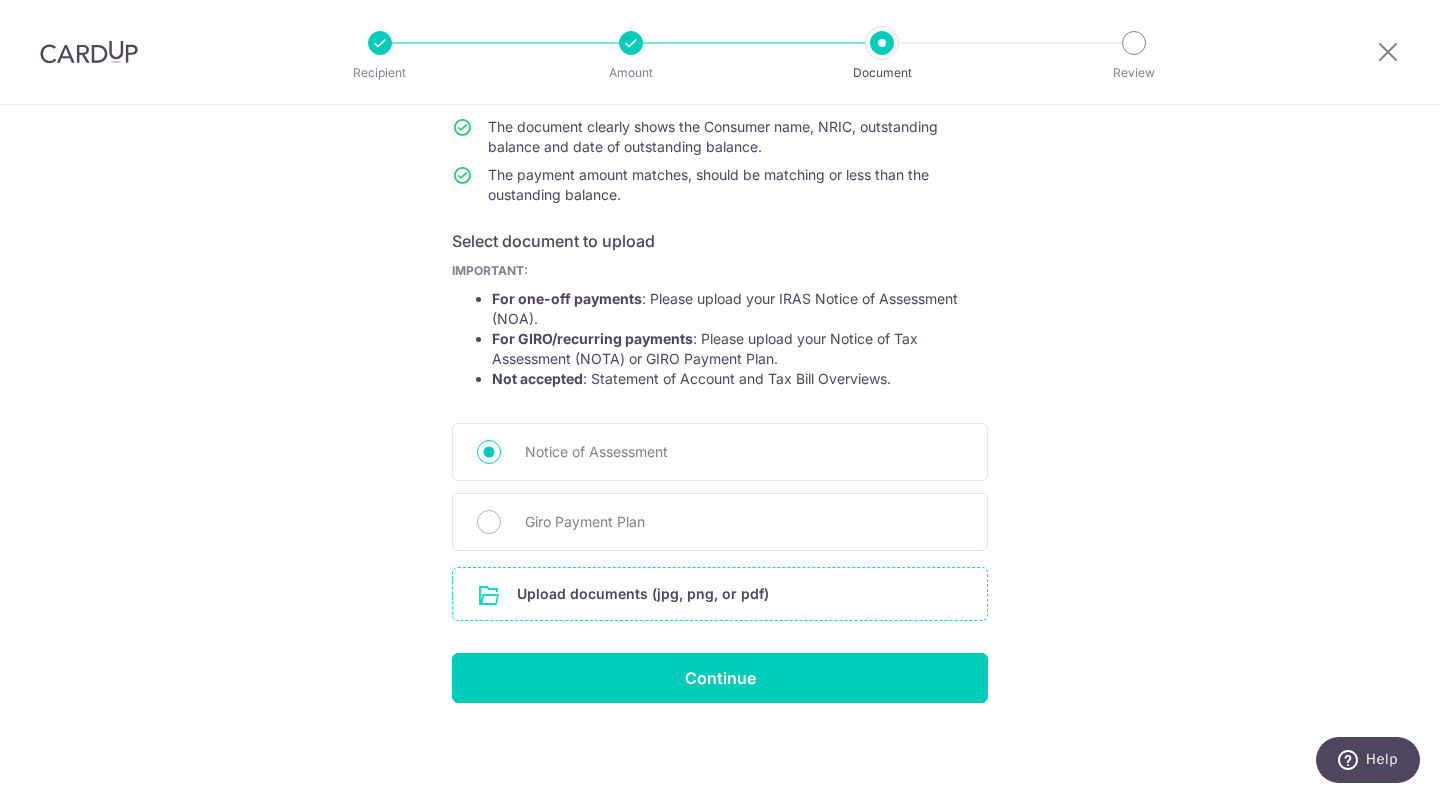 click at bounding box center (720, 594) 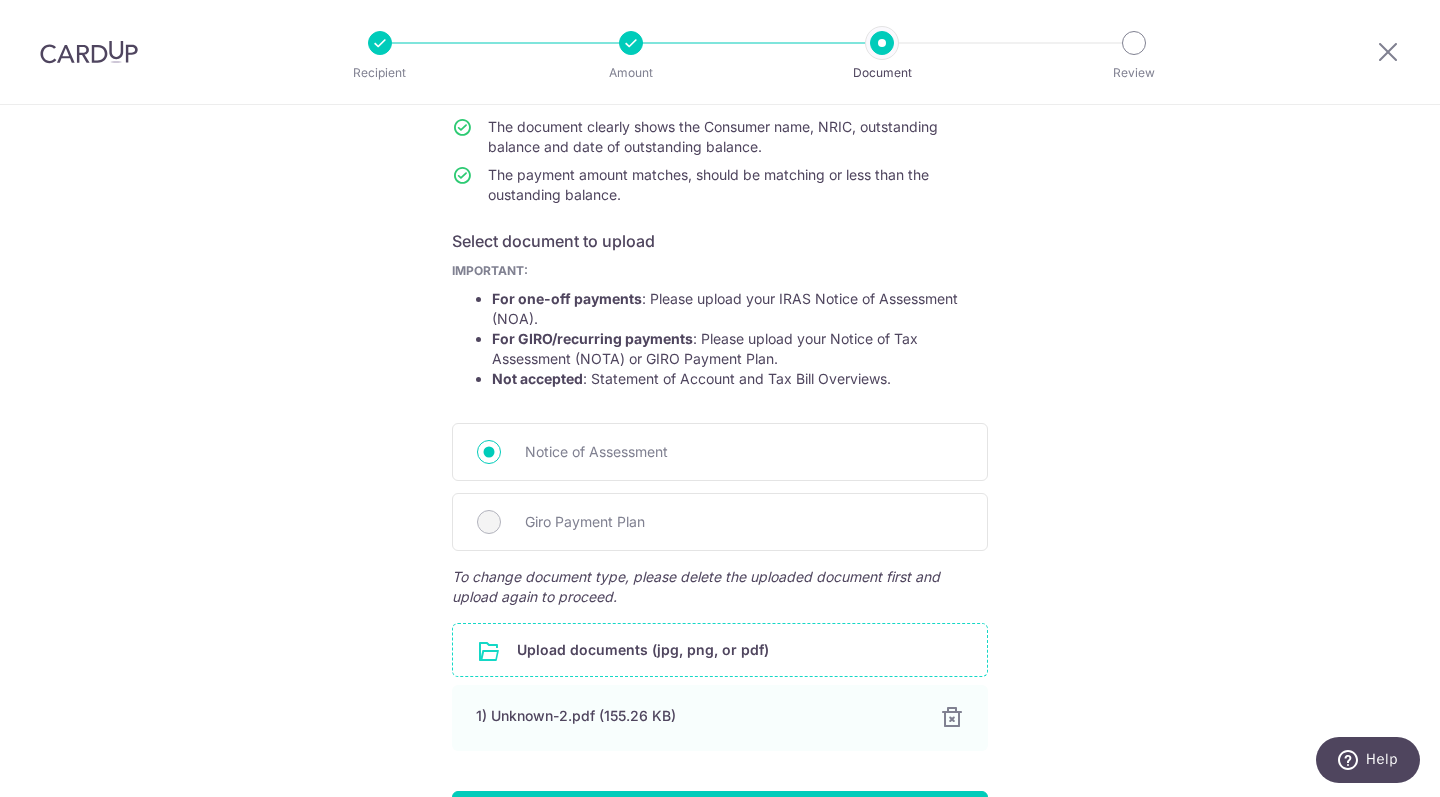 click on "Help us verify your payment
Your supporting documents will enable us to approve your payments smoothly!  Please ensure below points while providing the documents:
The document is an up-to-date  Notice of Assessment and Giro Payment Plan .
The document clearly shows the Consumer name, NRIC, outstanding balance and date of outstanding balance.
The payment amount matches, should be matching or less than the oustanding balance.
Select document to upload
IMPORTANT:   For one-off payments : Please upload your IRAS Notice of Assessment (NOA).   For GIRO/recurring payments : Please upload your Notice of Tax Assessment (NOTA) or GIRO Payment Plan.   Not accepted : Statement of Account and Tax Bill Overviews." at bounding box center [720, 408] 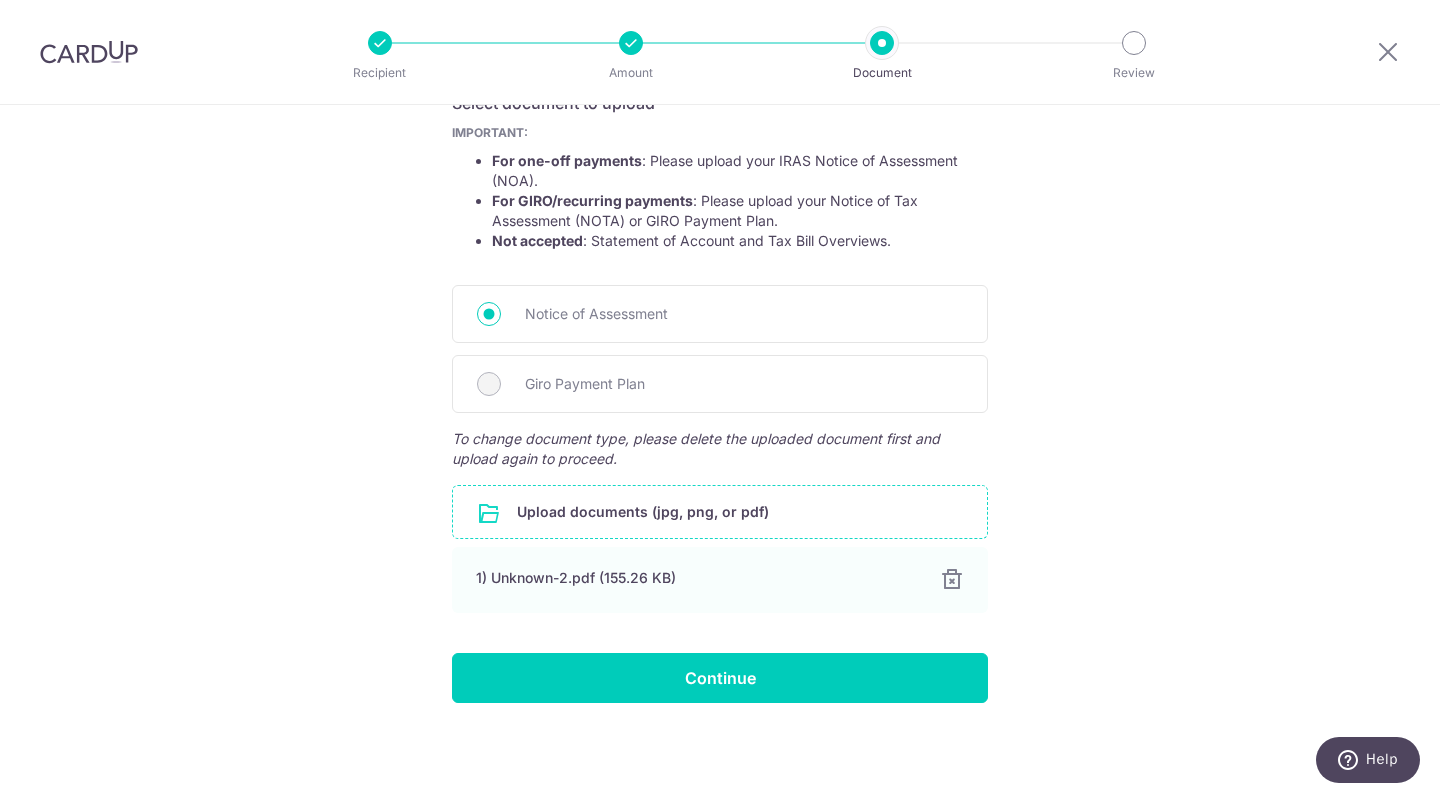 scroll, scrollTop: 362, scrollLeft: 0, axis: vertical 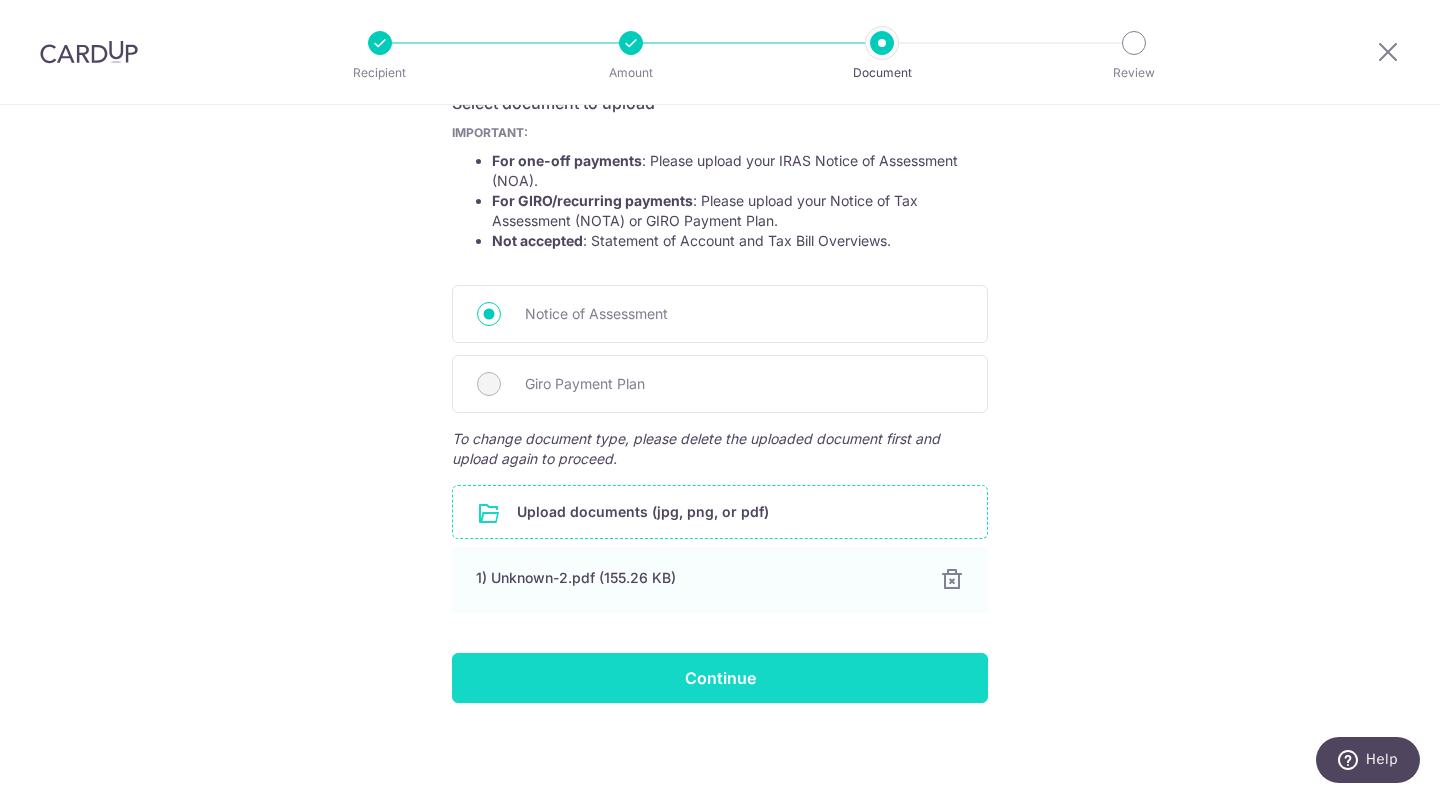 click on "Continue" at bounding box center [720, 678] 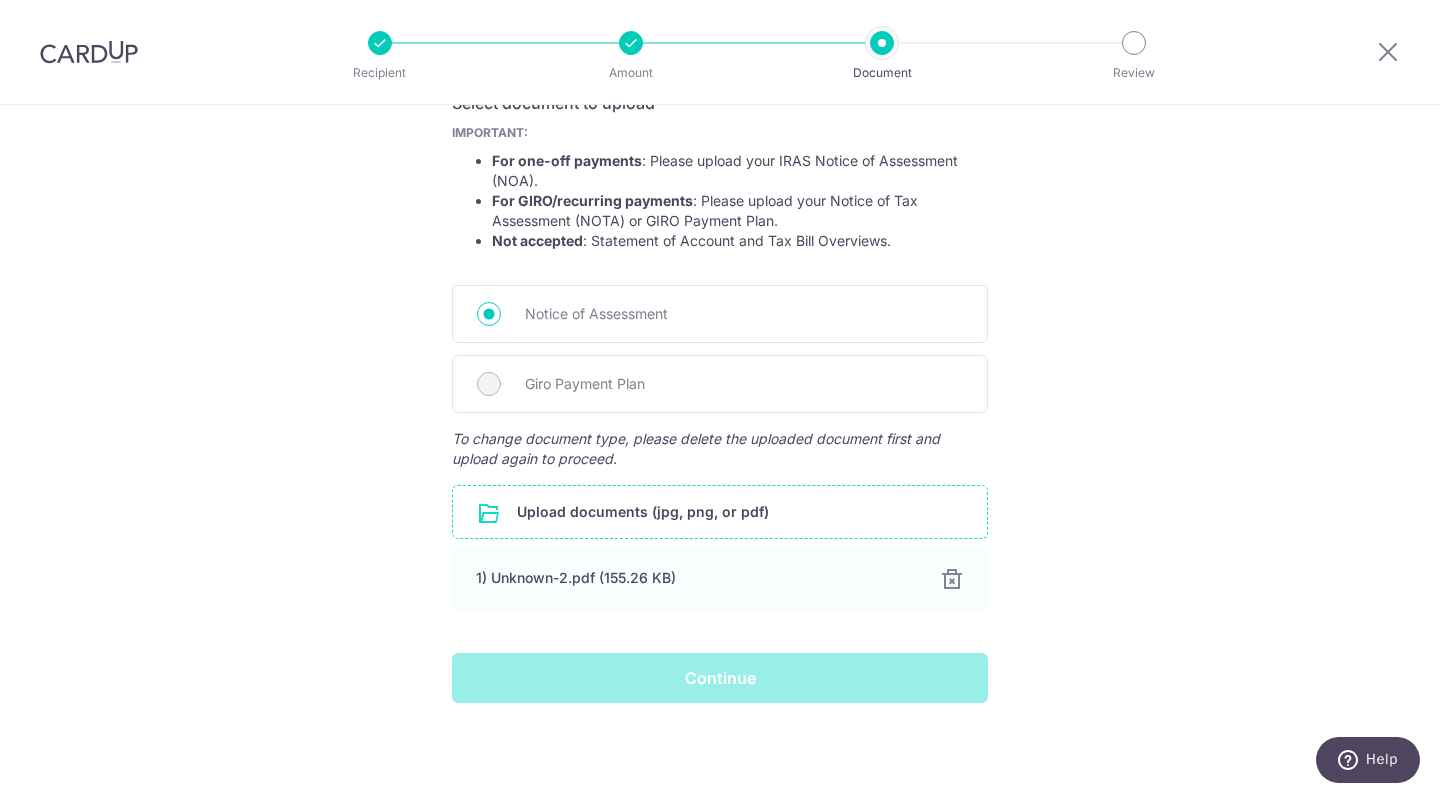 click on "Help us verify your payment
Your supporting documents will enable us to approve your payments smoothly!  Please ensure below points while providing the documents:
The document is an up-to-date  Notice of Assessment and Giro Payment Plan .
The document clearly shows the Consumer name, NRIC, outstanding balance and date of outstanding balance.
The payment amount matches, should be matching or less than the oustanding balance.
Select document to upload
IMPORTANT:   For one-off payments : Please upload your IRAS Notice of Assessment (NOA).   For GIRO/recurring payments : Please upload your Notice of Tax Assessment (NOTA) or GIRO Payment Plan.   Not accepted : Statement of Account and Tax Bill Overviews." at bounding box center [720, 270] 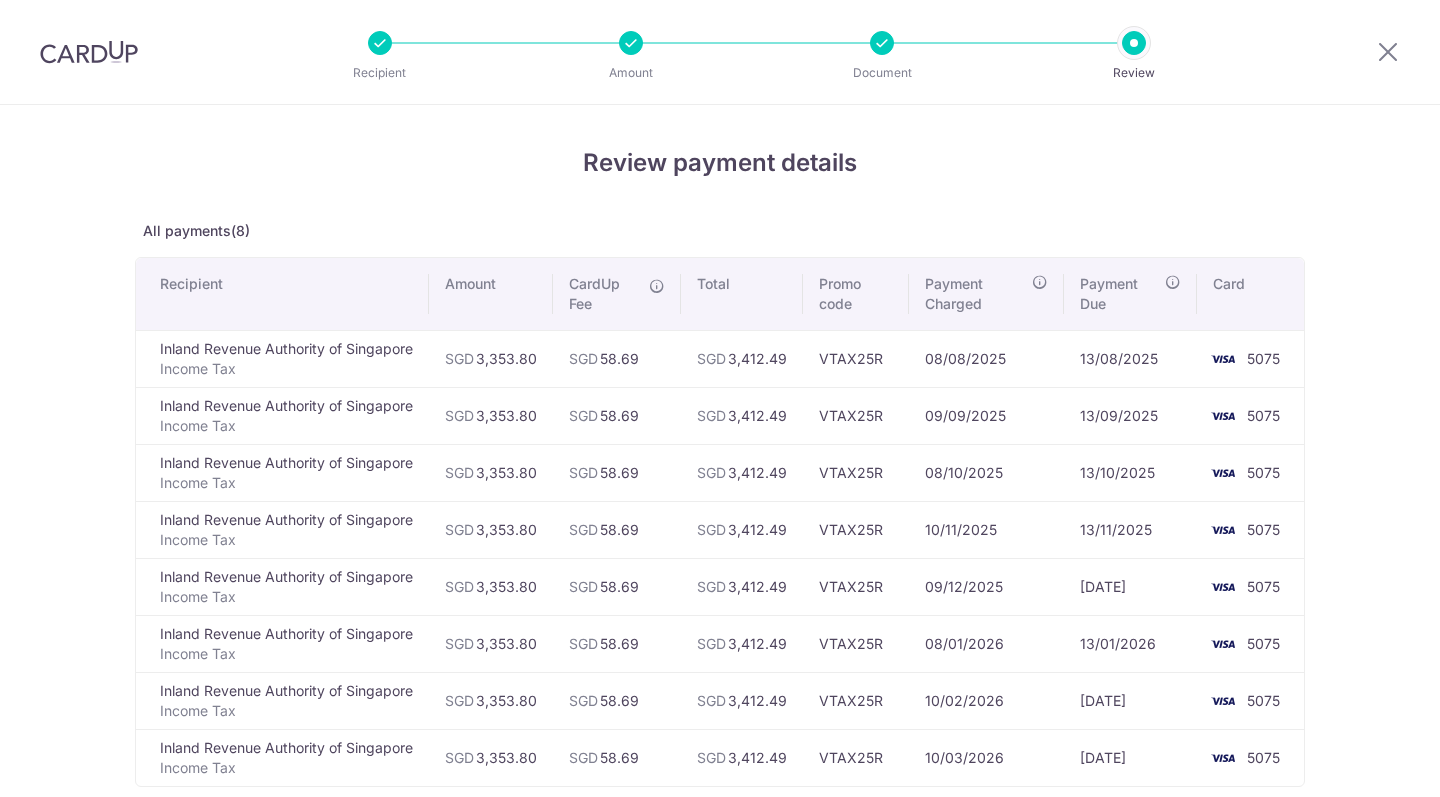 scroll, scrollTop: 0, scrollLeft: 0, axis: both 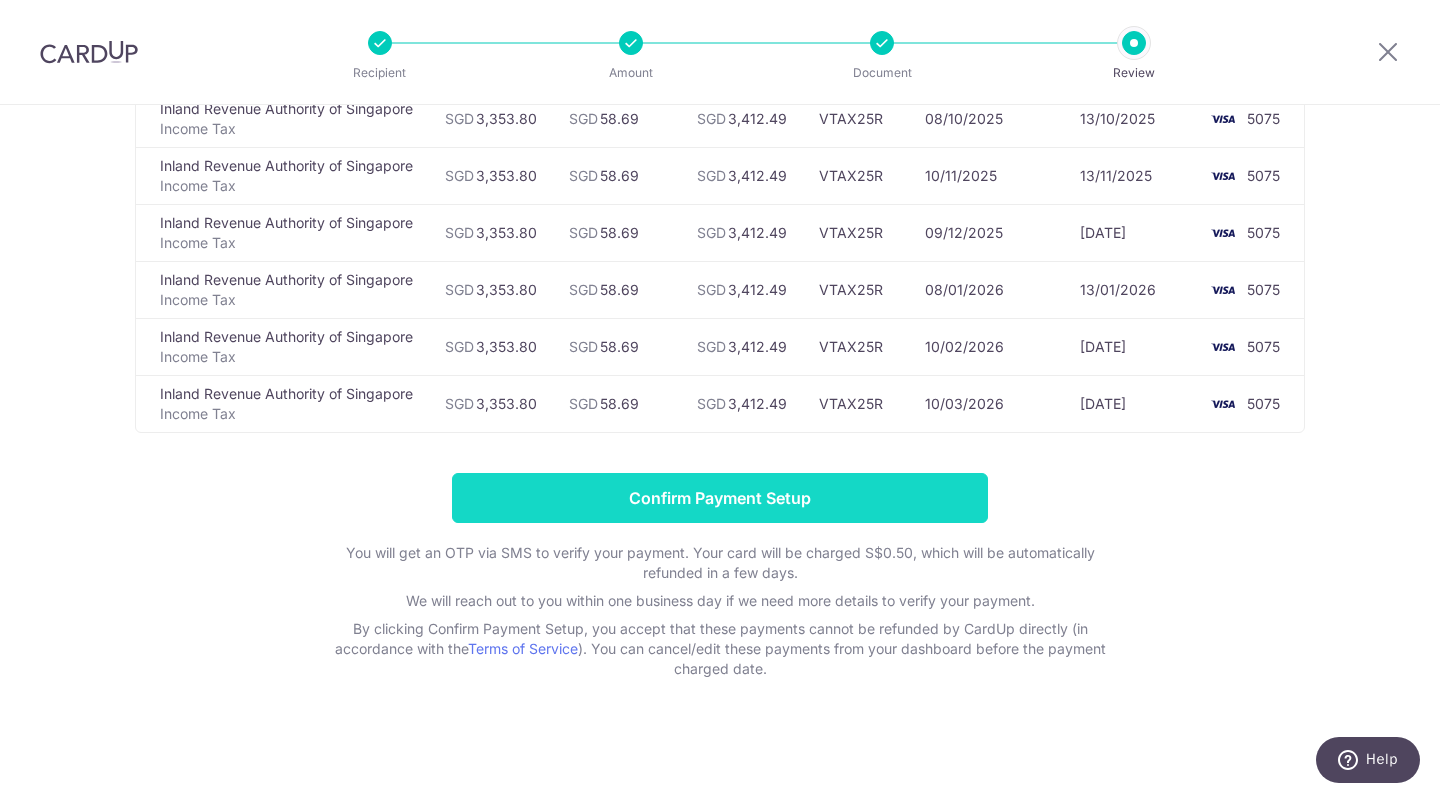click on "Confirm Payment Setup" at bounding box center [720, 498] 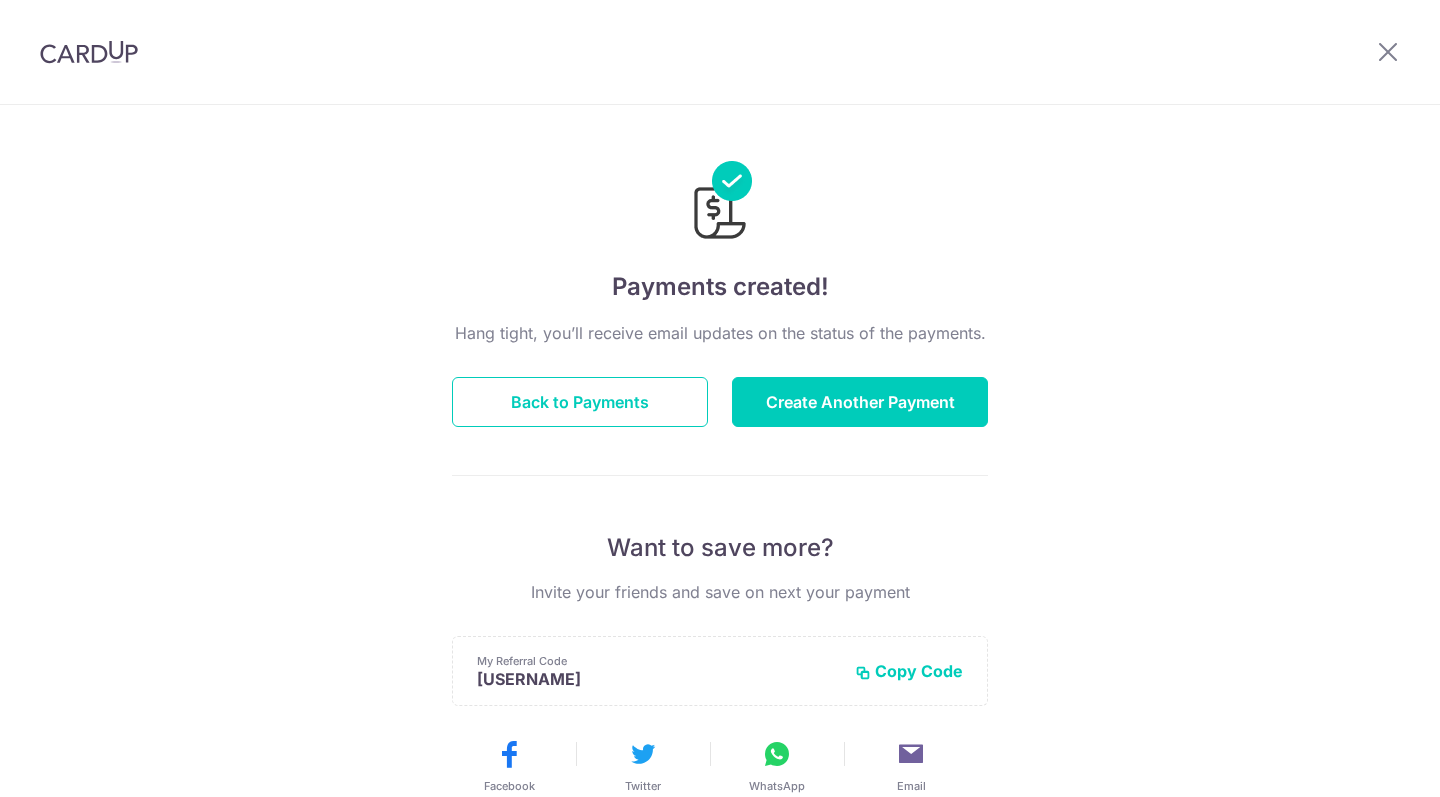 scroll, scrollTop: 0, scrollLeft: 0, axis: both 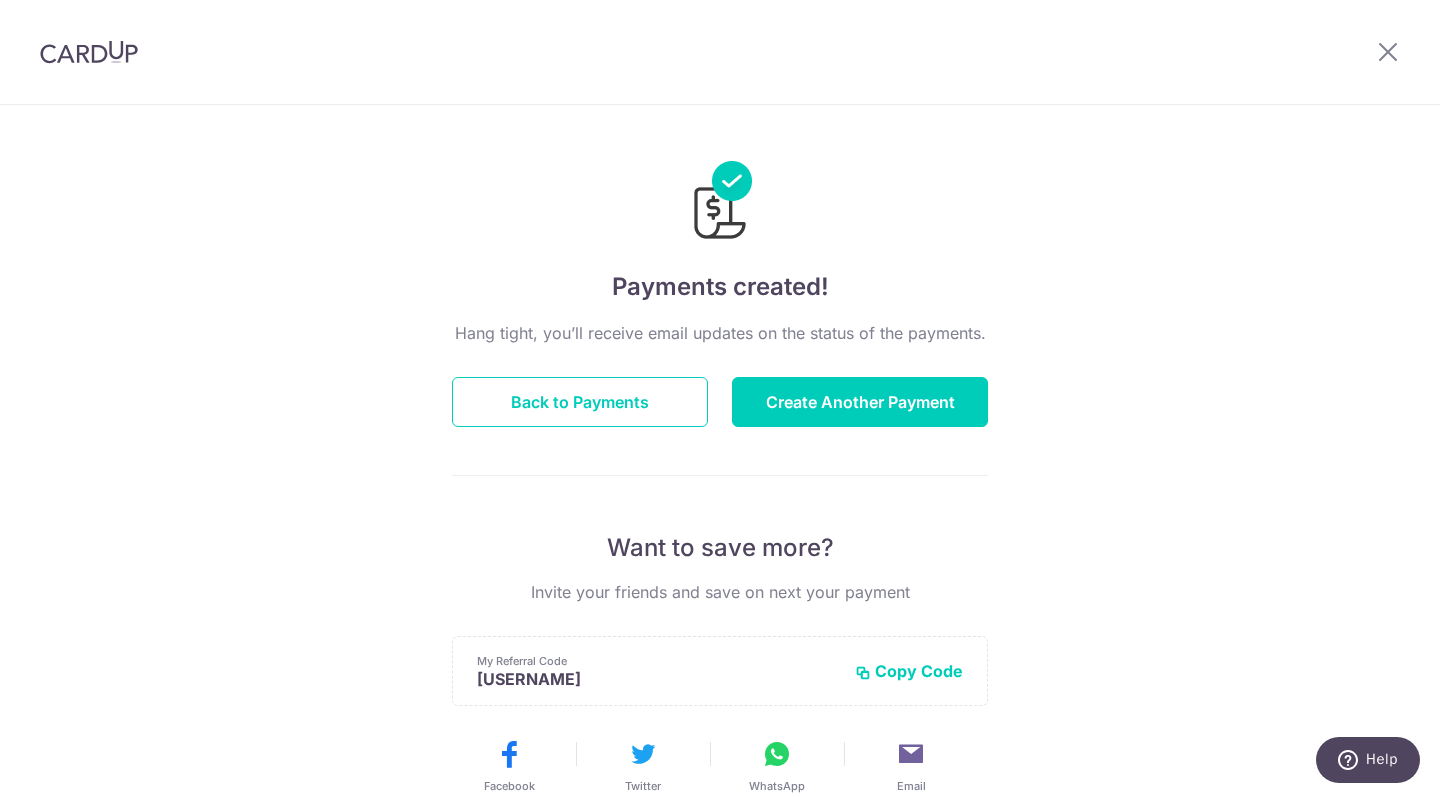 click on "Payments created!
Hang tight, you’ll receive email updates on the status of the payments.
Back to Payments
Create Another Payment
Want to save more?
Invite your friends and save on next your payment
My Referral Code
JIANGHUIDOVANSONQ723
Copy Code
Copied
Facebook
Twitter
WhatsApp
Email" at bounding box center (720, 639) 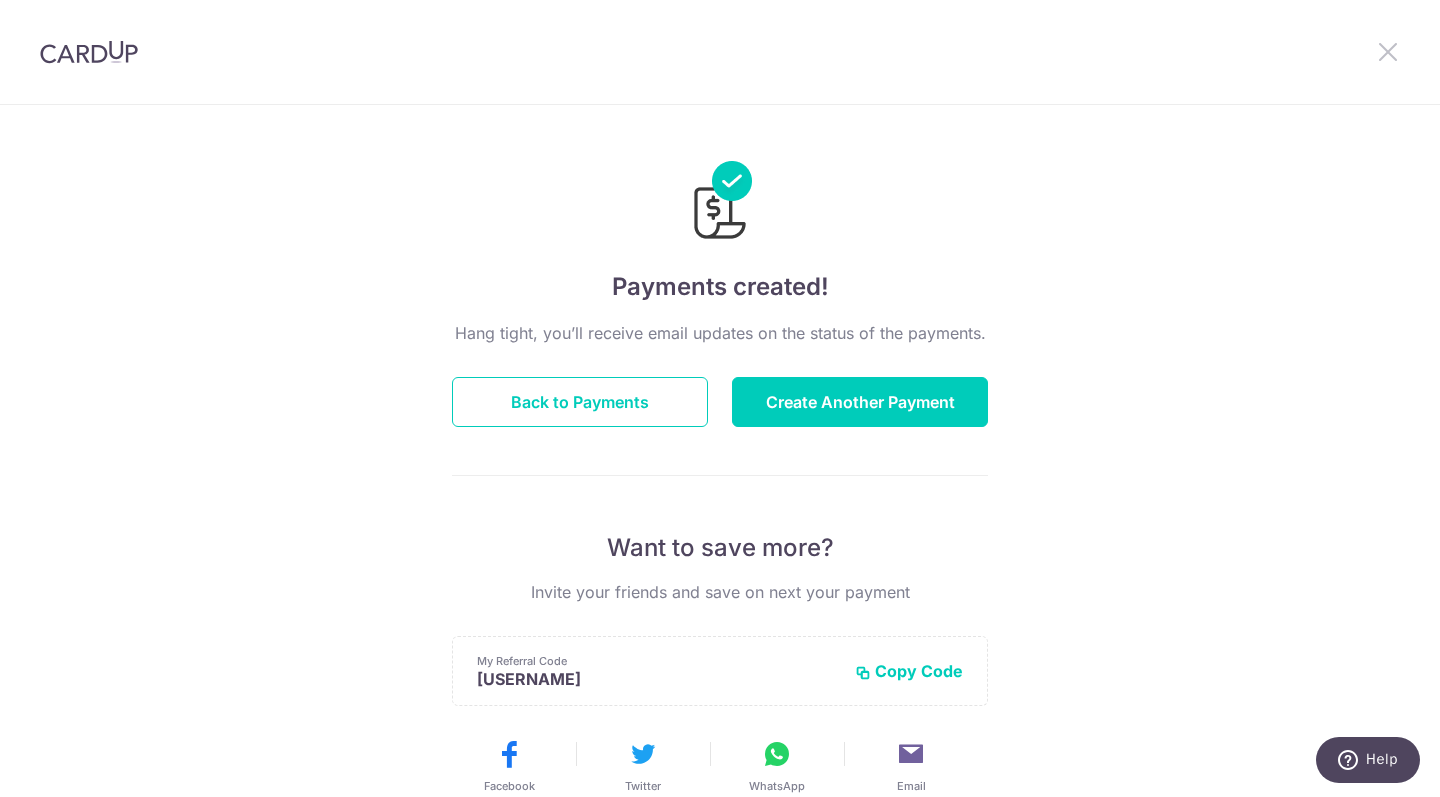 click at bounding box center [1388, 51] 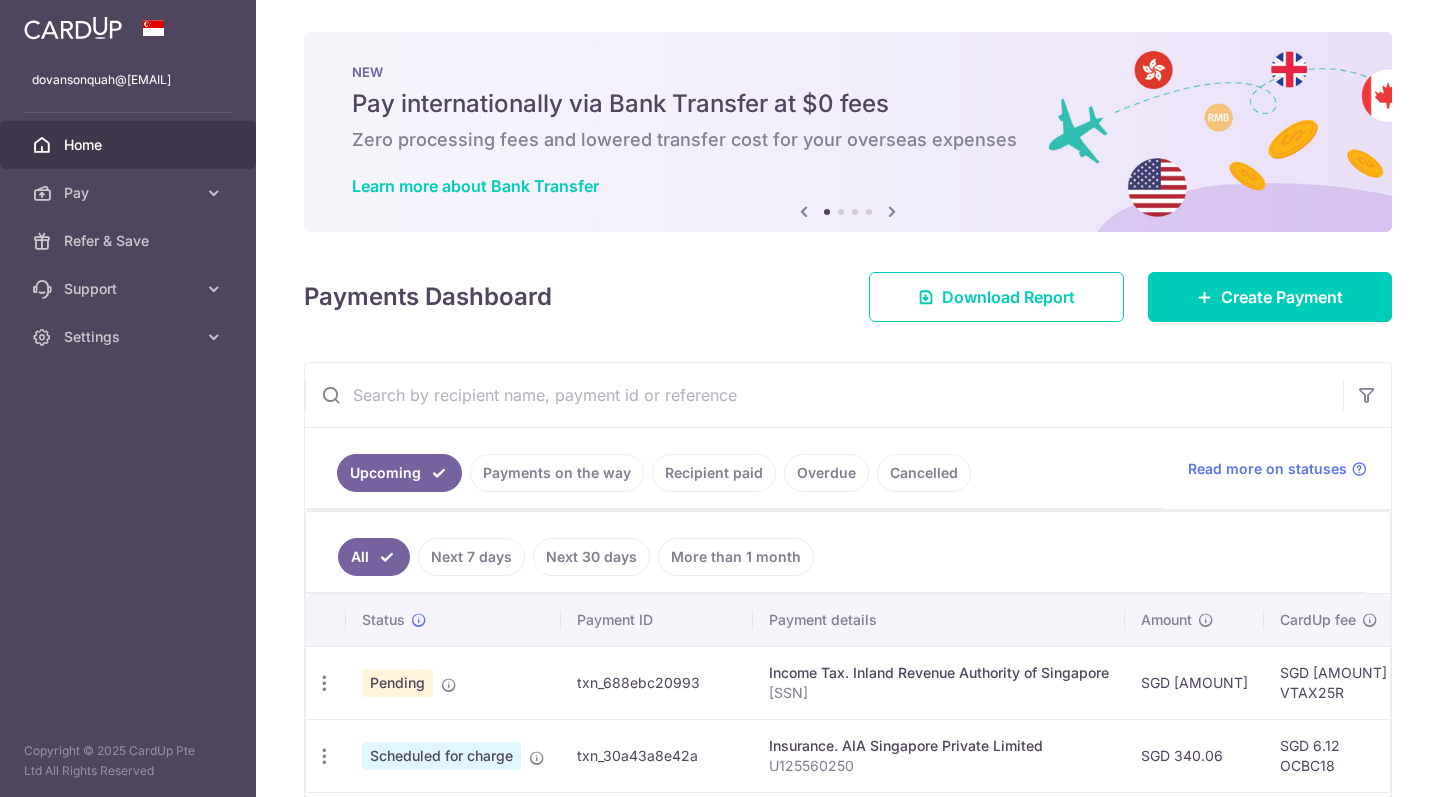 scroll, scrollTop: 0, scrollLeft: 0, axis: both 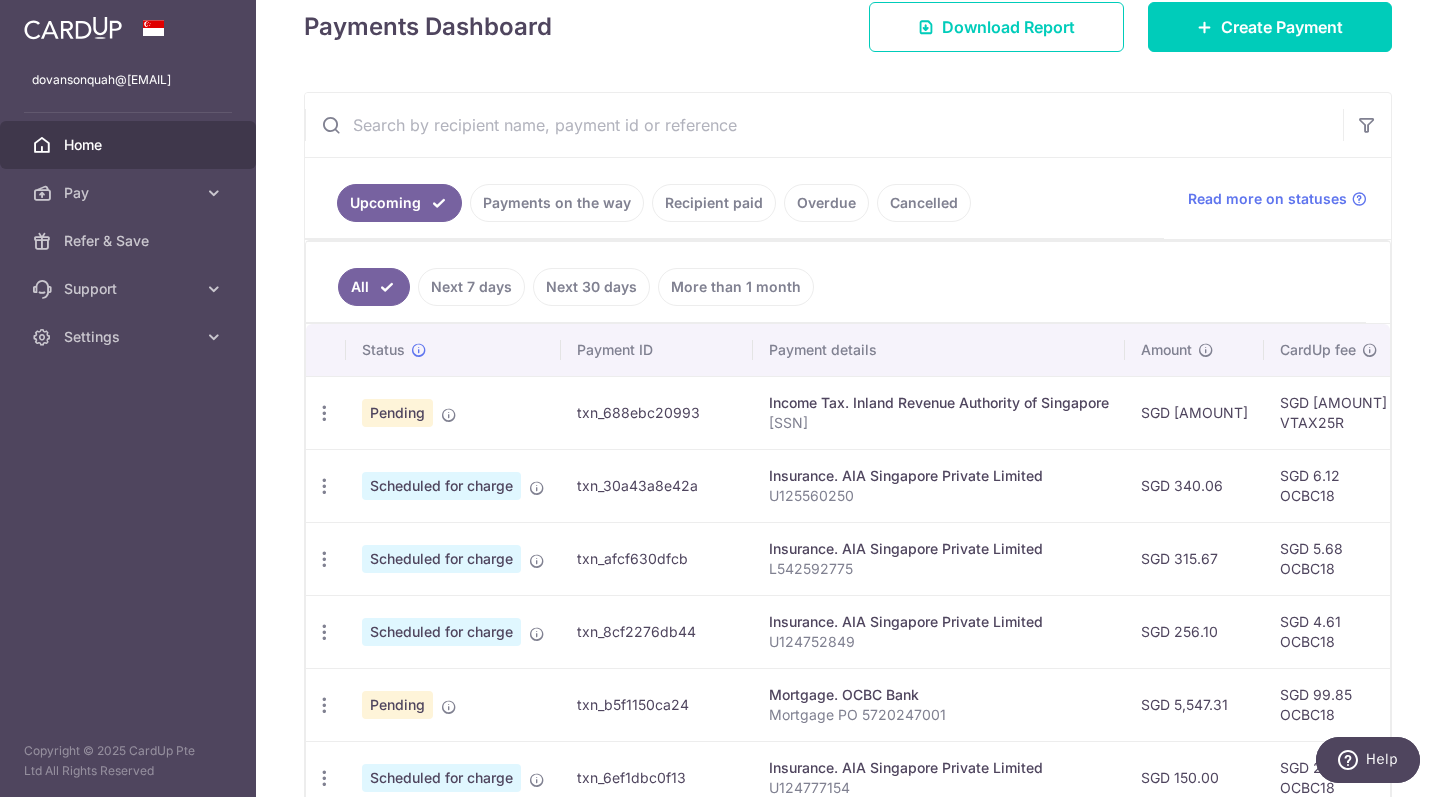 click on "Payments on the way" at bounding box center (557, 203) 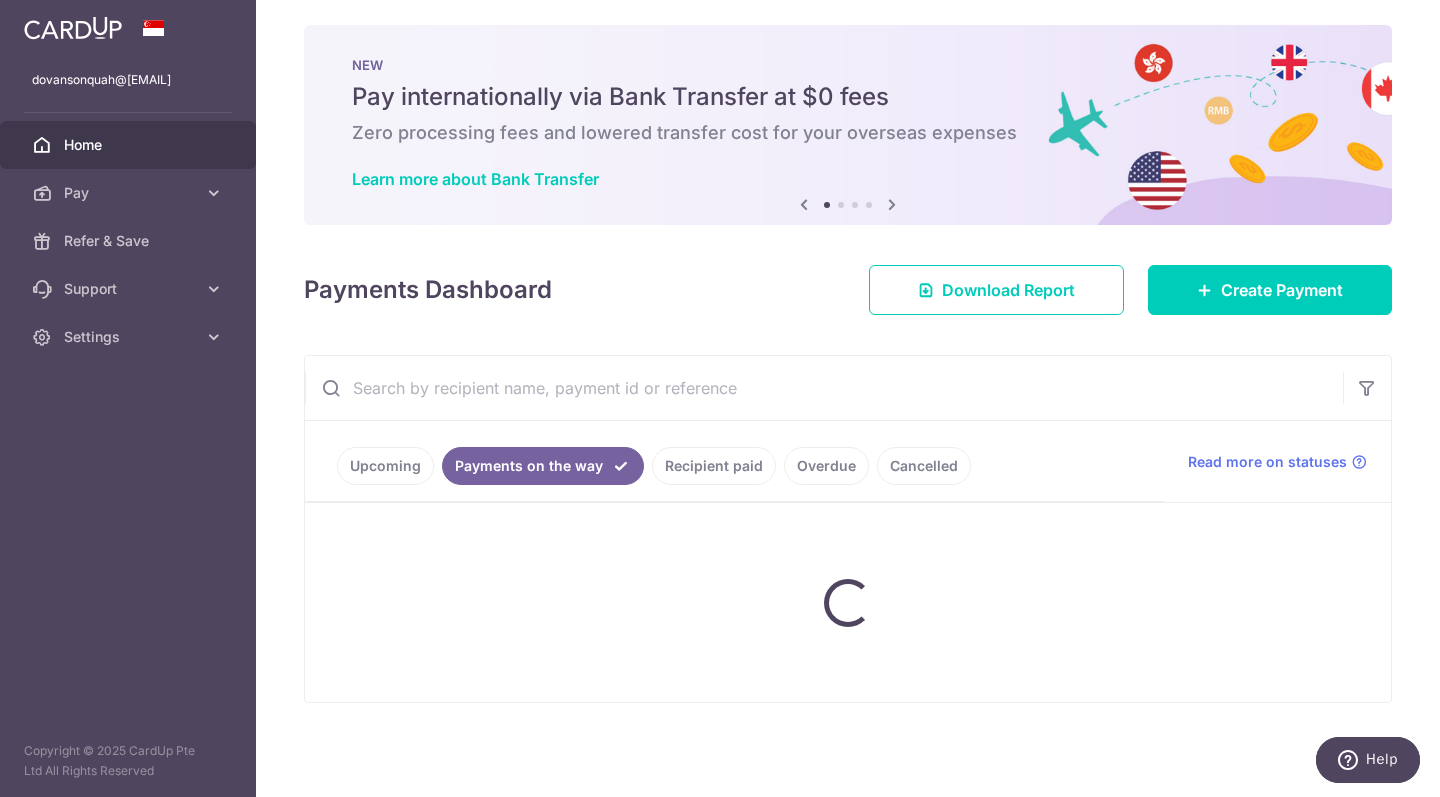 scroll, scrollTop: 7, scrollLeft: 0, axis: vertical 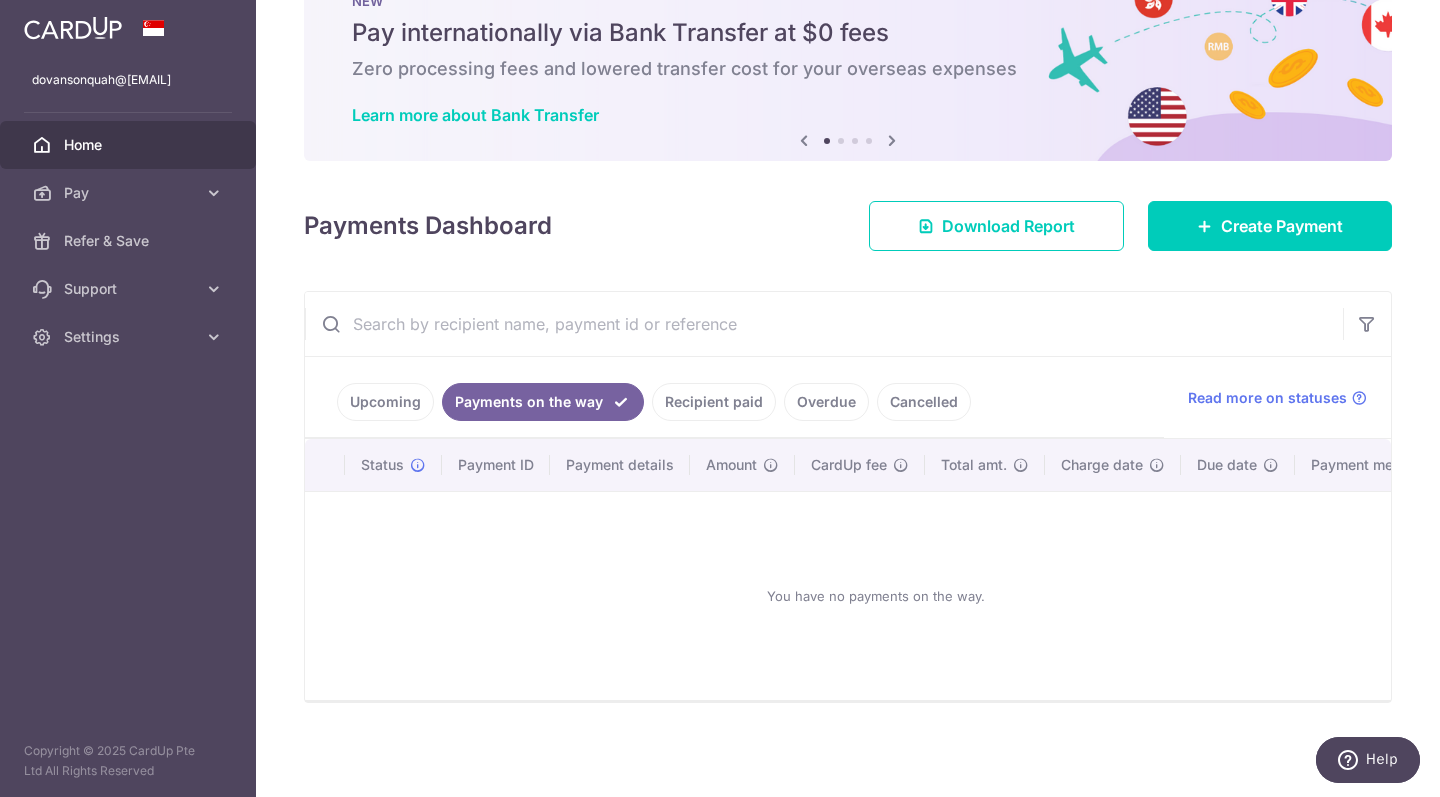 click on "Recipient paid" at bounding box center [714, 402] 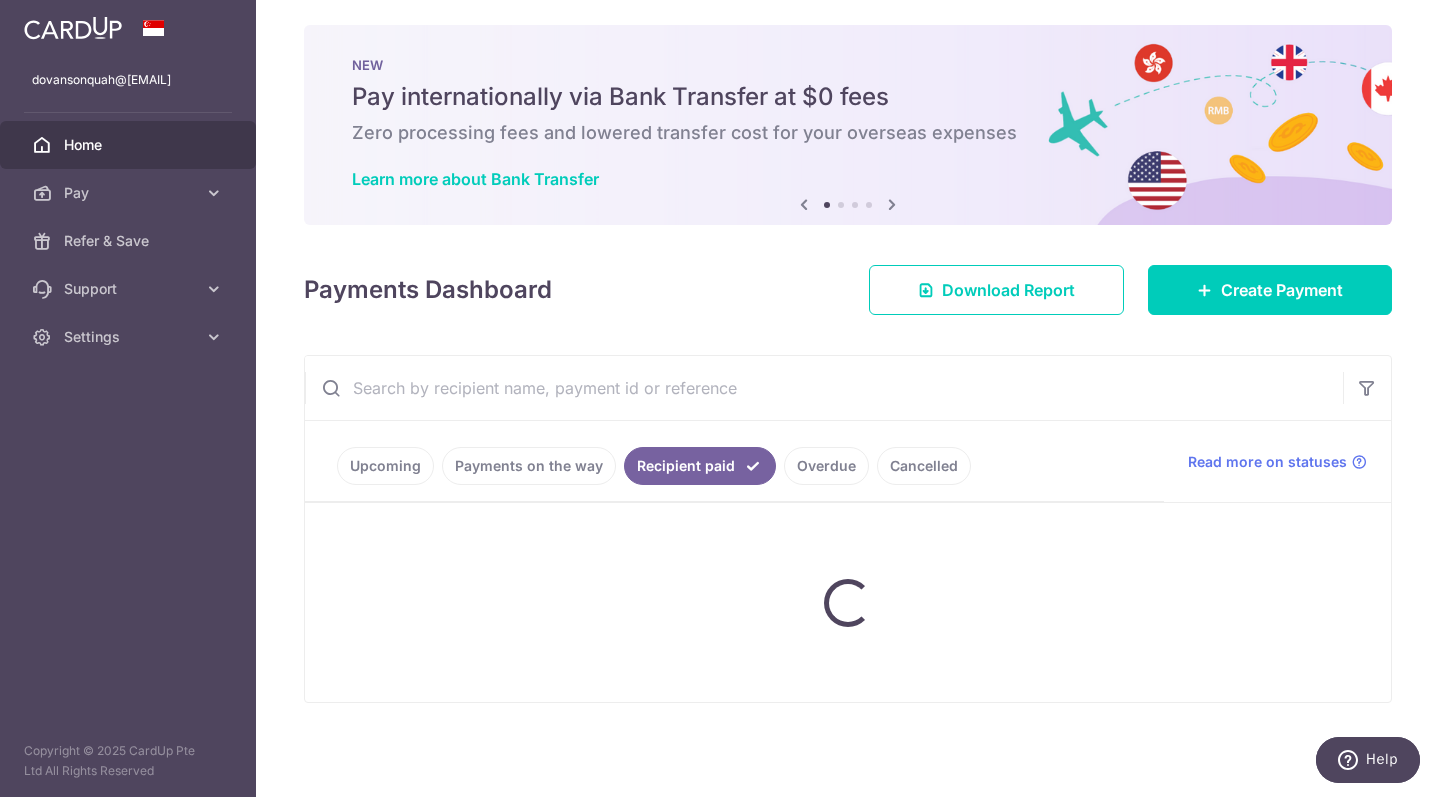 scroll, scrollTop: 7, scrollLeft: 0, axis: vertical 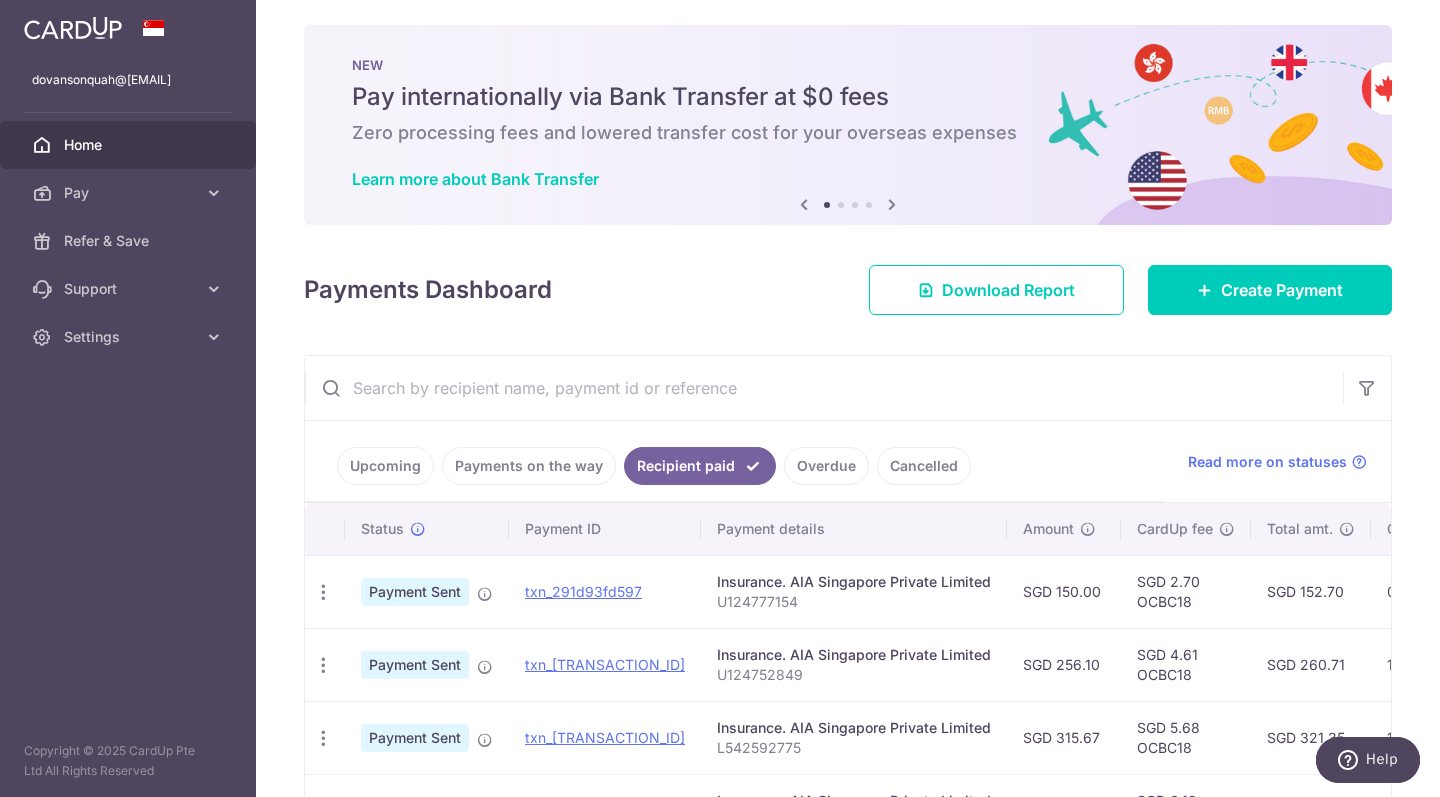 click on "Upcoming" at bounding box center (385, 466) 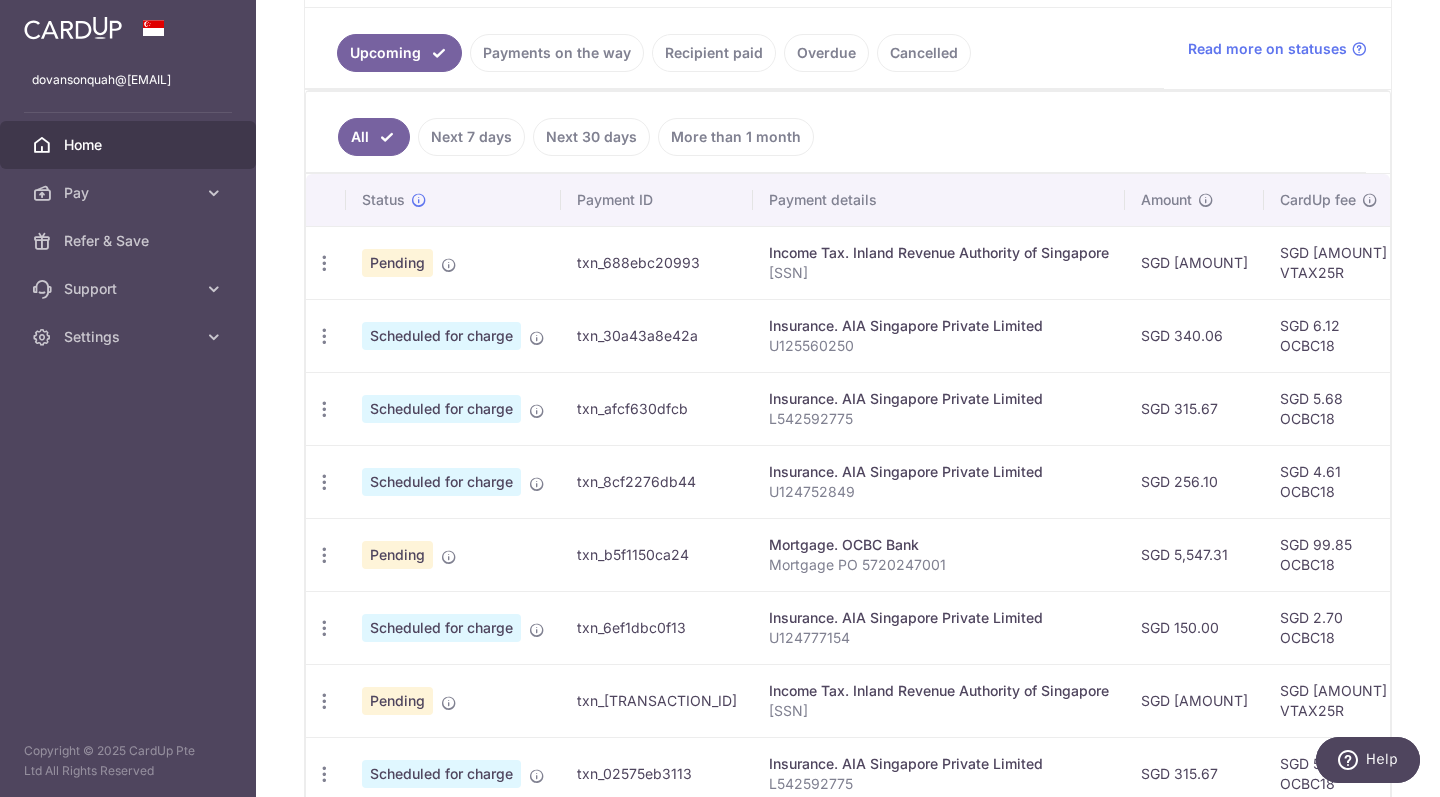 scroll, scrollTop: 416, scrollLeft: 0, axis: vertical 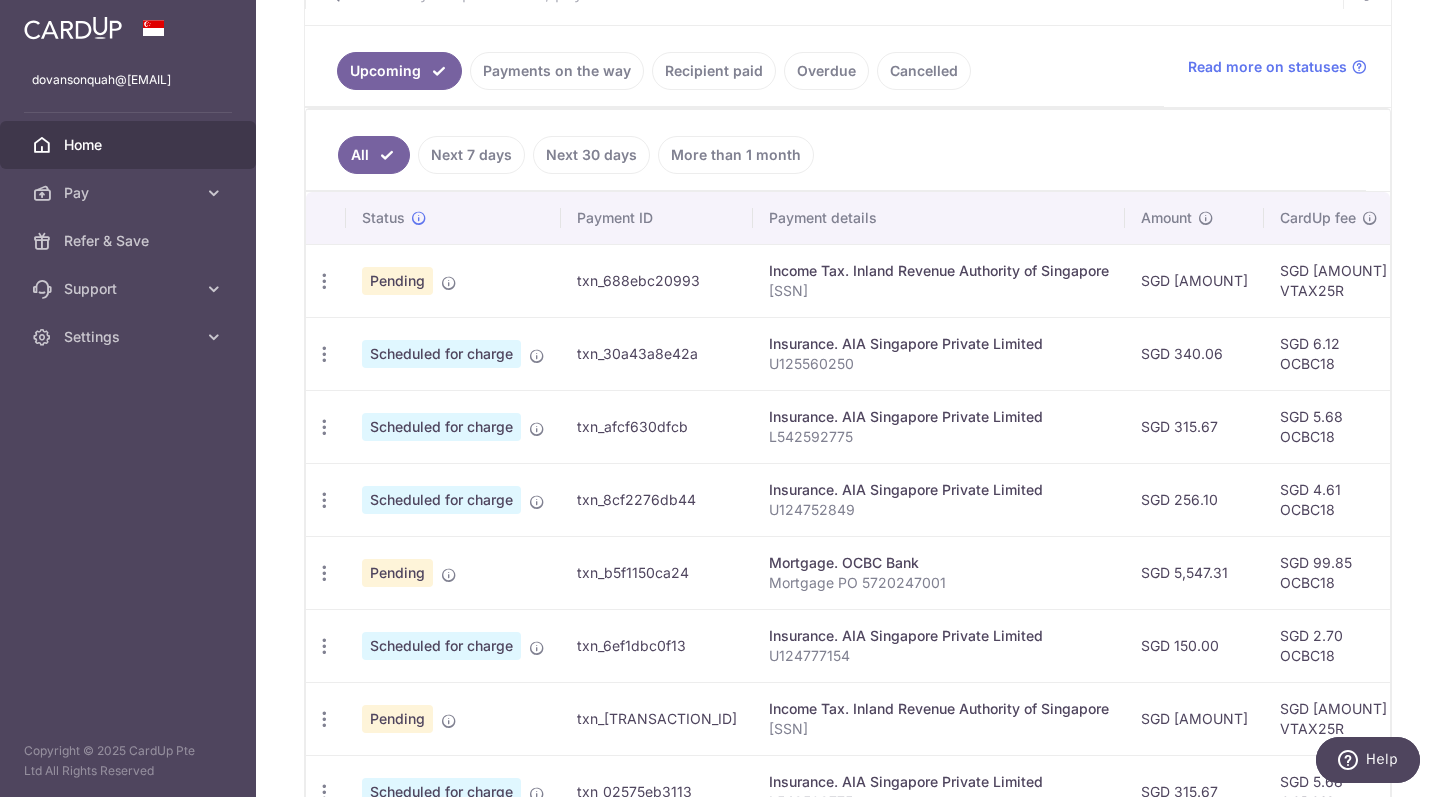 click on "Help" at bounding box center (1368, 760) 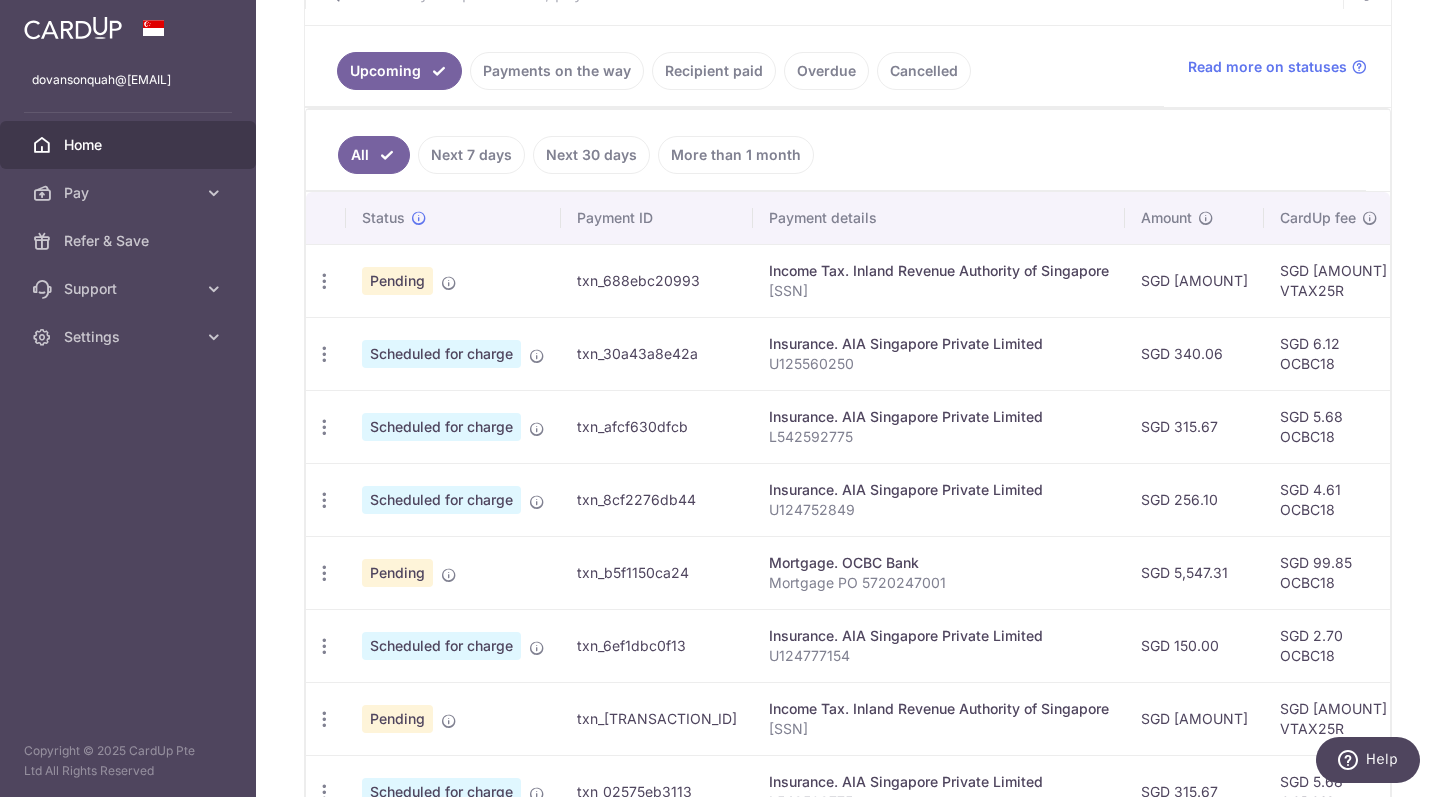 scroll, scrollTop: 0, scrollLeft: 0, axis: both 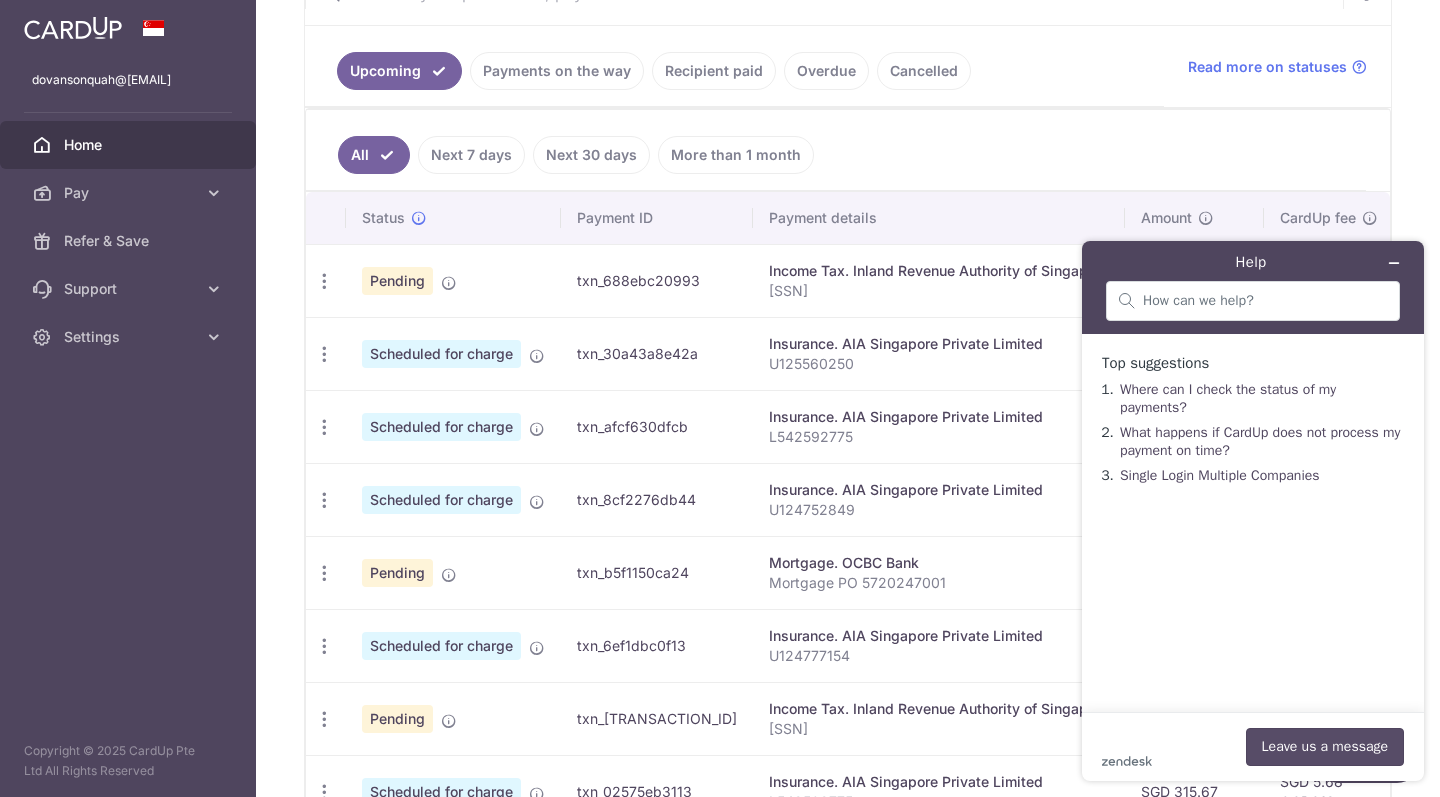 click on "Leave us a message" at bounding box center (1325, 747) 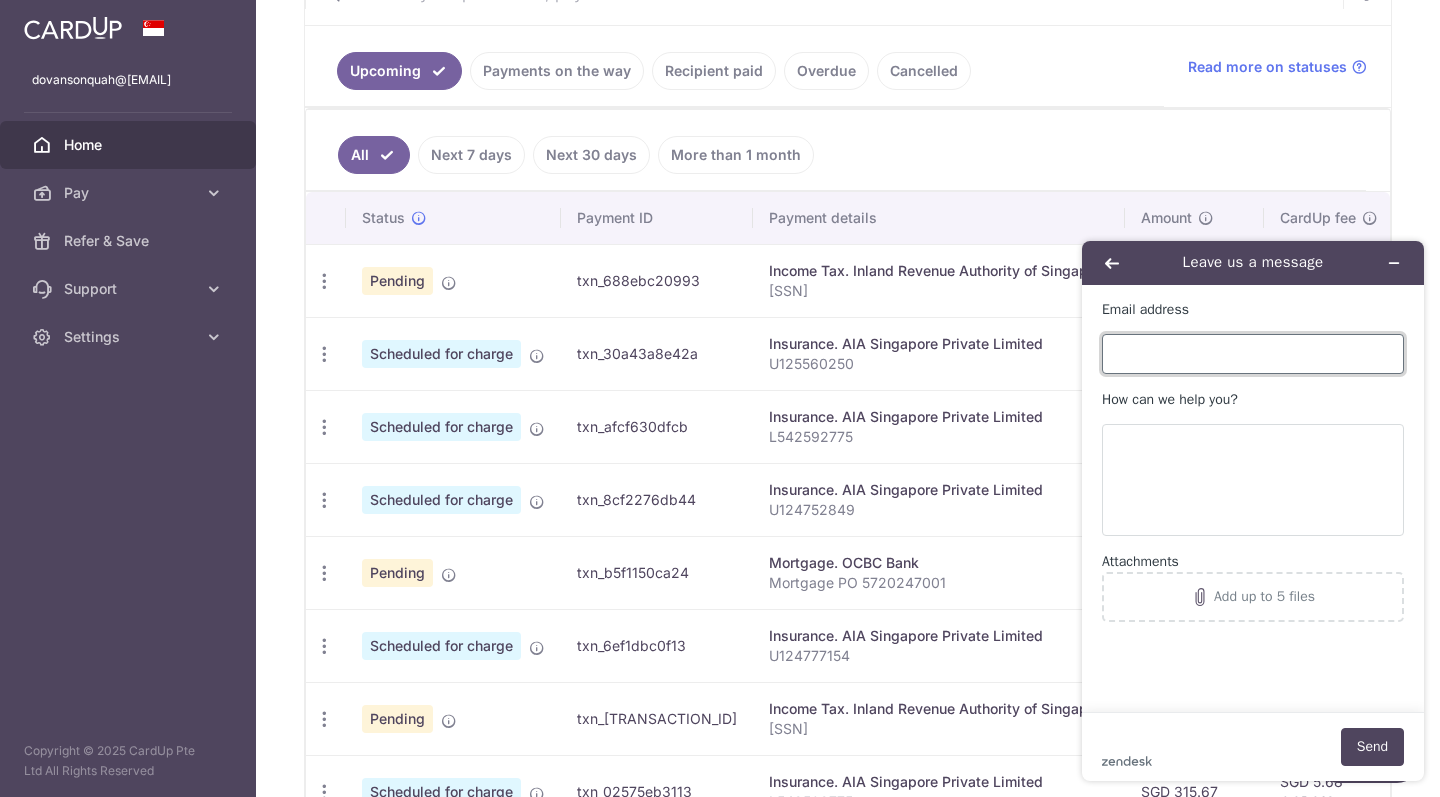 click on "Email address" at bounding box center (1253, 354) 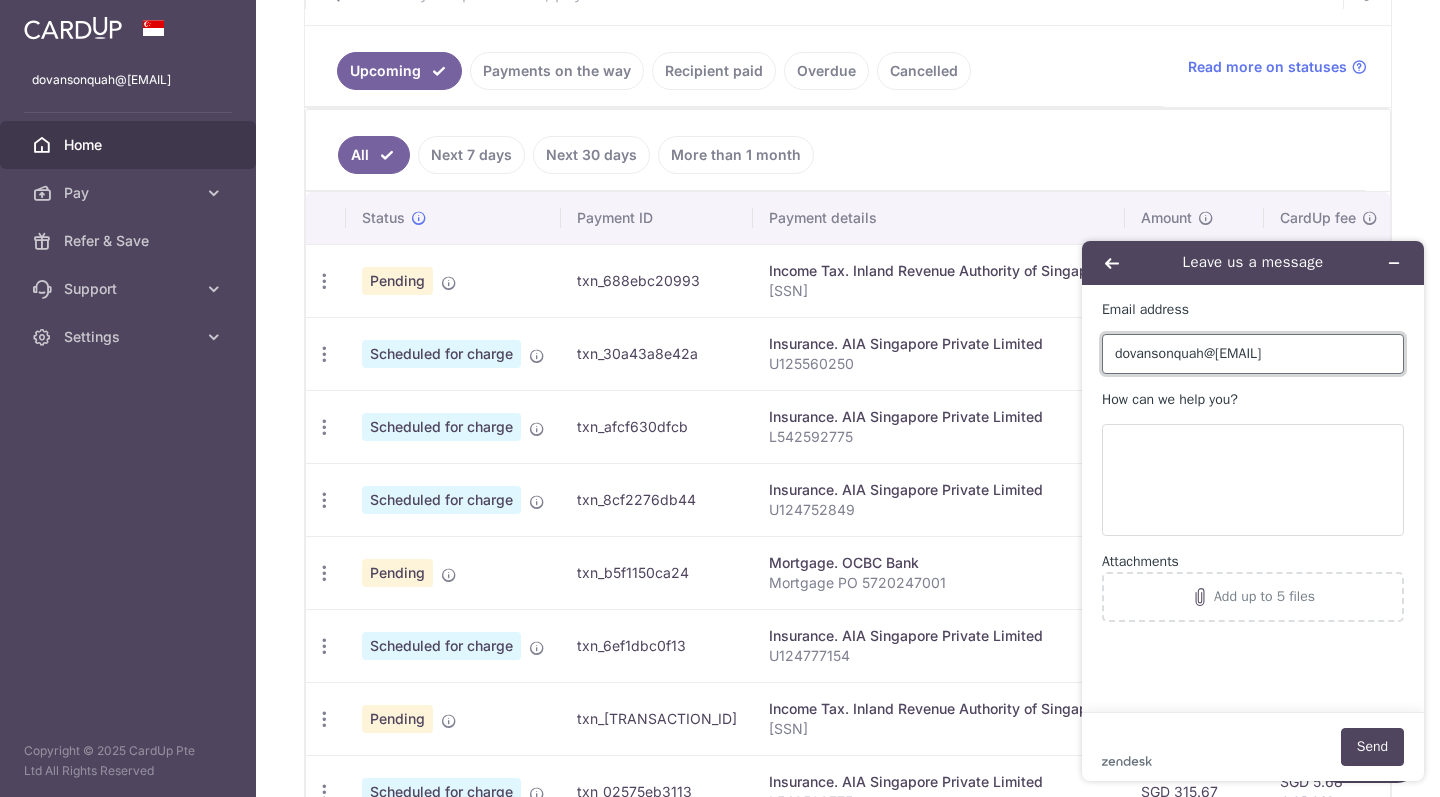 type on "dovansonquah@gmail.com" 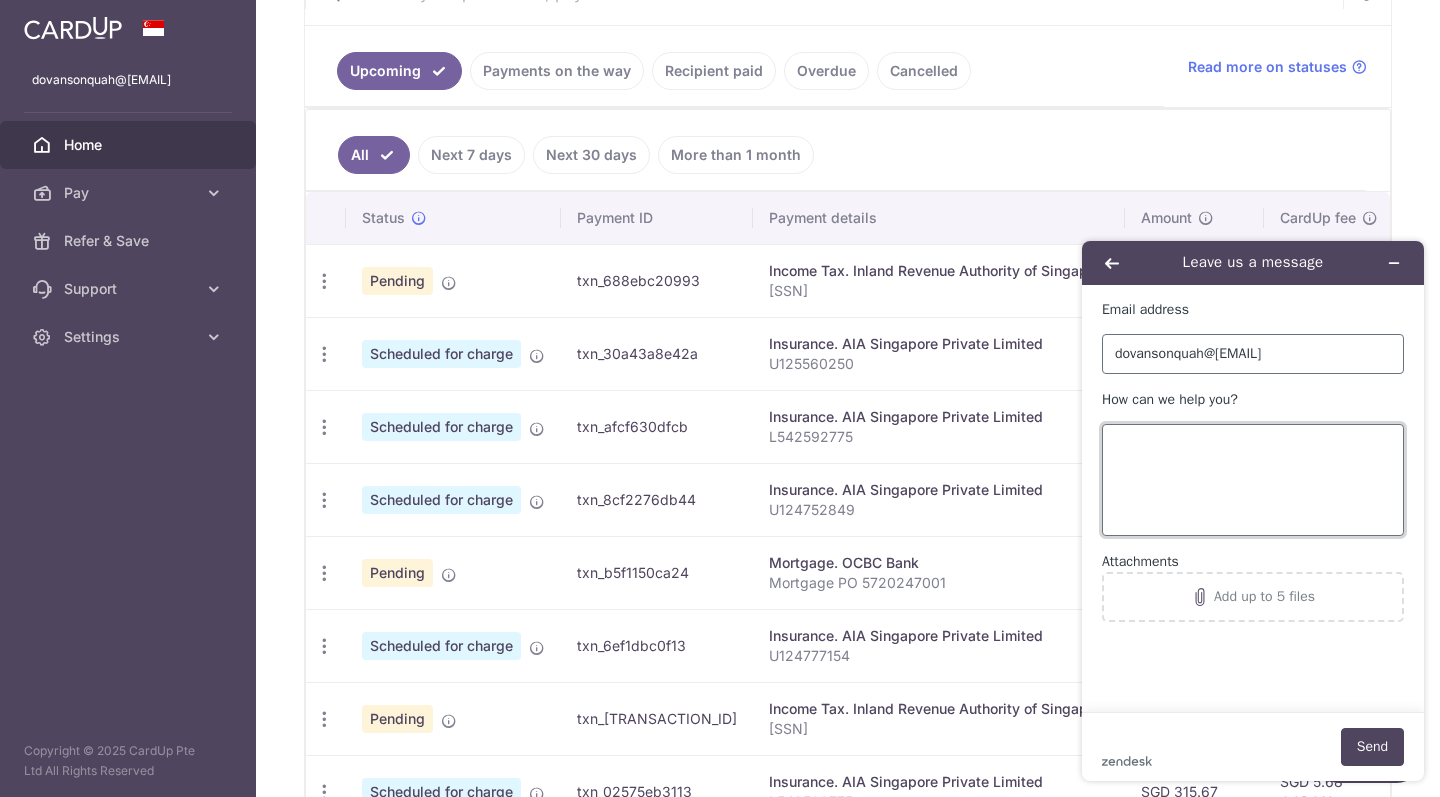 type on "I" 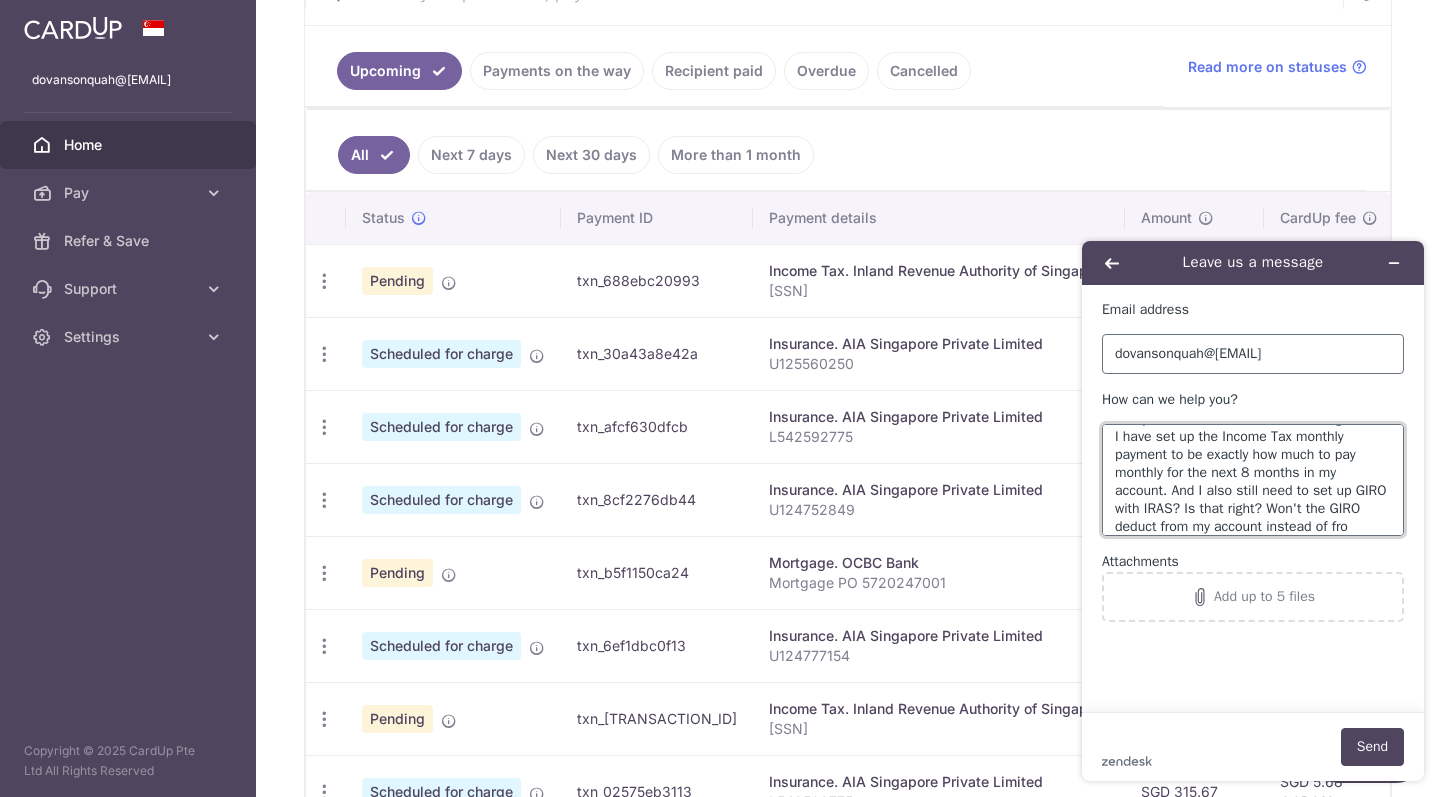 scroll, scrollTop: 54, scrollLeft: 0, axis: vertical 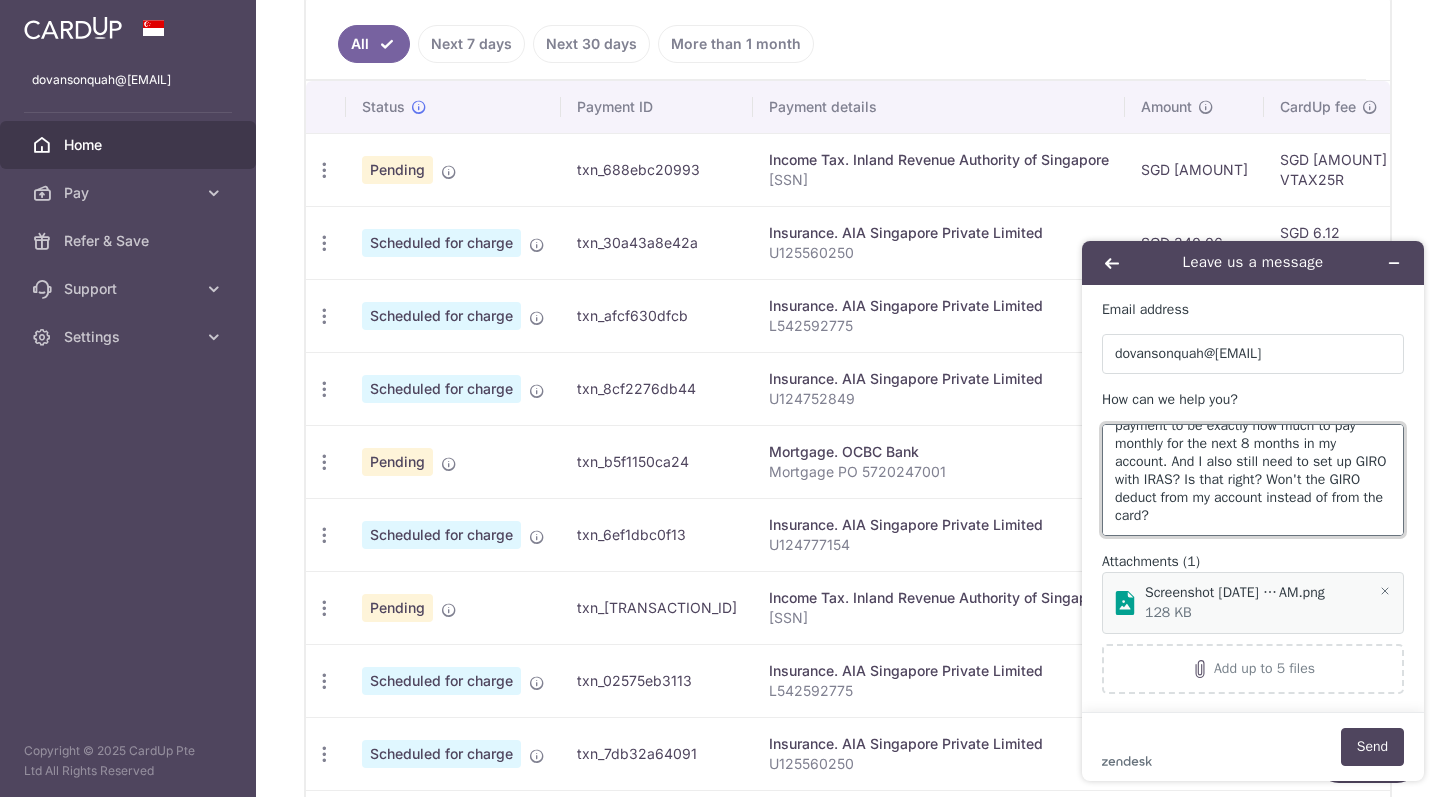 type on "Hi, I just want to make sure I do it right..
I have set up the Income Tax monthly payment to be exactly how much to pay monthly for the next 8 months in my account. And I also still need to set up GIRO with IRAS? Is that right? Won't the GIRO deduct from my account instead of from the card?" 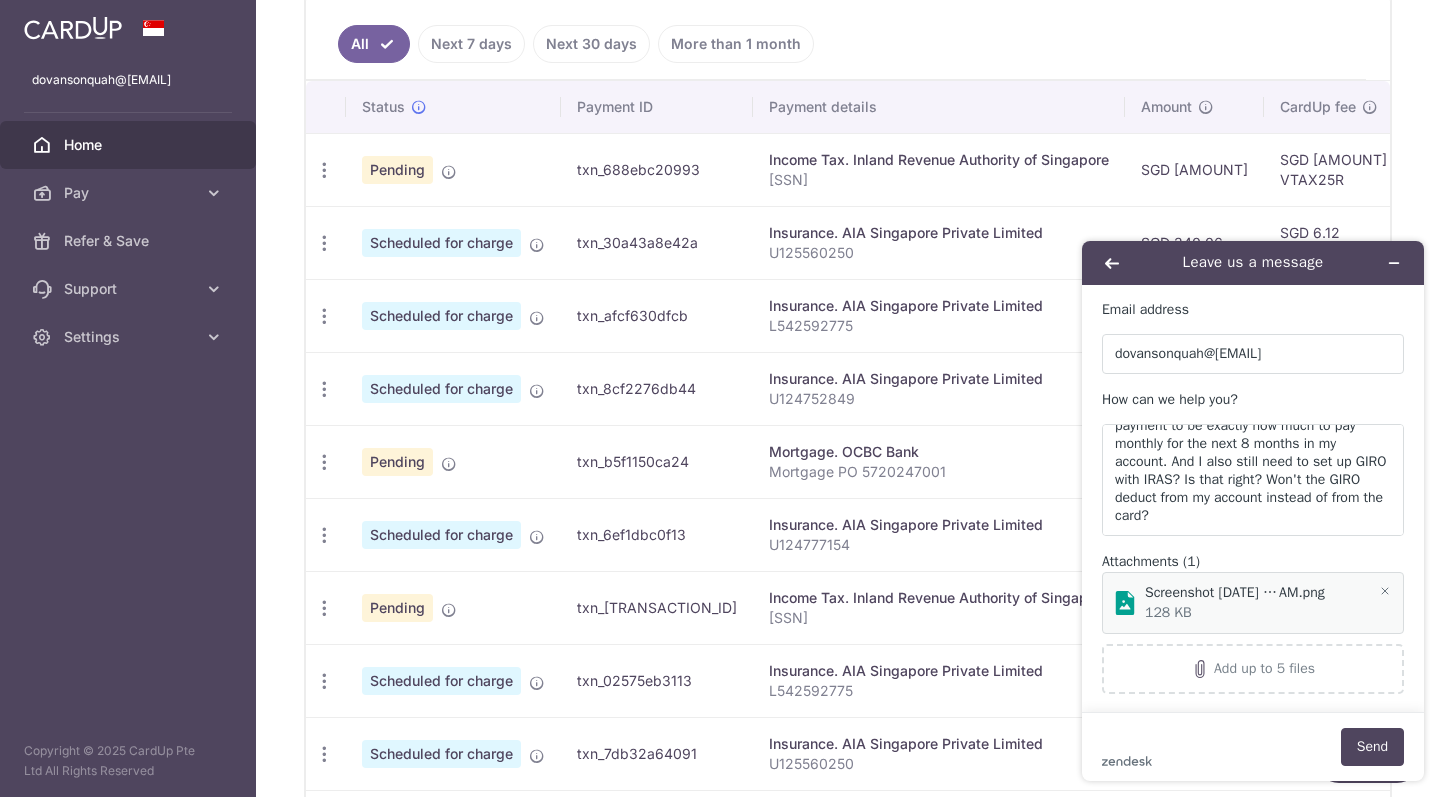 click on "Income Tax. Inland Revenue Authority of Singapore" at bounding box center (939, 160) 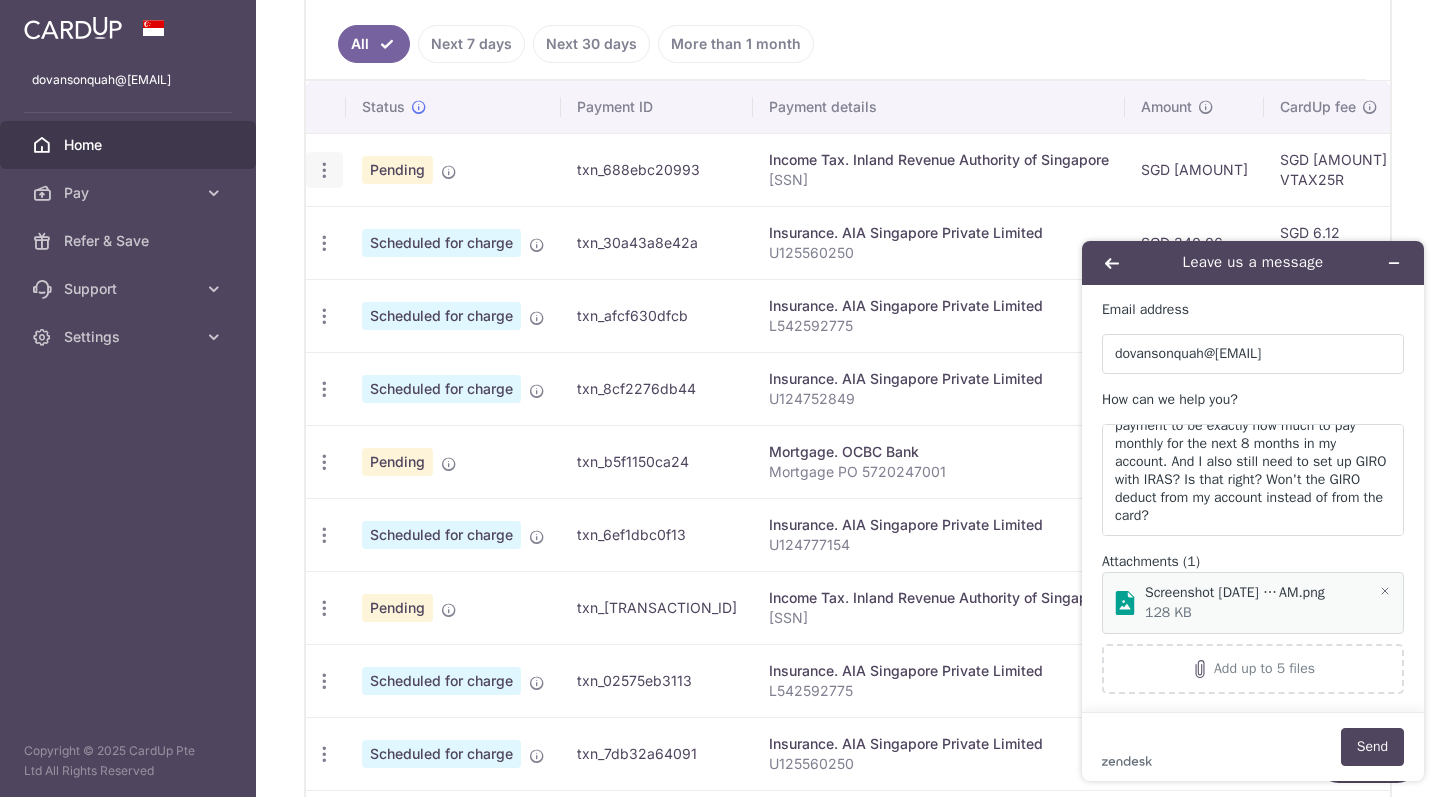 click at bounding box center (324, 170) 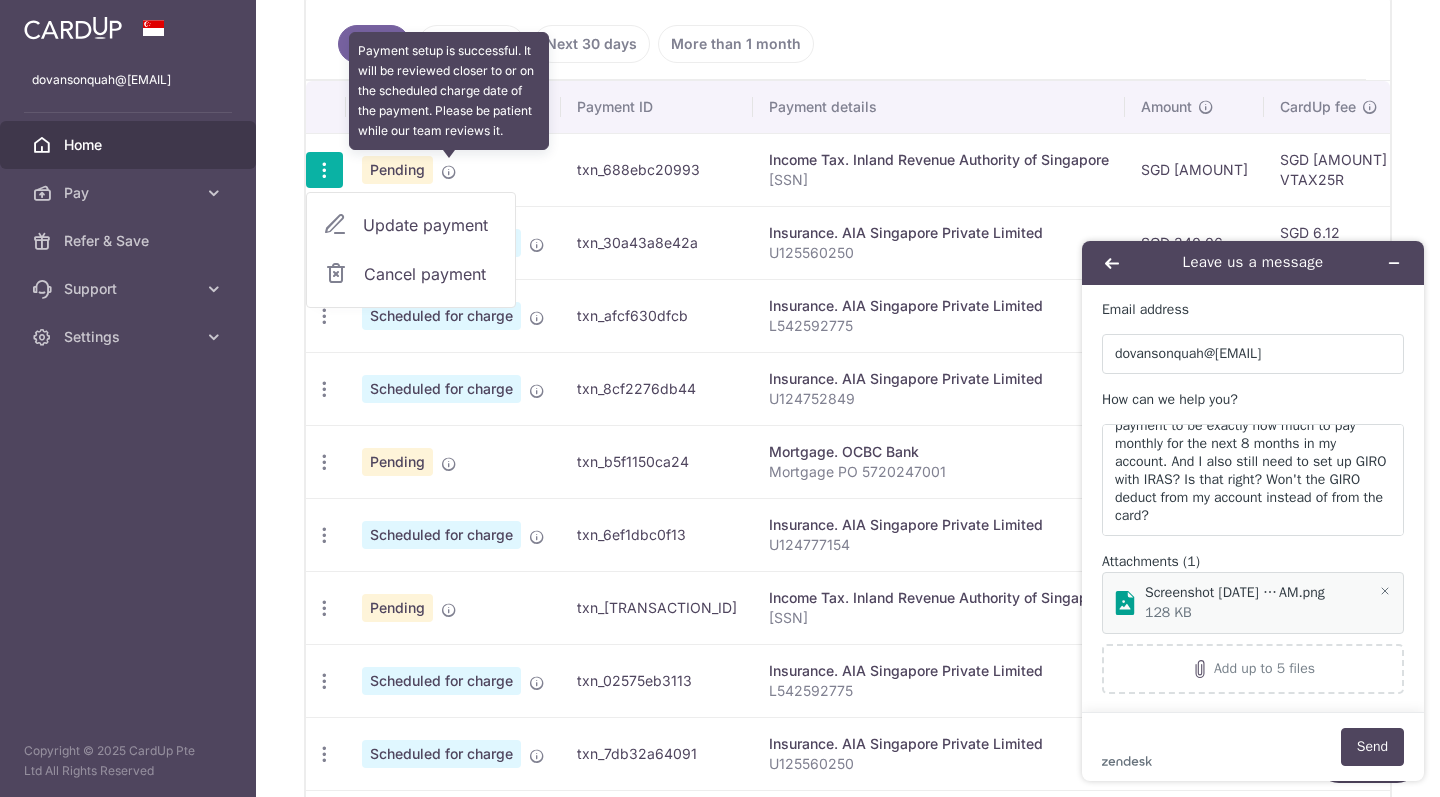 click at bounding box center [449, 172] 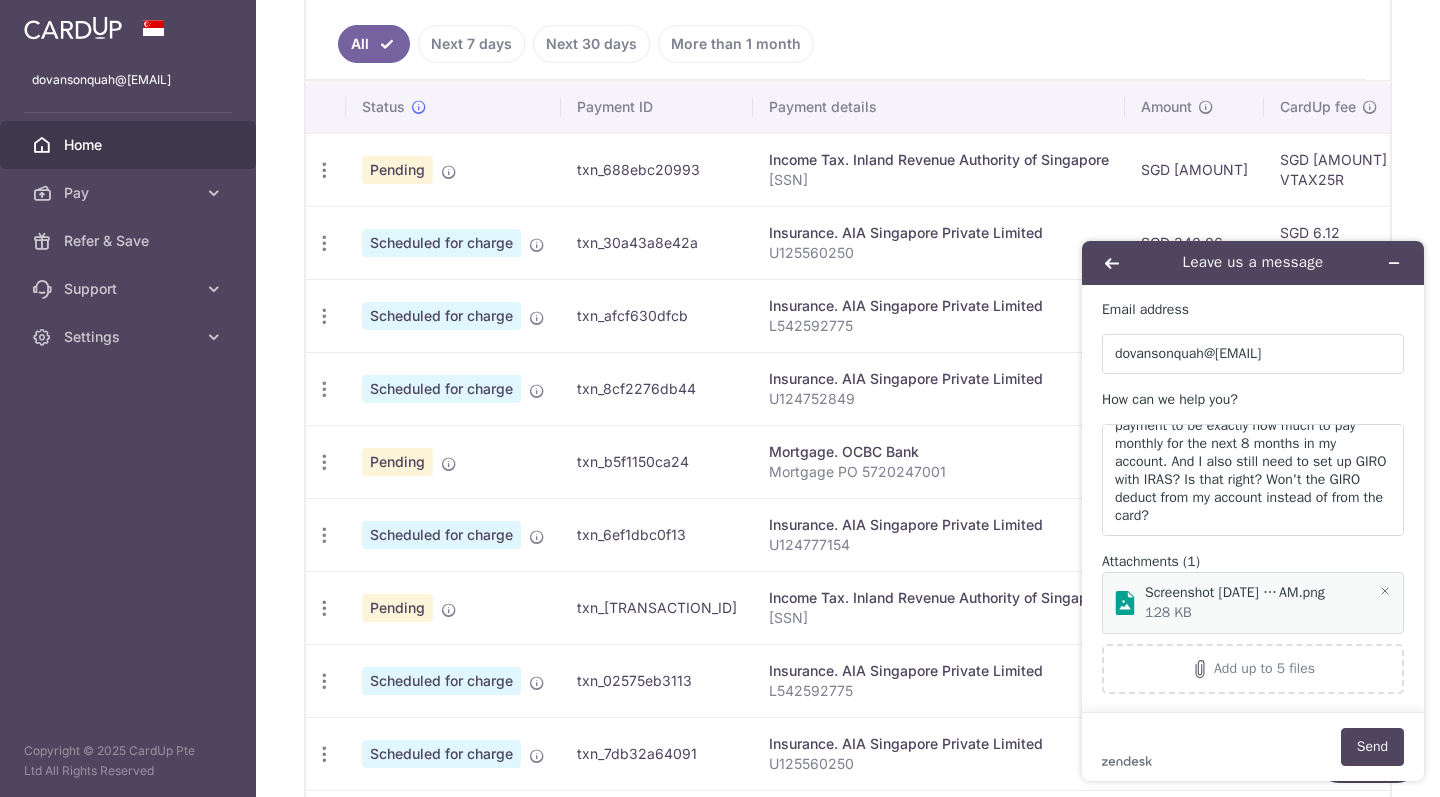 drag, startPoint x: 687, startPoint y: 203, endPoint x: 817, endPoint y: 228, distance: 132.38202 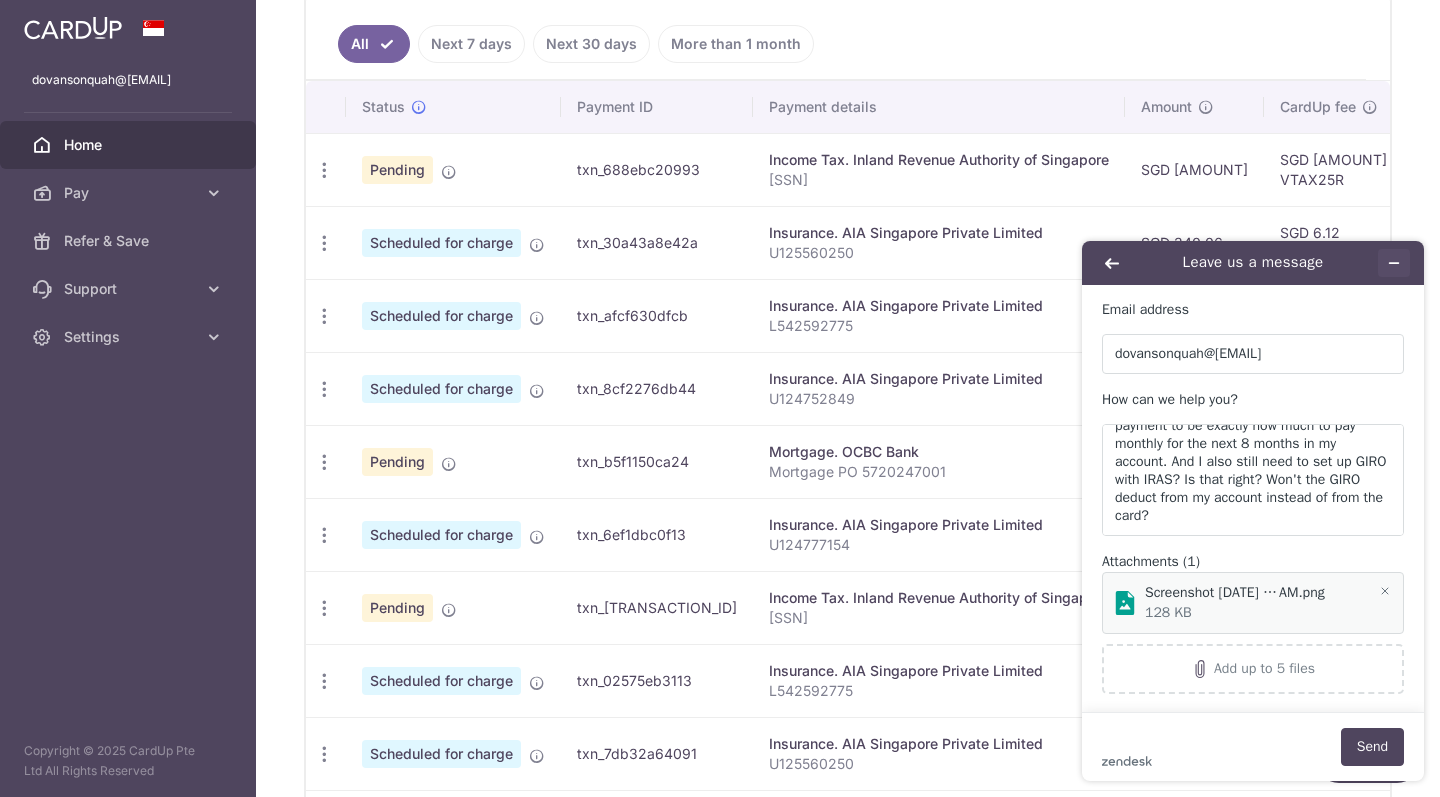click 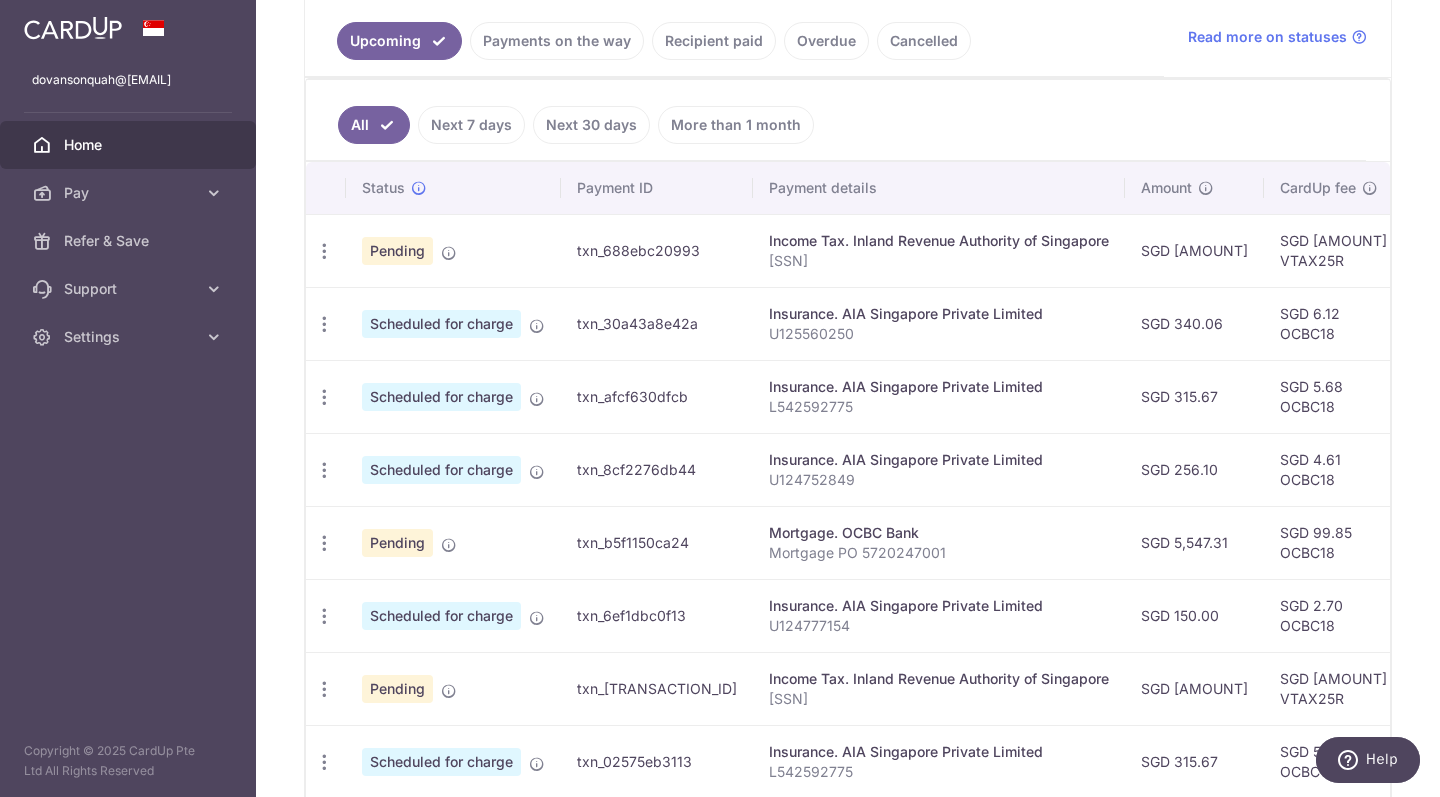 scroll, scrollTop: 429, scrollLeft: 0, axis: vertical 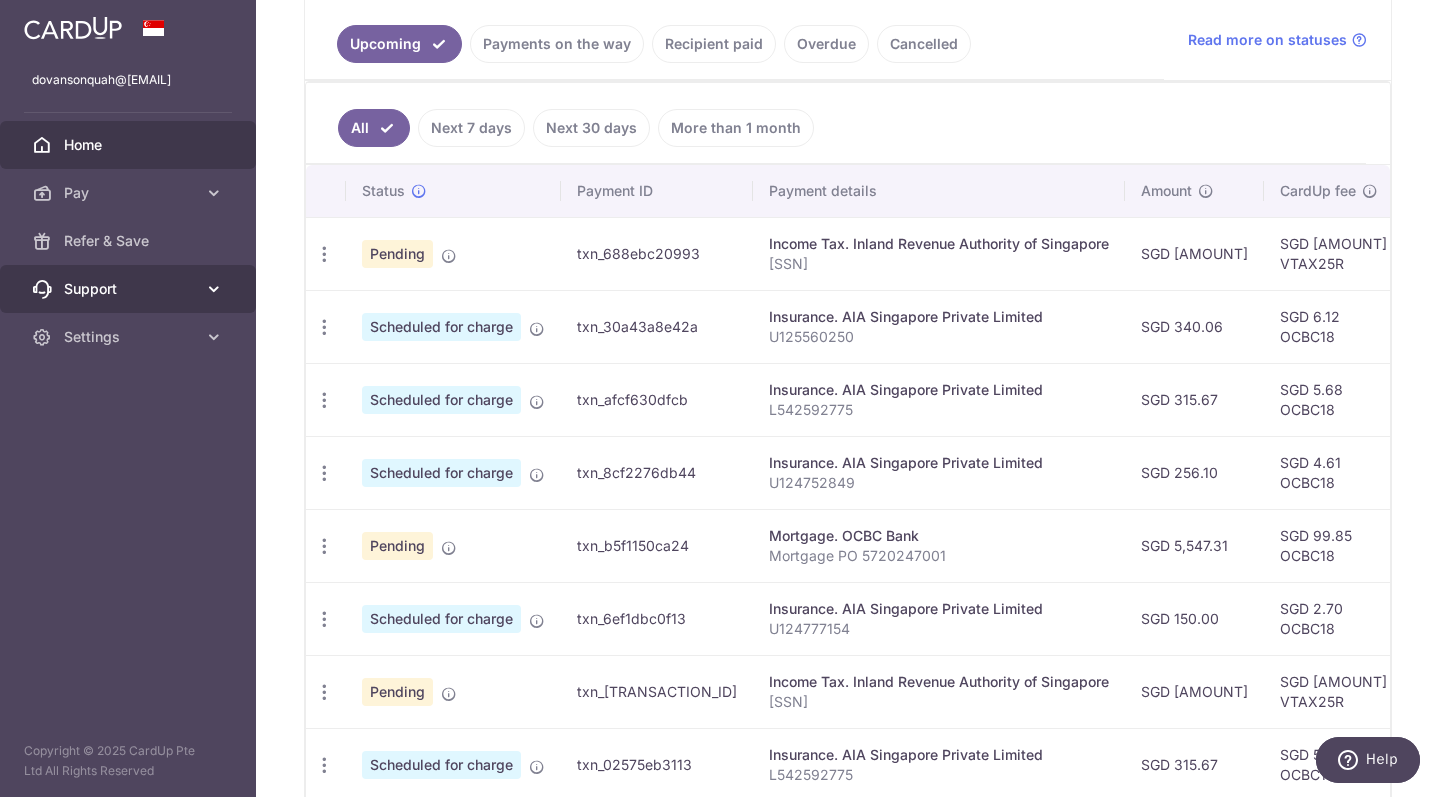 click at bounding box center [214, 289] 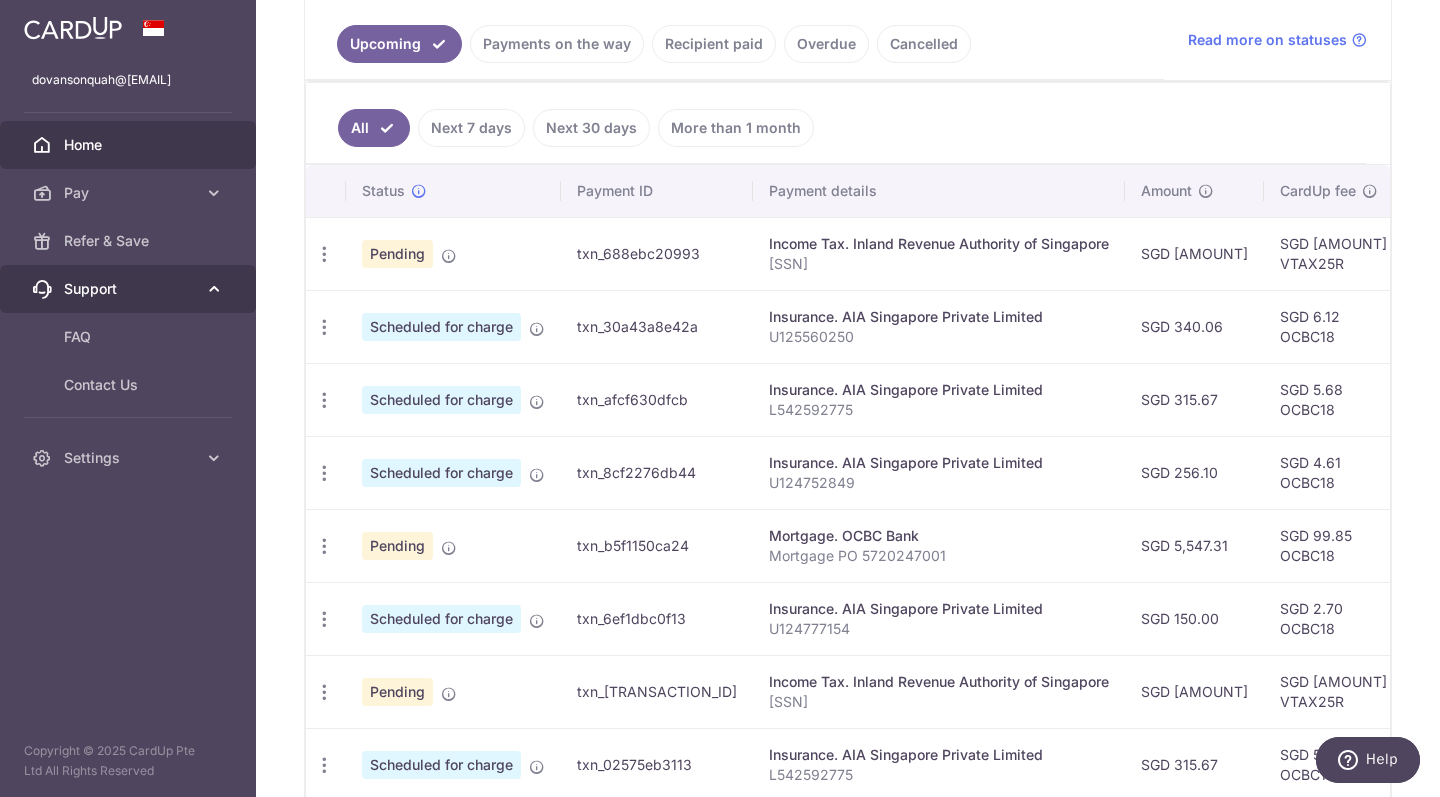 click at bounding box center (214, 289) 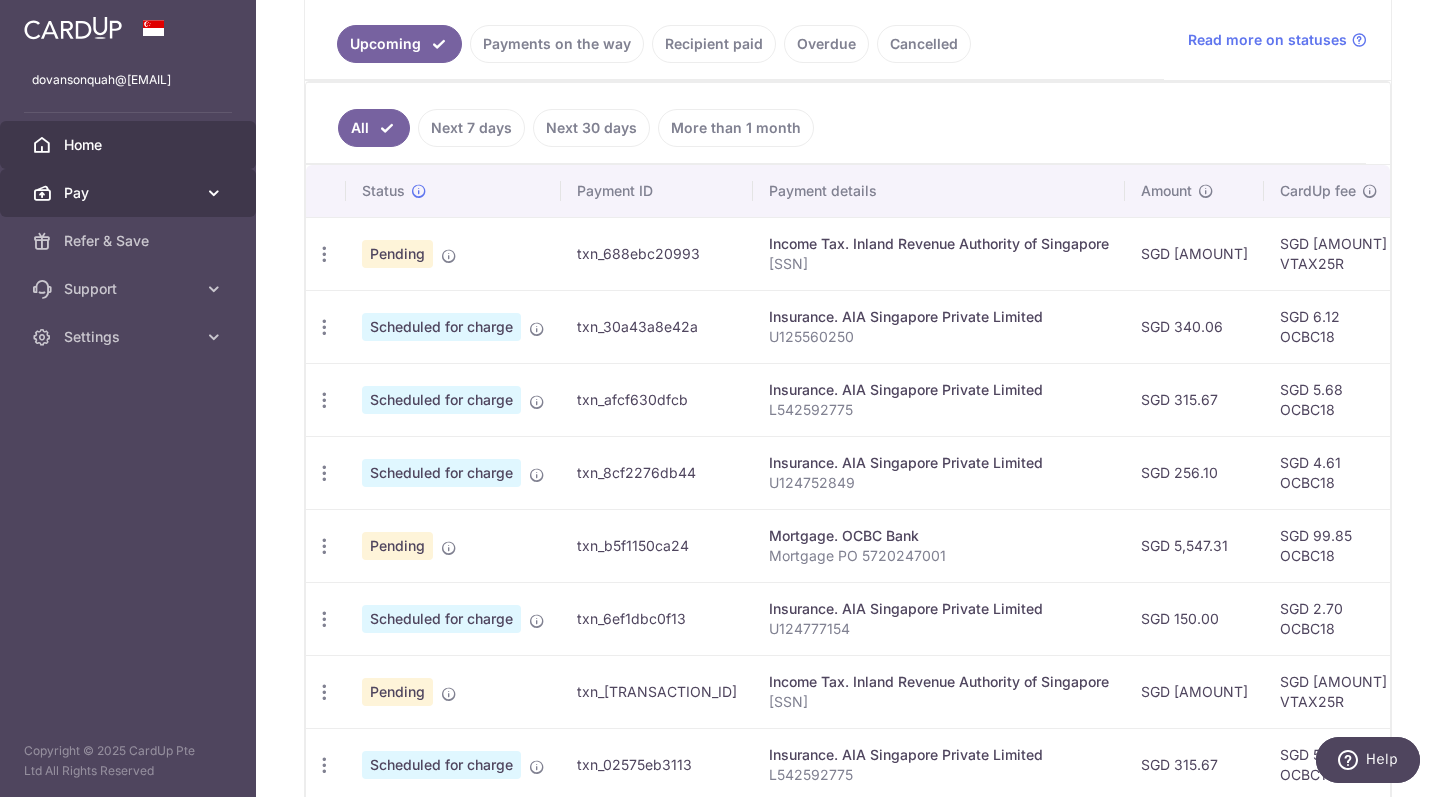click at bounding box center (214, 193) 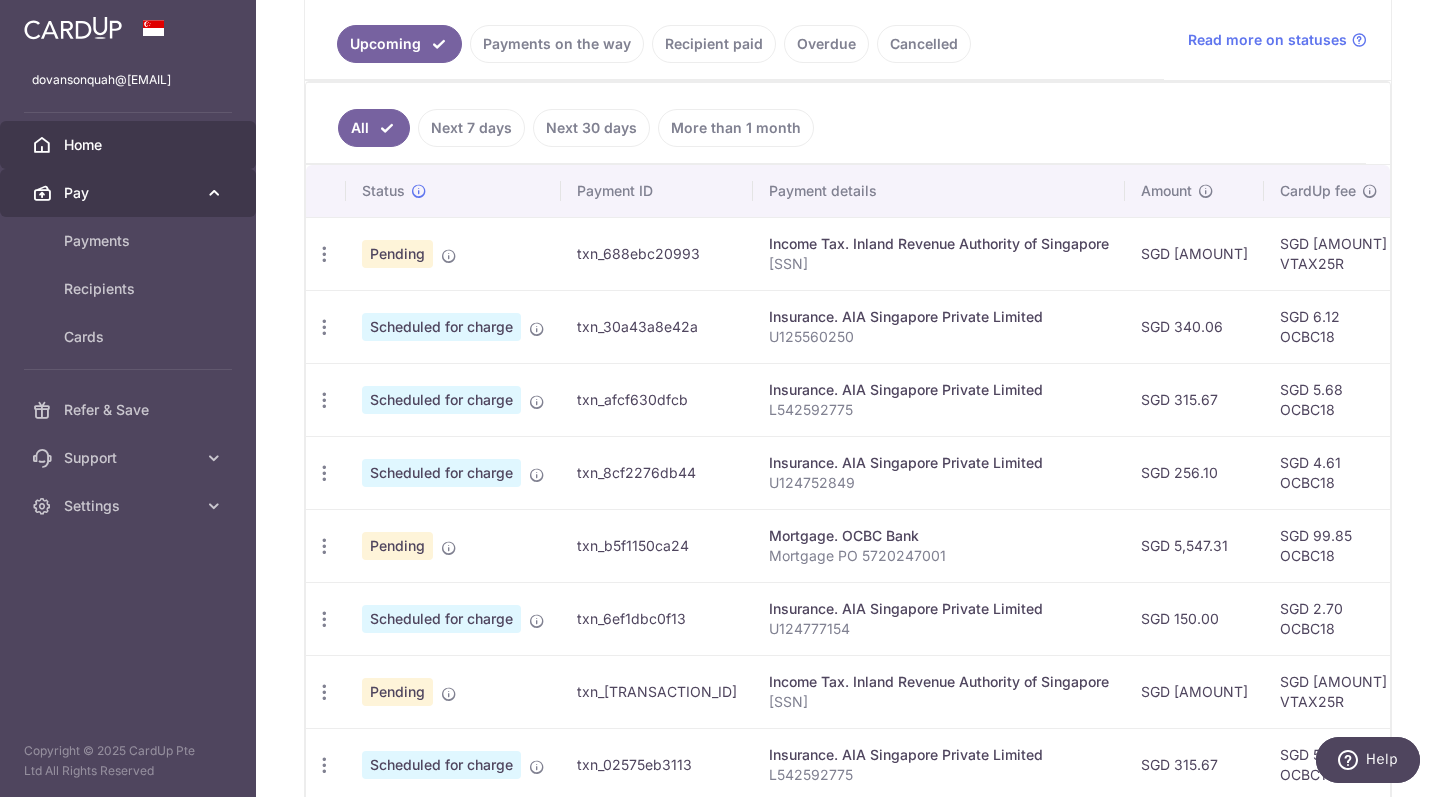 click at bounding box center [214, 193] 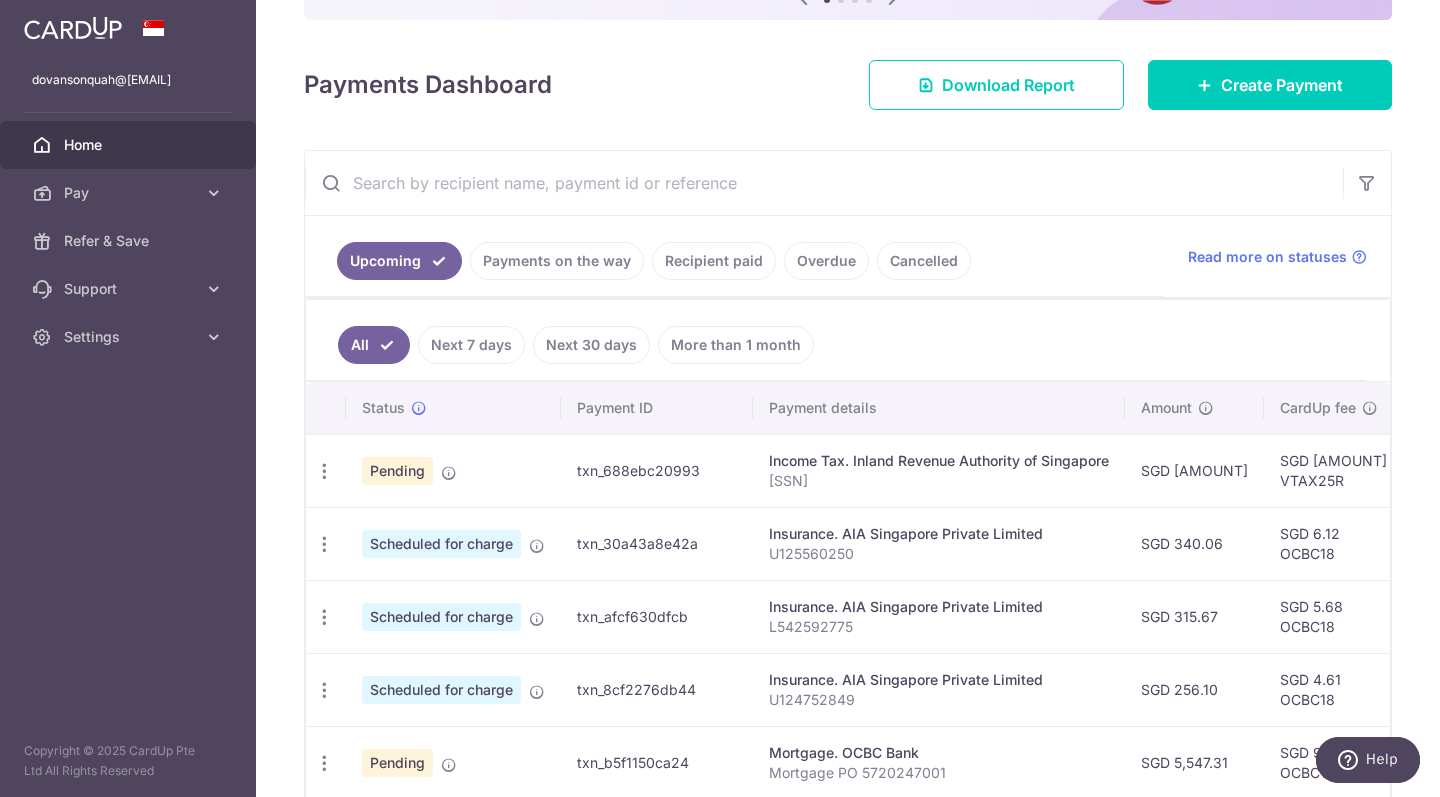 scroll, scrollTop: 210, scrollLeft: 0, axis: vertical 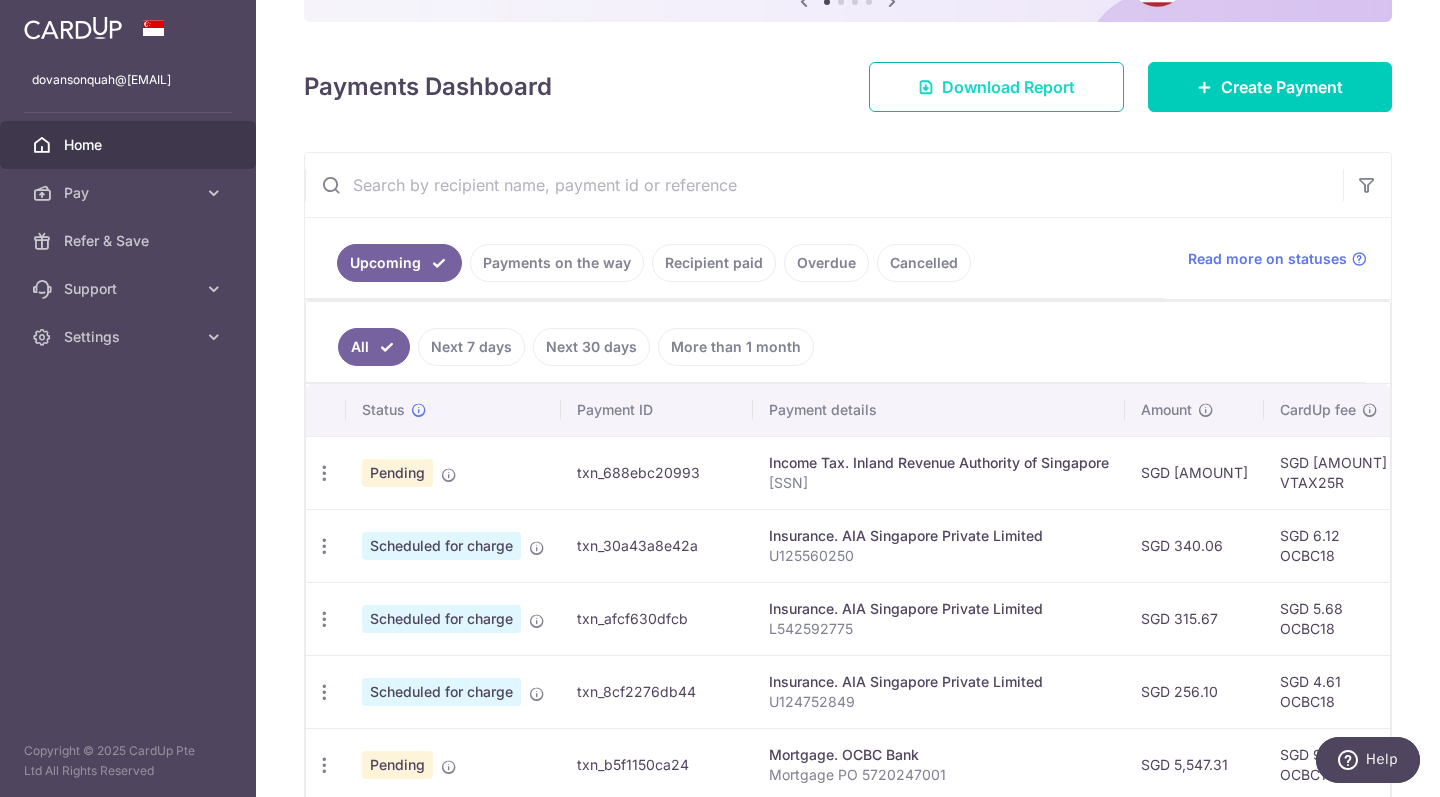 click on "Download Report" at bounding box center (1008, 87) 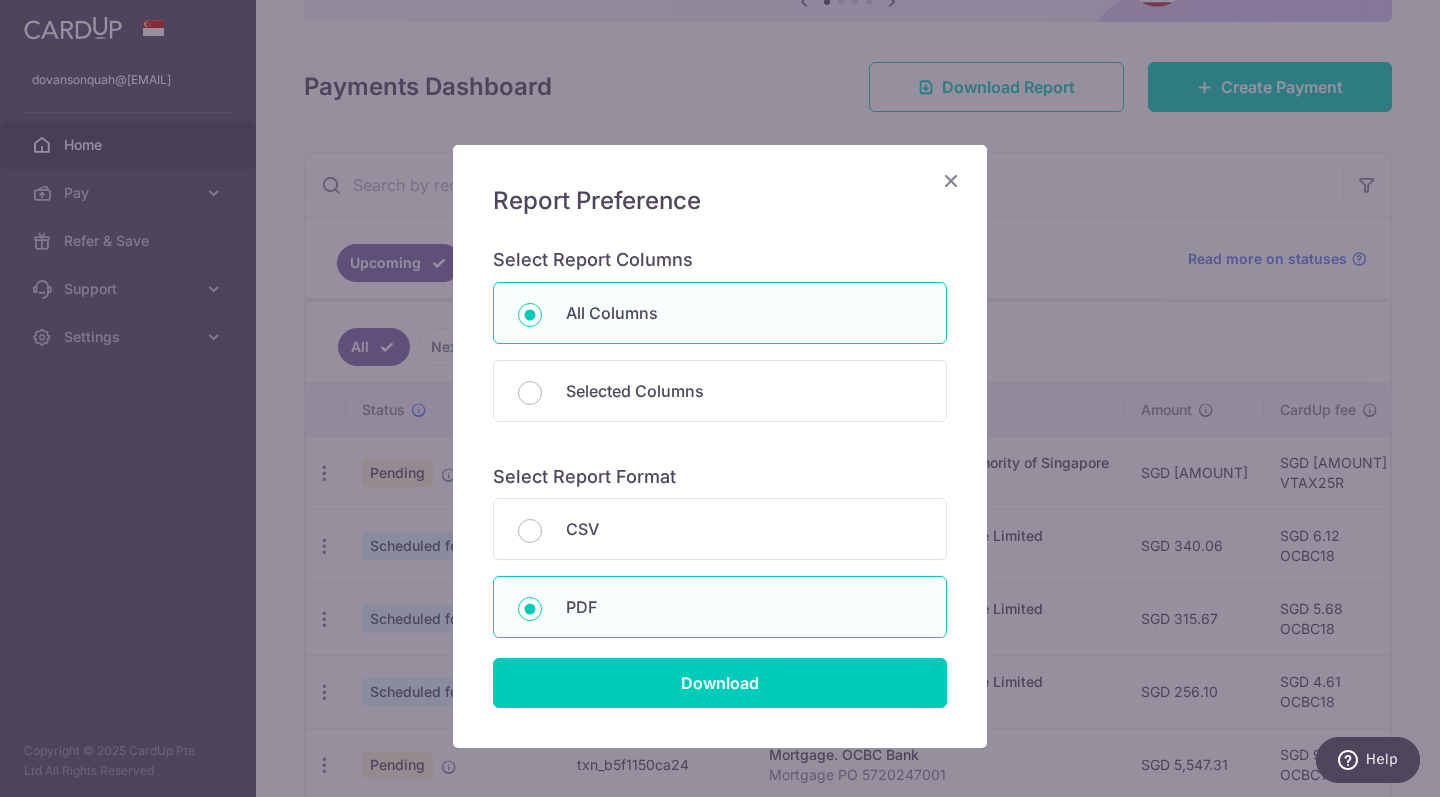 click at bounding box center [951, 180] 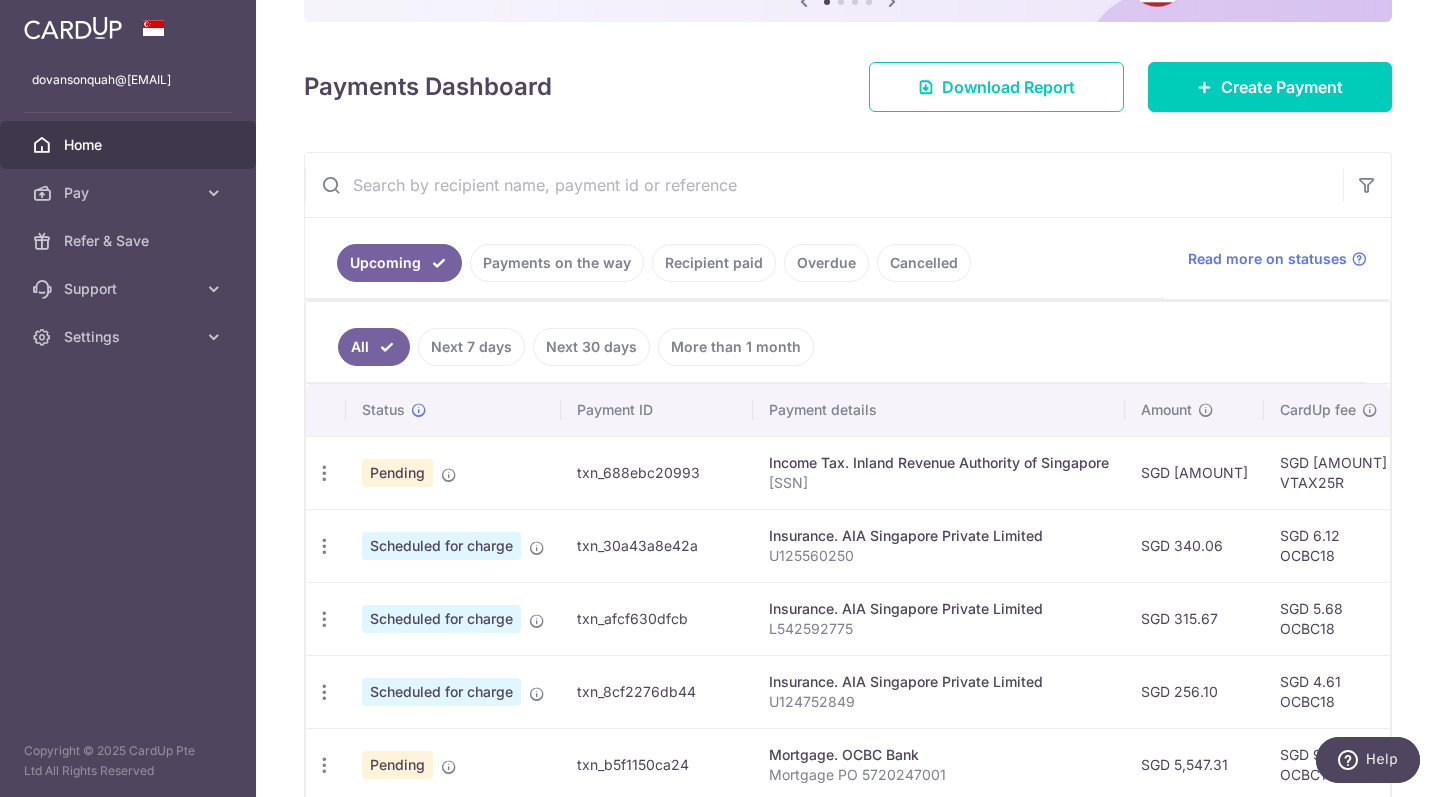 click on "Help" at bounding box center [1368, 760] 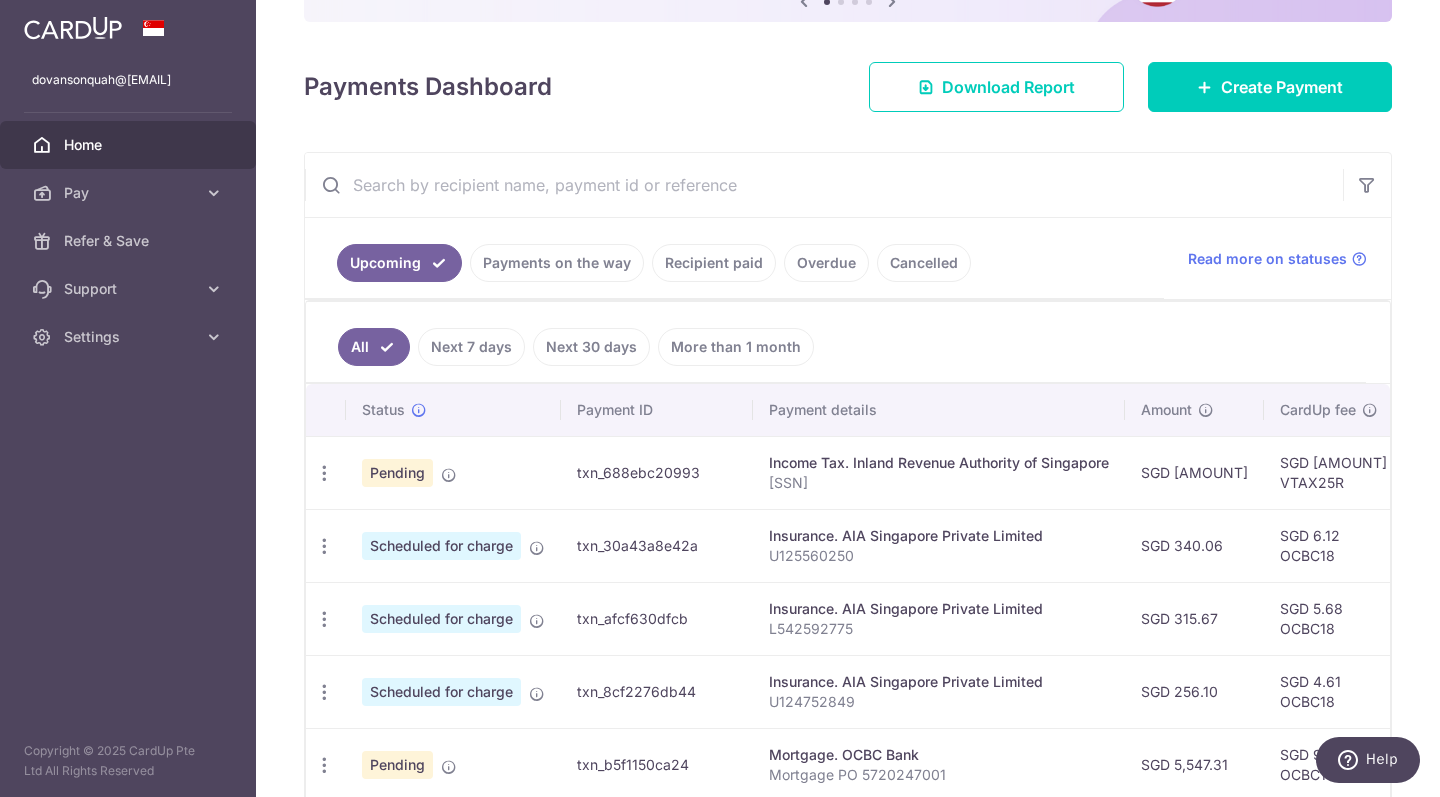 scroll, scrollTop: 0, scrollLeft: 0, axis: both 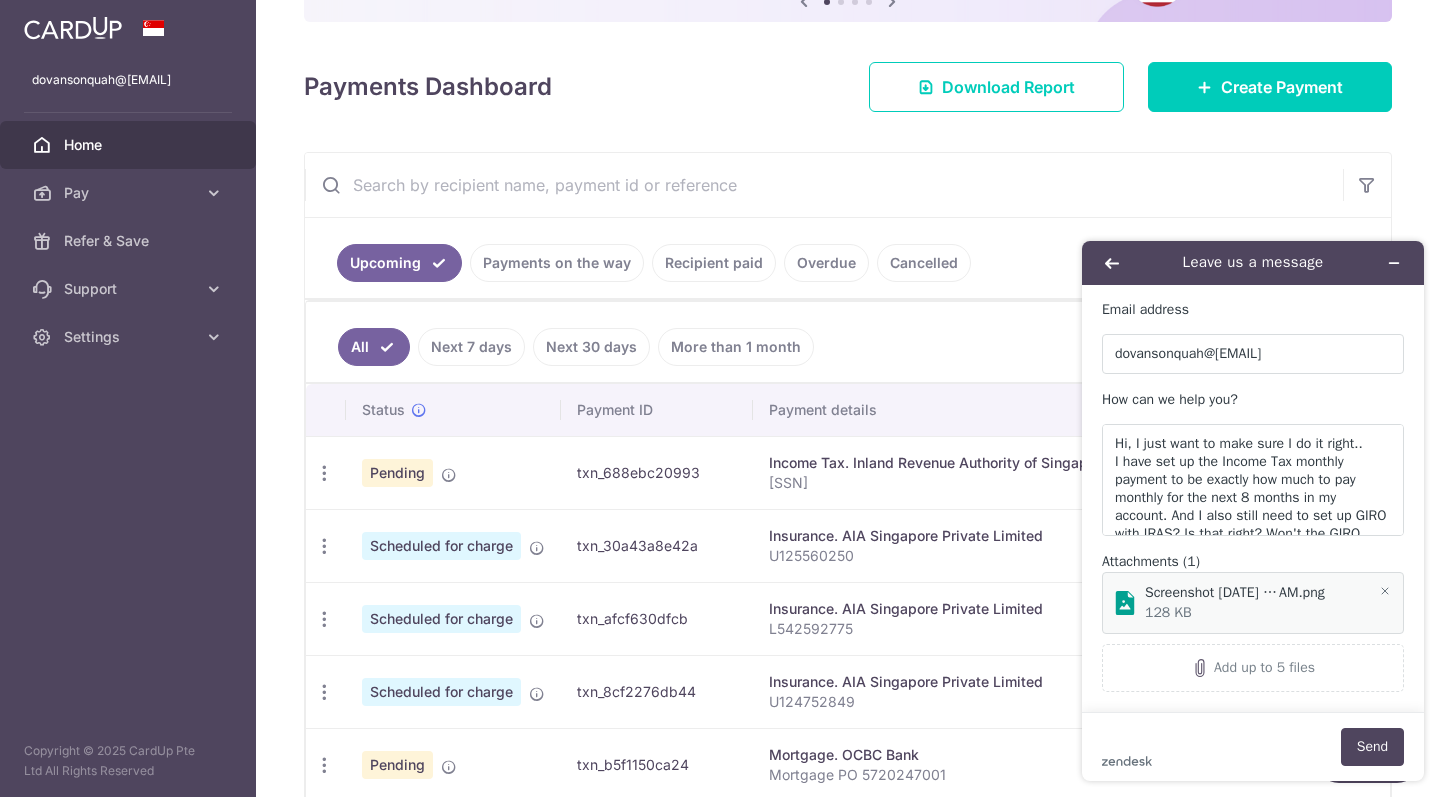 click on "Send" at bounding box center [1372, 747] 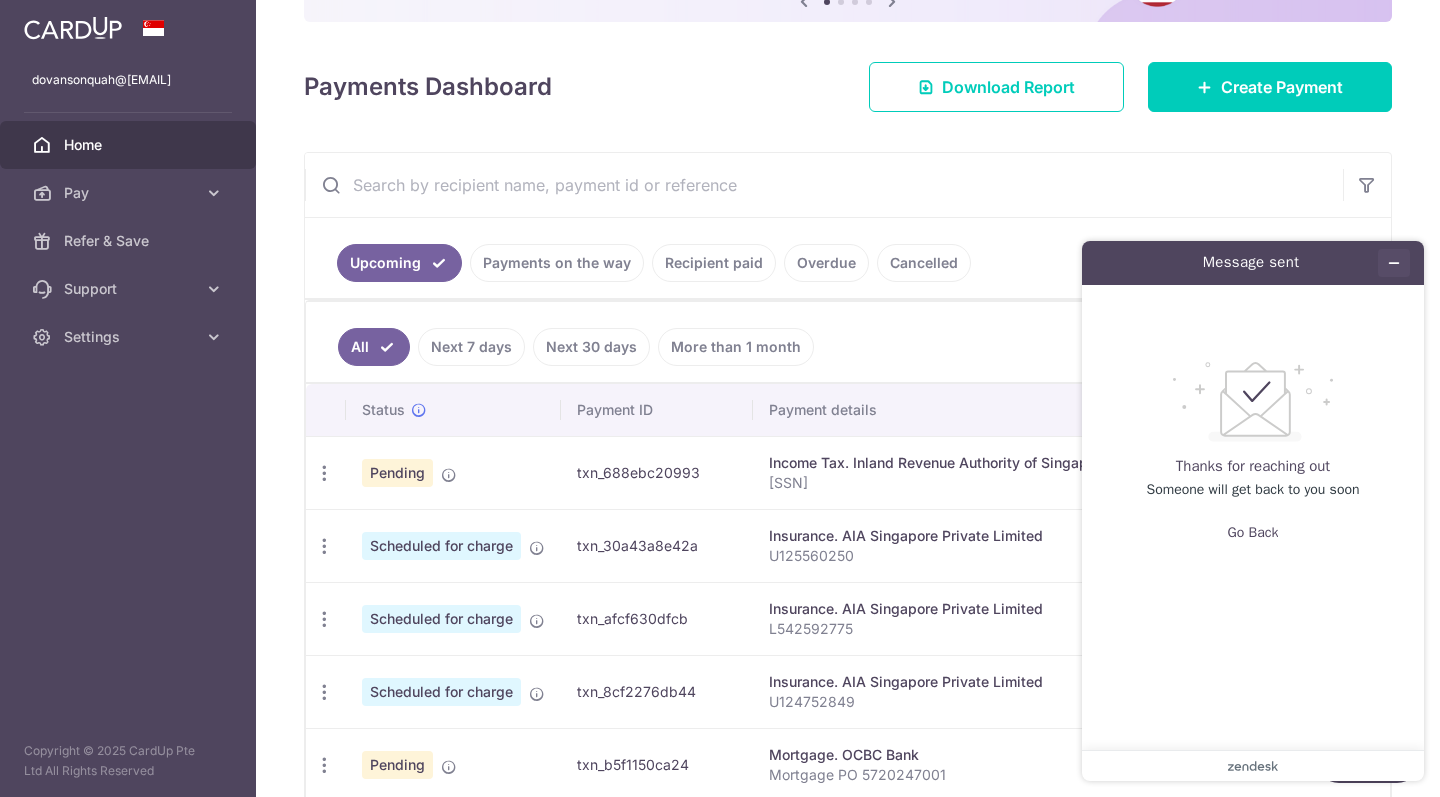 click 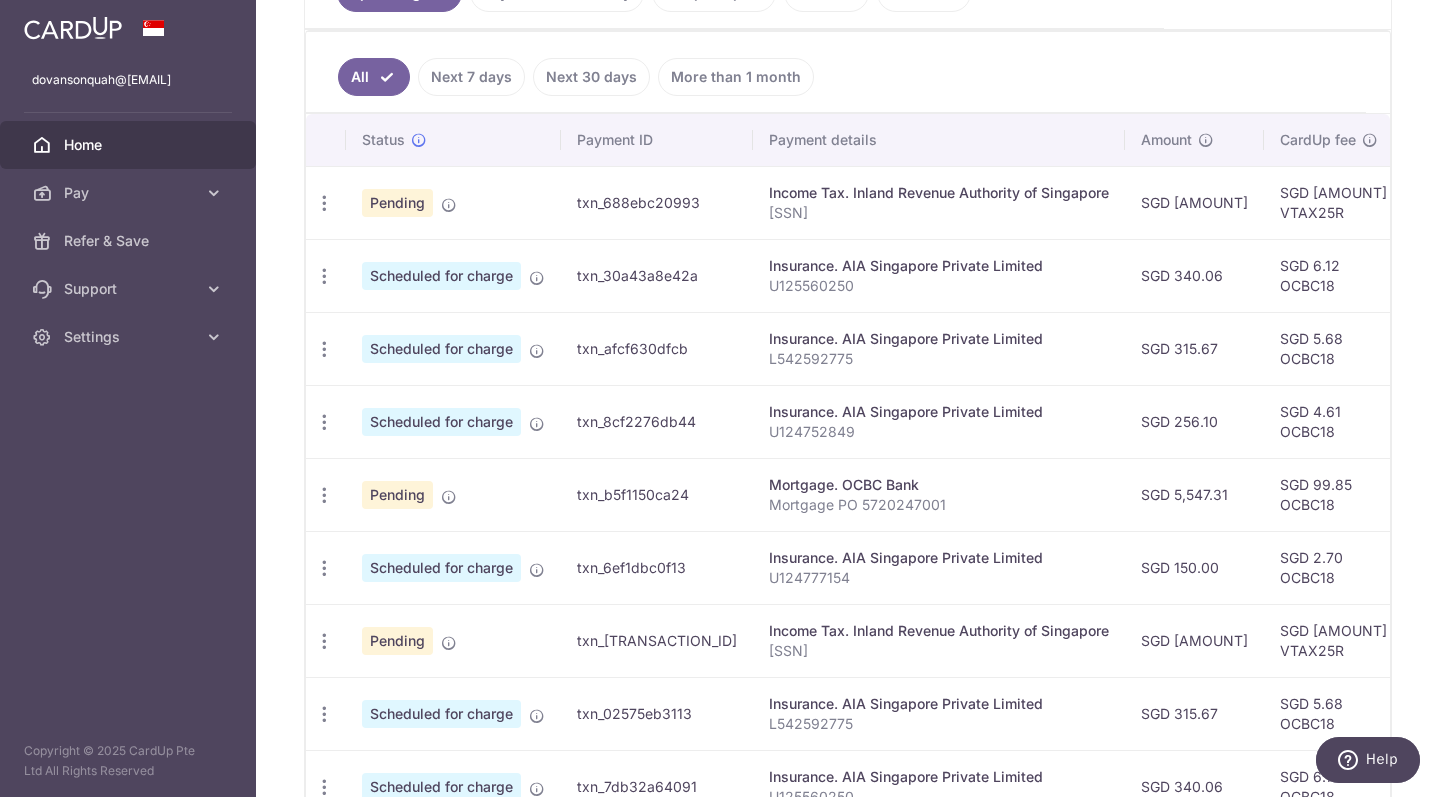 scroll, scrollTop: 481, scrollLeft: 0, axis: vertical 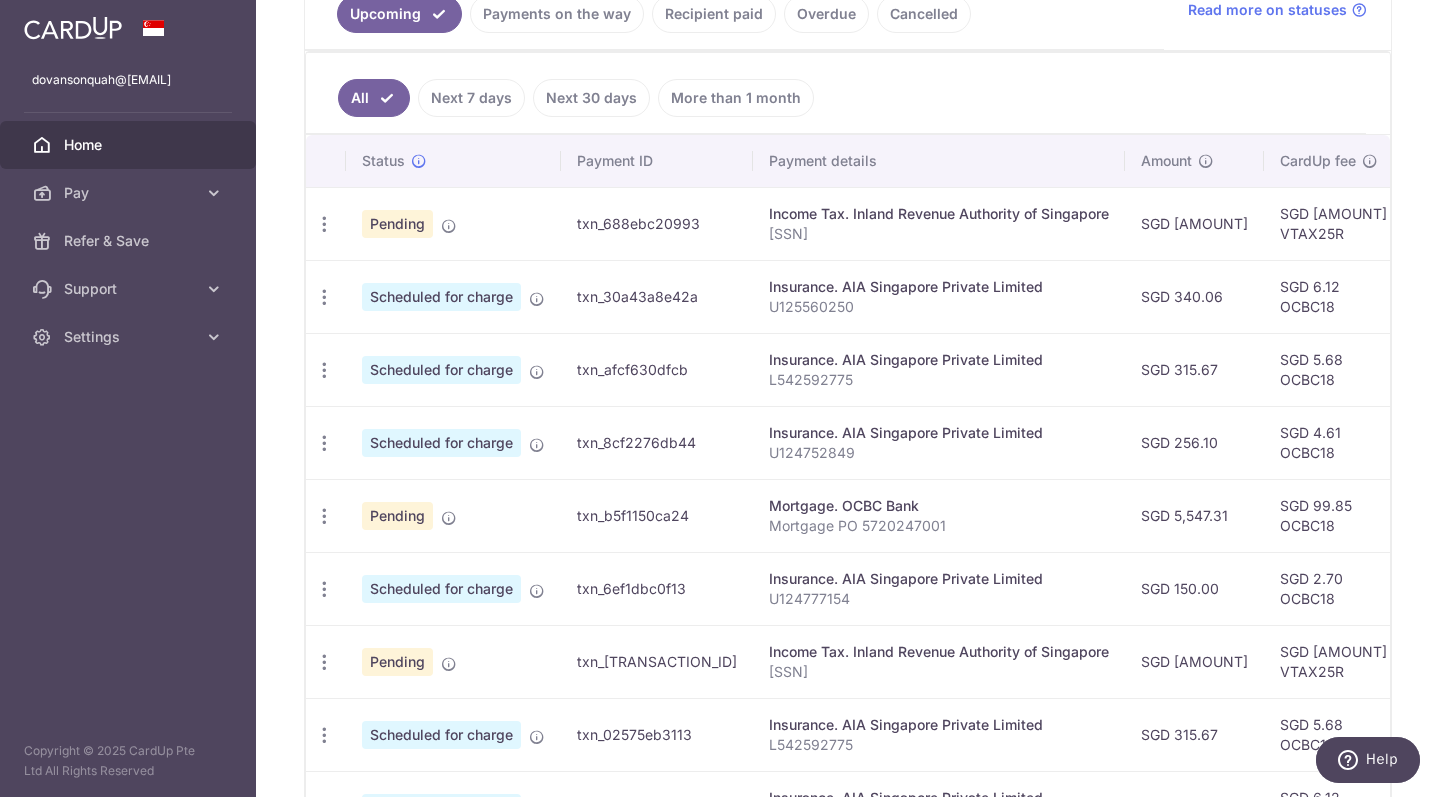 type 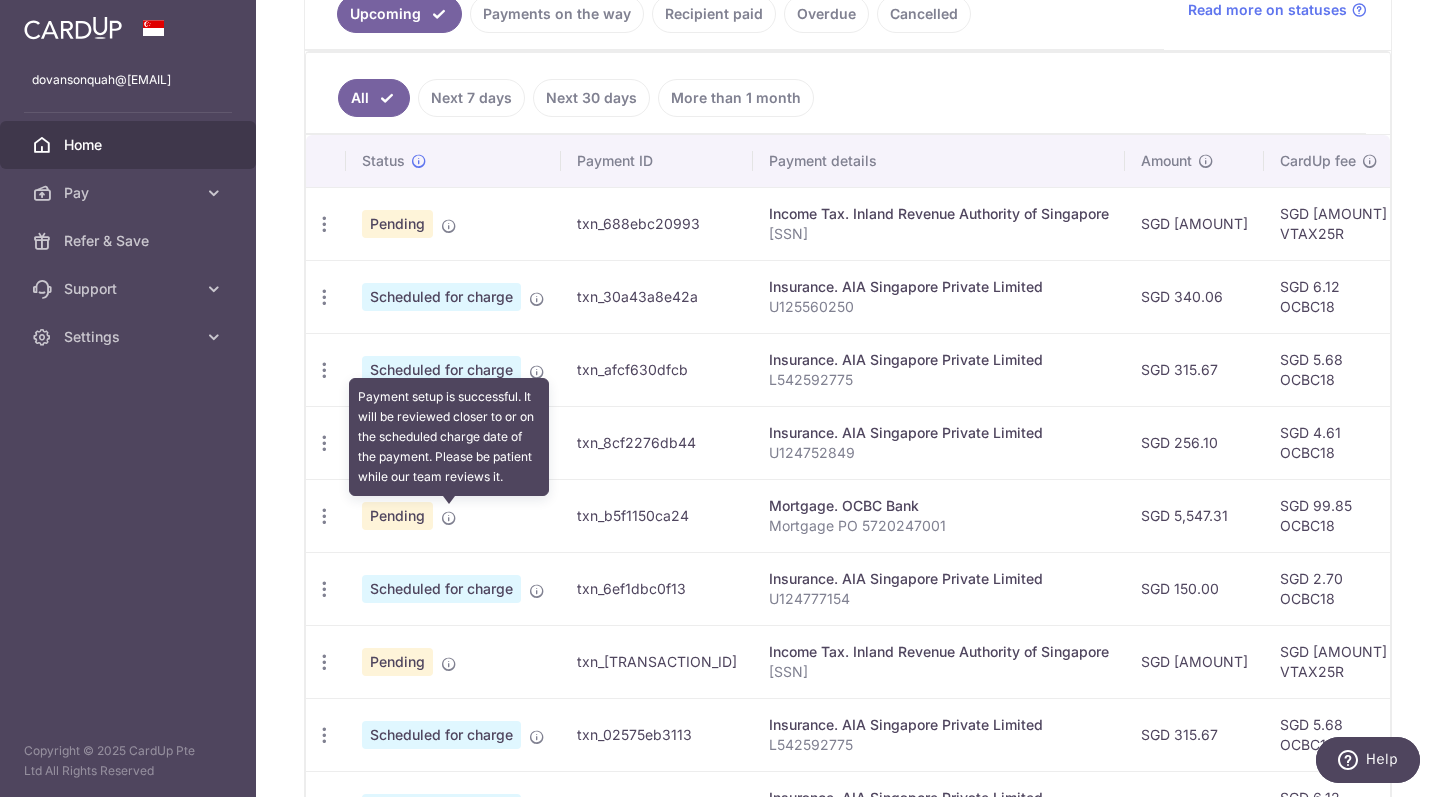 click at bounding box center (449, 518) 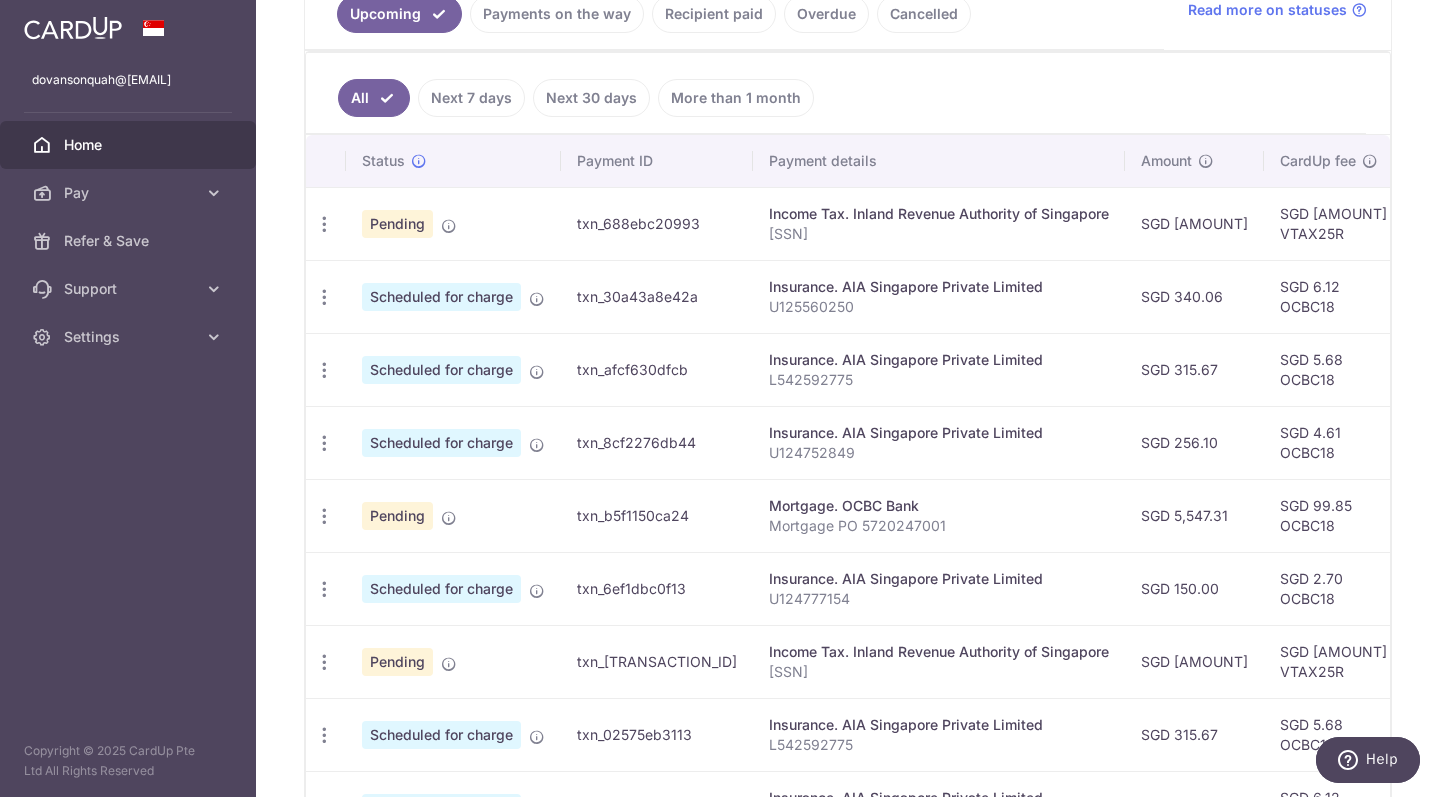 click on "Help" at bounding box center [1382, 759] 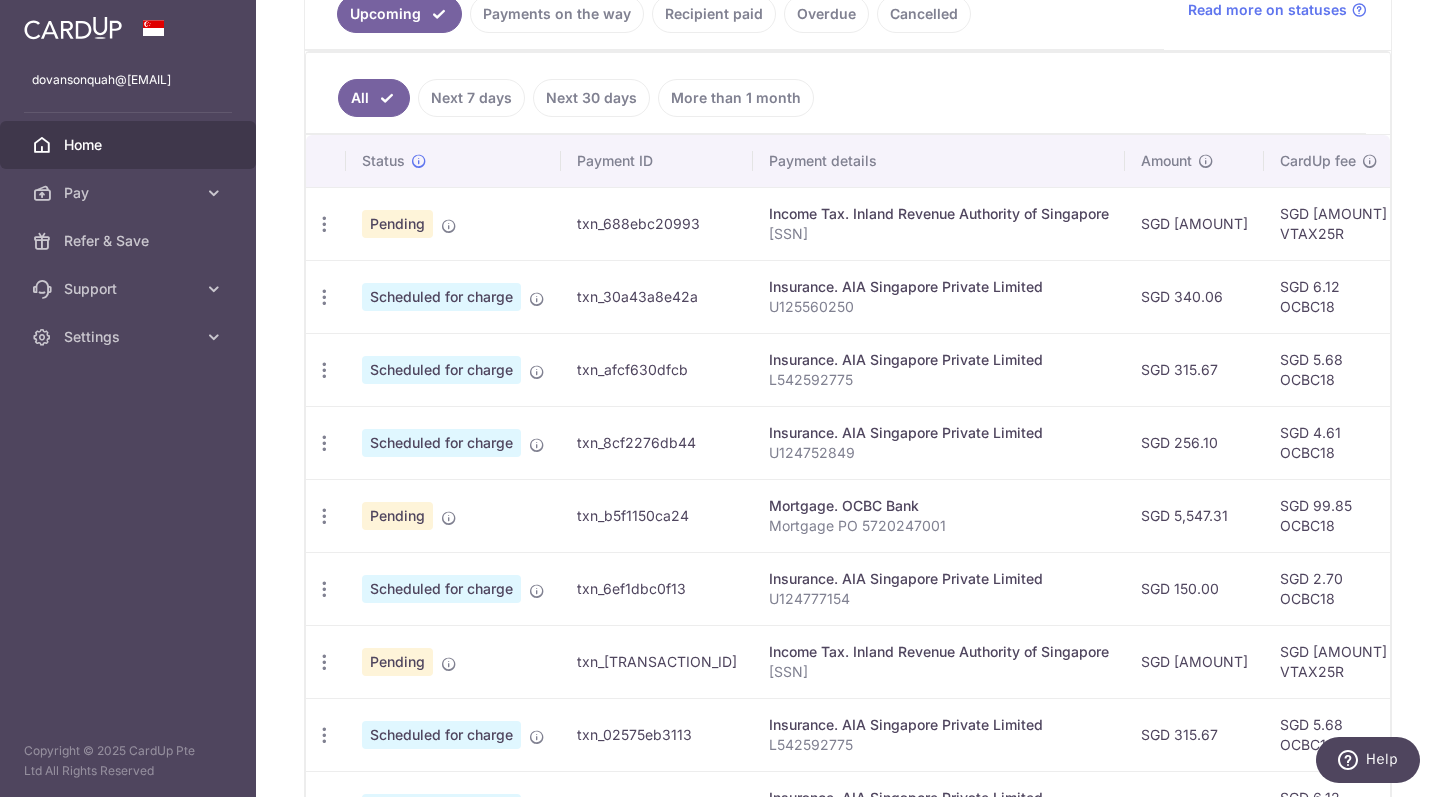 scroll, scrollTop: 0, scrollLeft: 0, axis: both 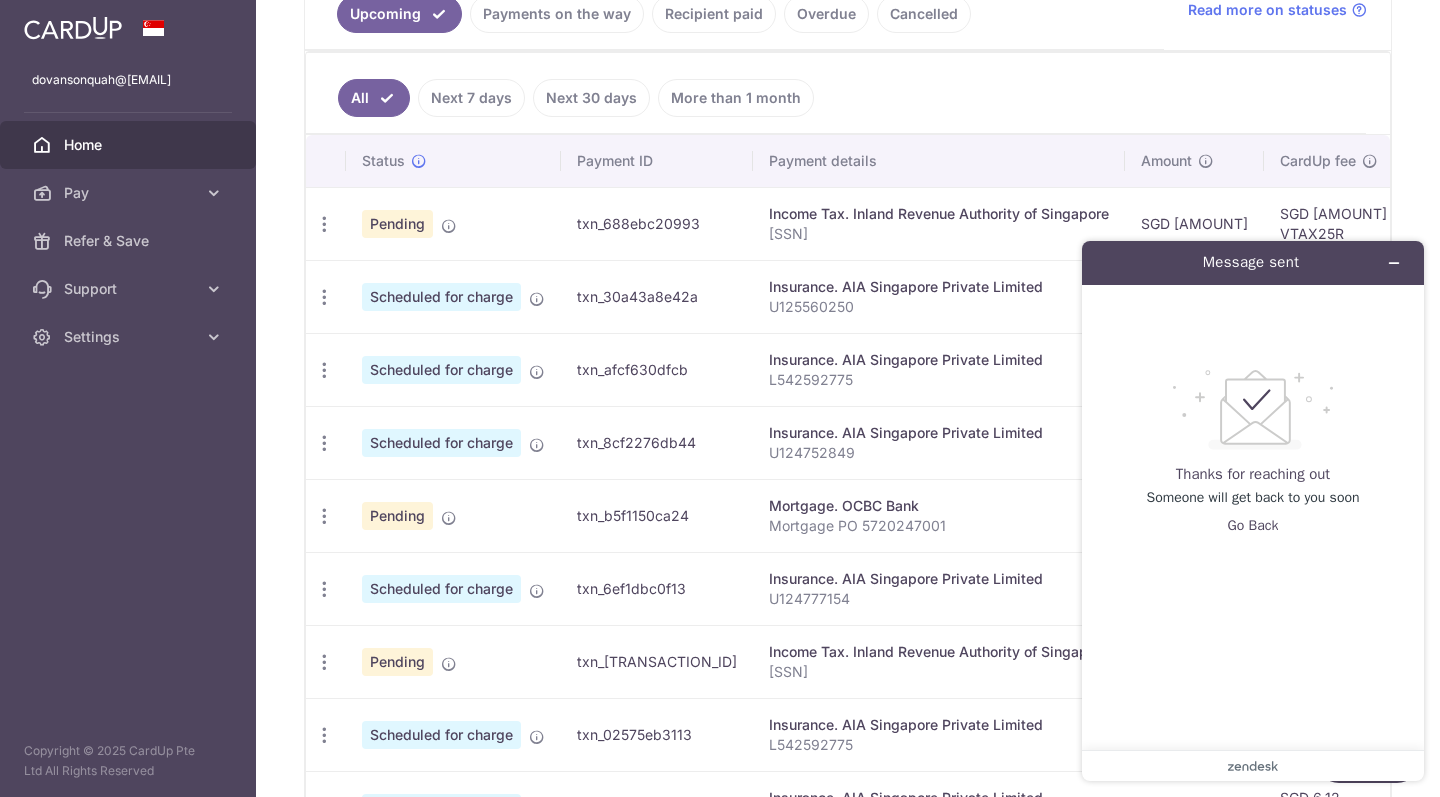 click on "zendesk .cls-1{fill:#03363d;}" at bounding box center [1253, 765] 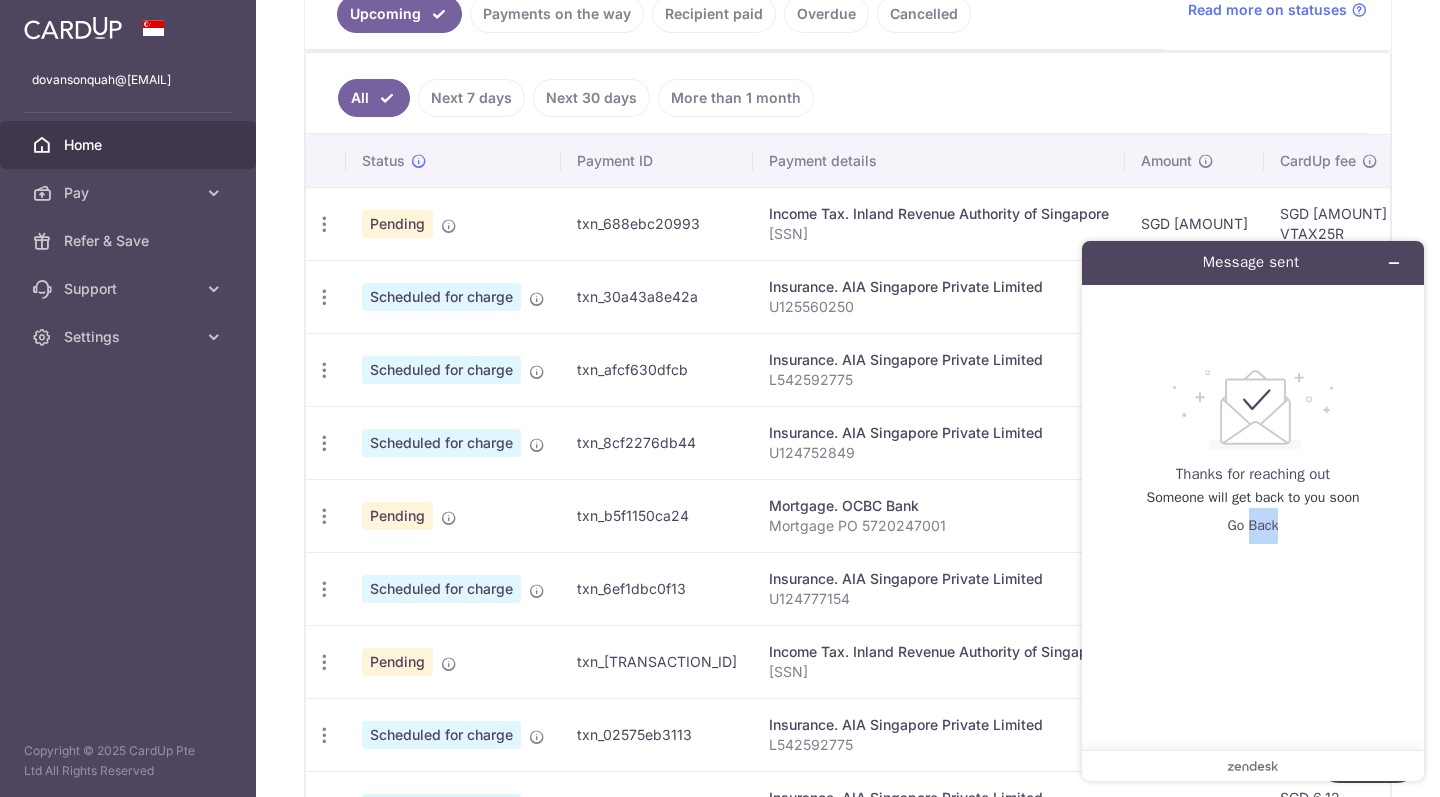 click on "zendesk .cls-1{fill:#03363d;}" at bounding box center [1253, 765] 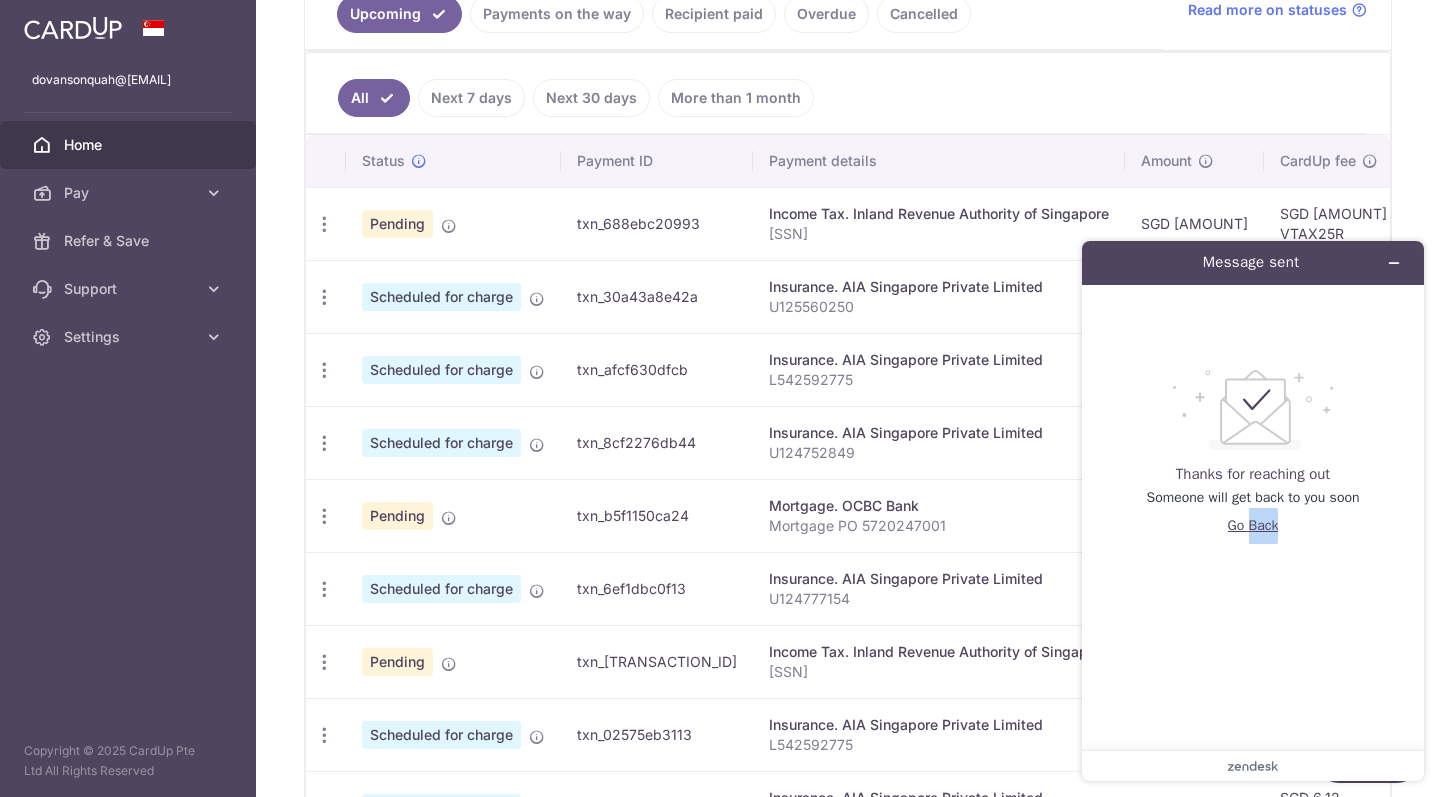 click on "Go Back" at bounding box center (1253, 526) 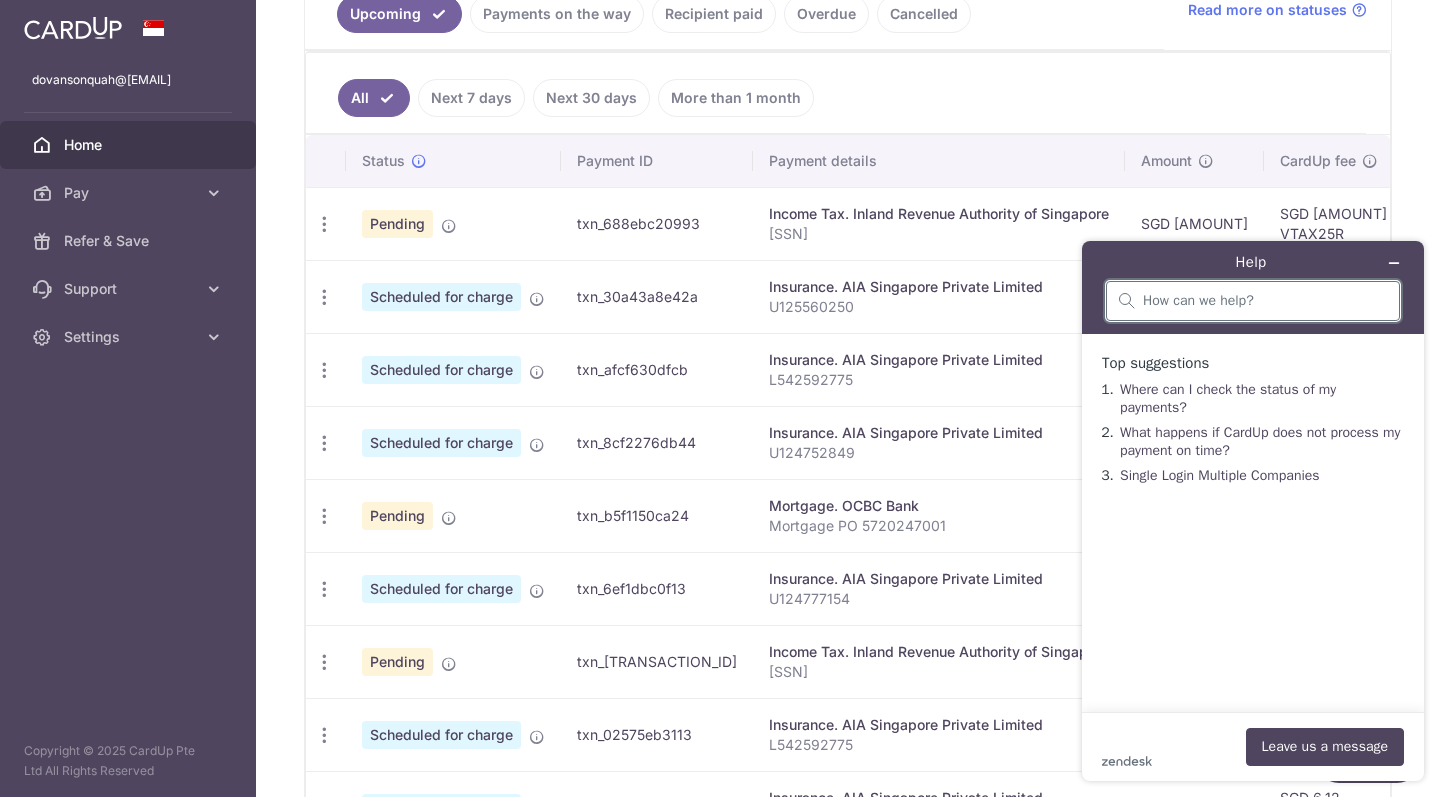 click at bounding box center [1265, 301] 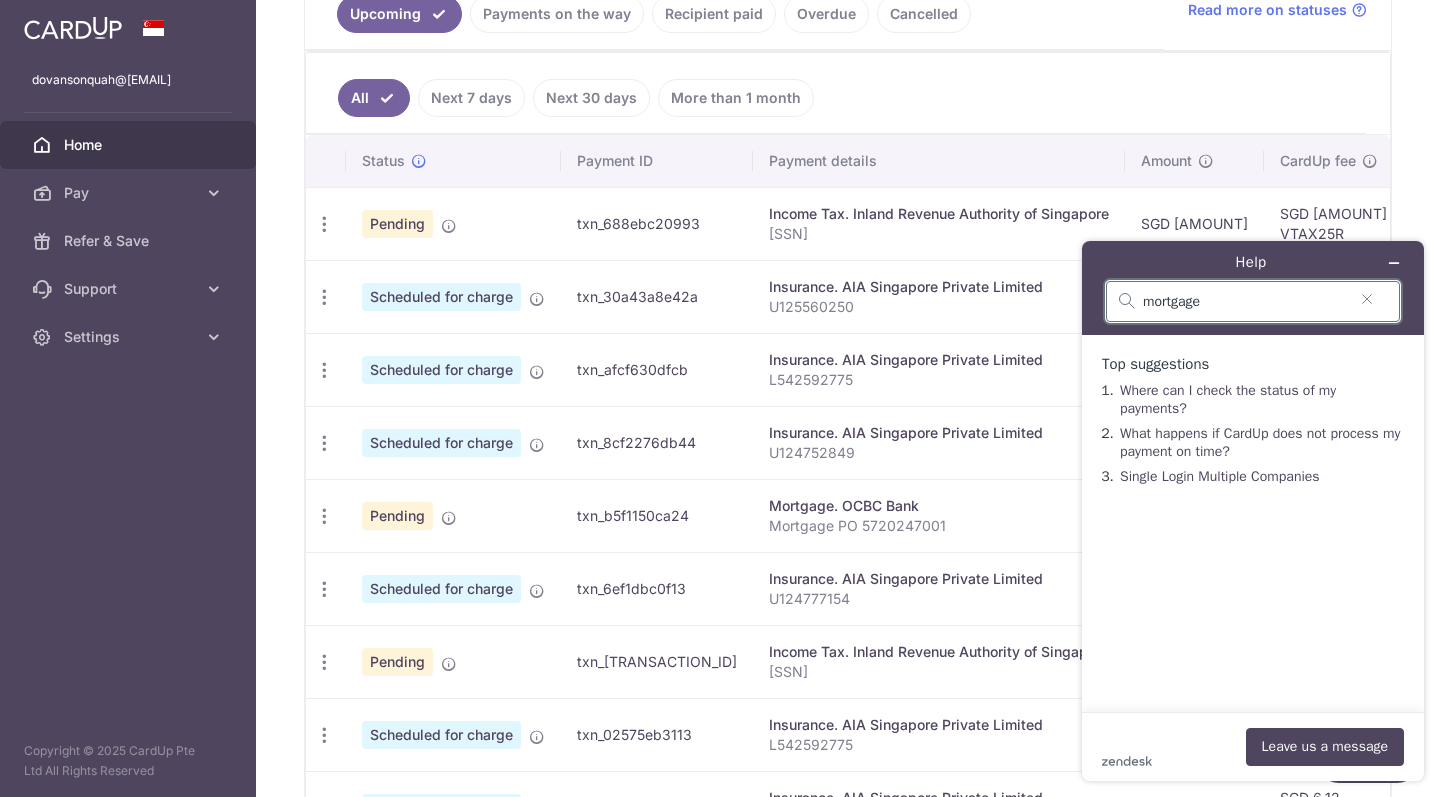 type on "mortgage" 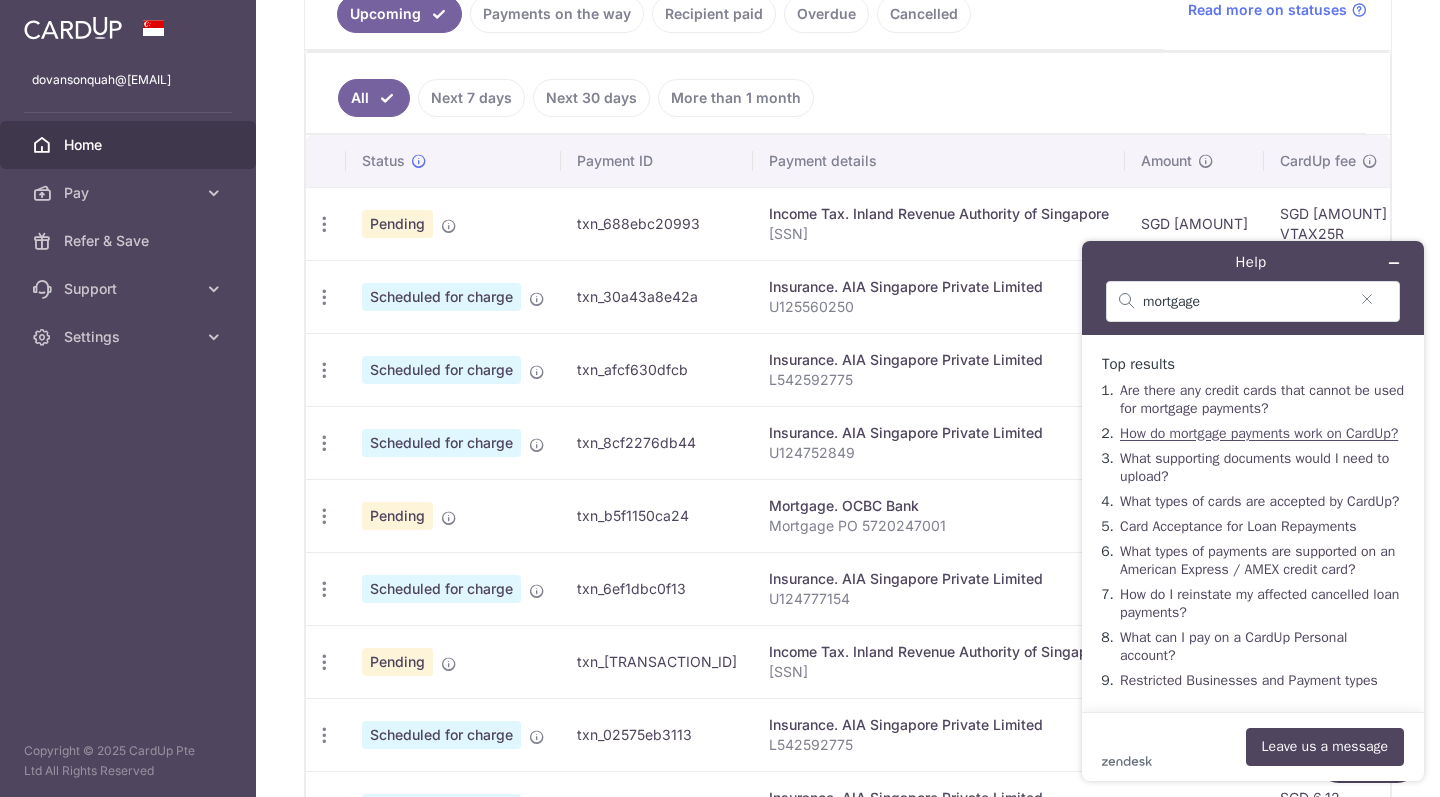 click on "How do mortgage payments work on CardUp?" at bounding box center (1259, 433) 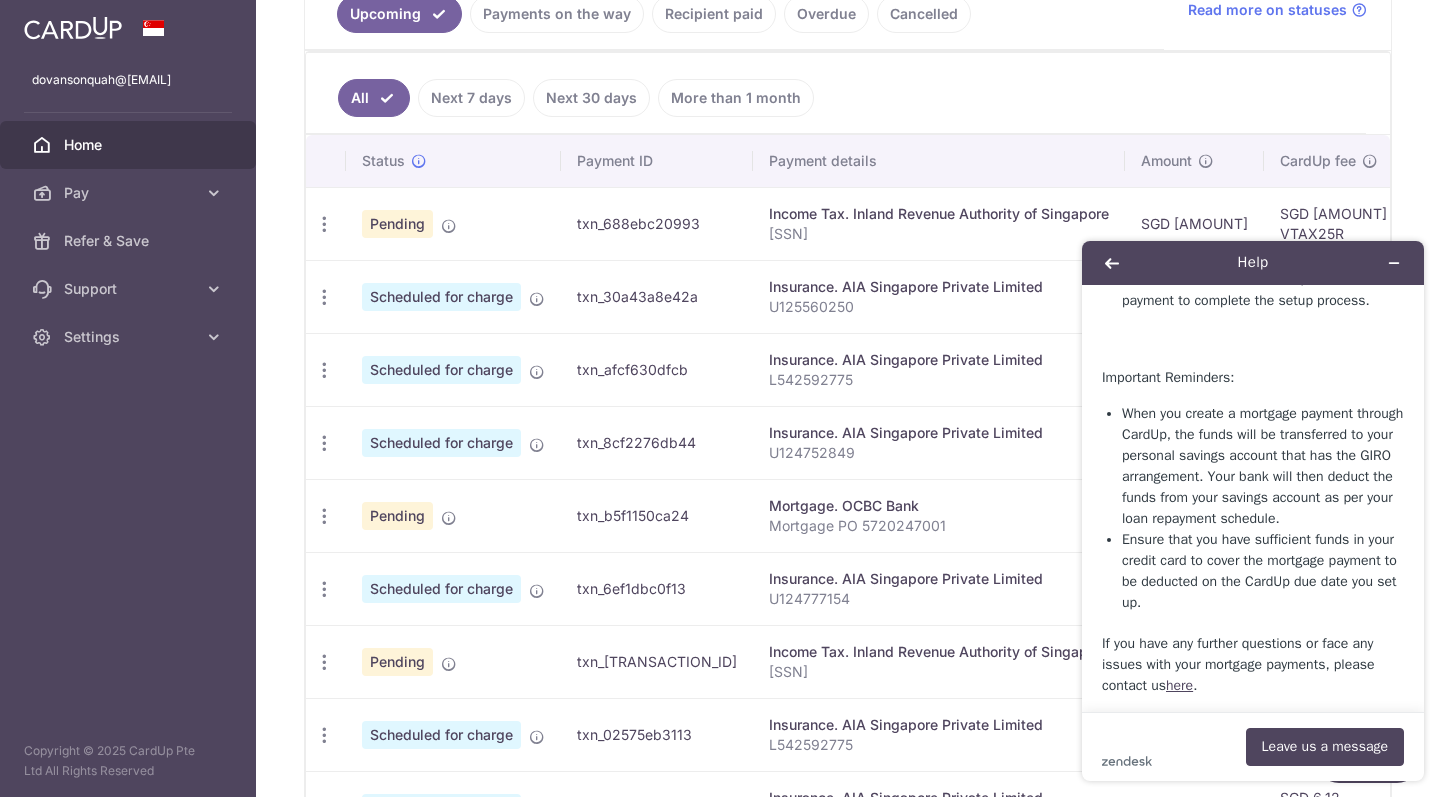 scroll, scrollTop: 3079, scrollLeft: 0, axis: vertical 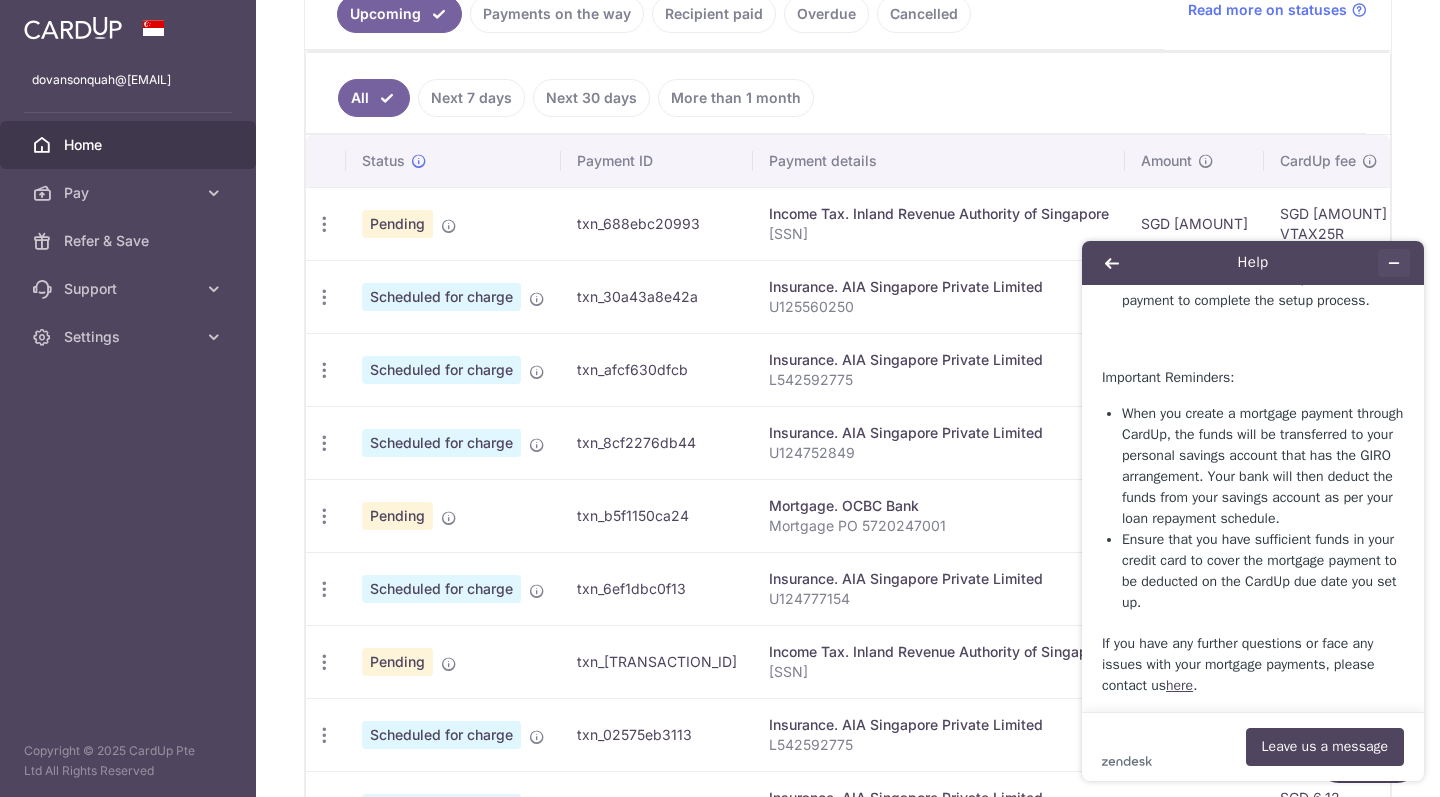 click 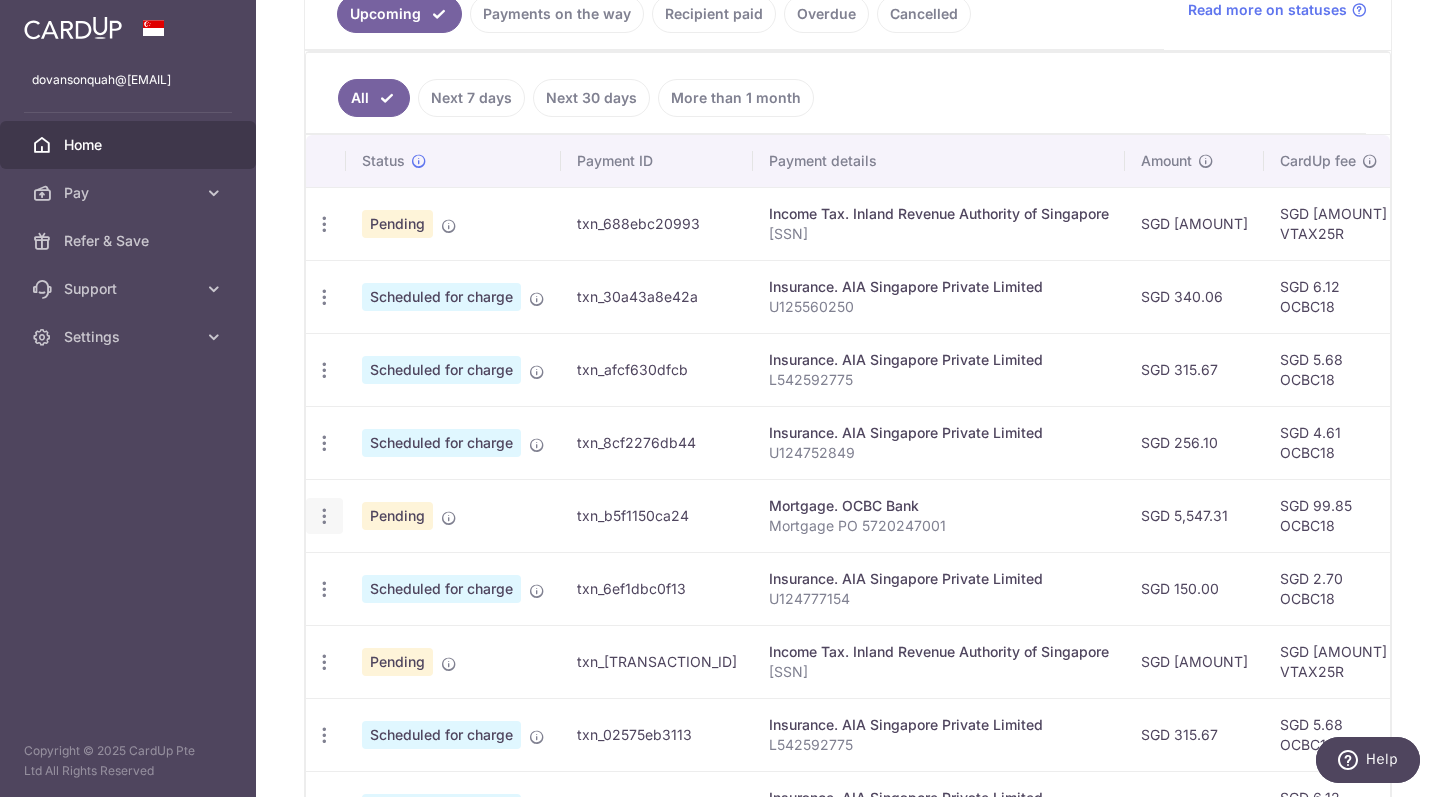 click at bounding box center [324, 224] 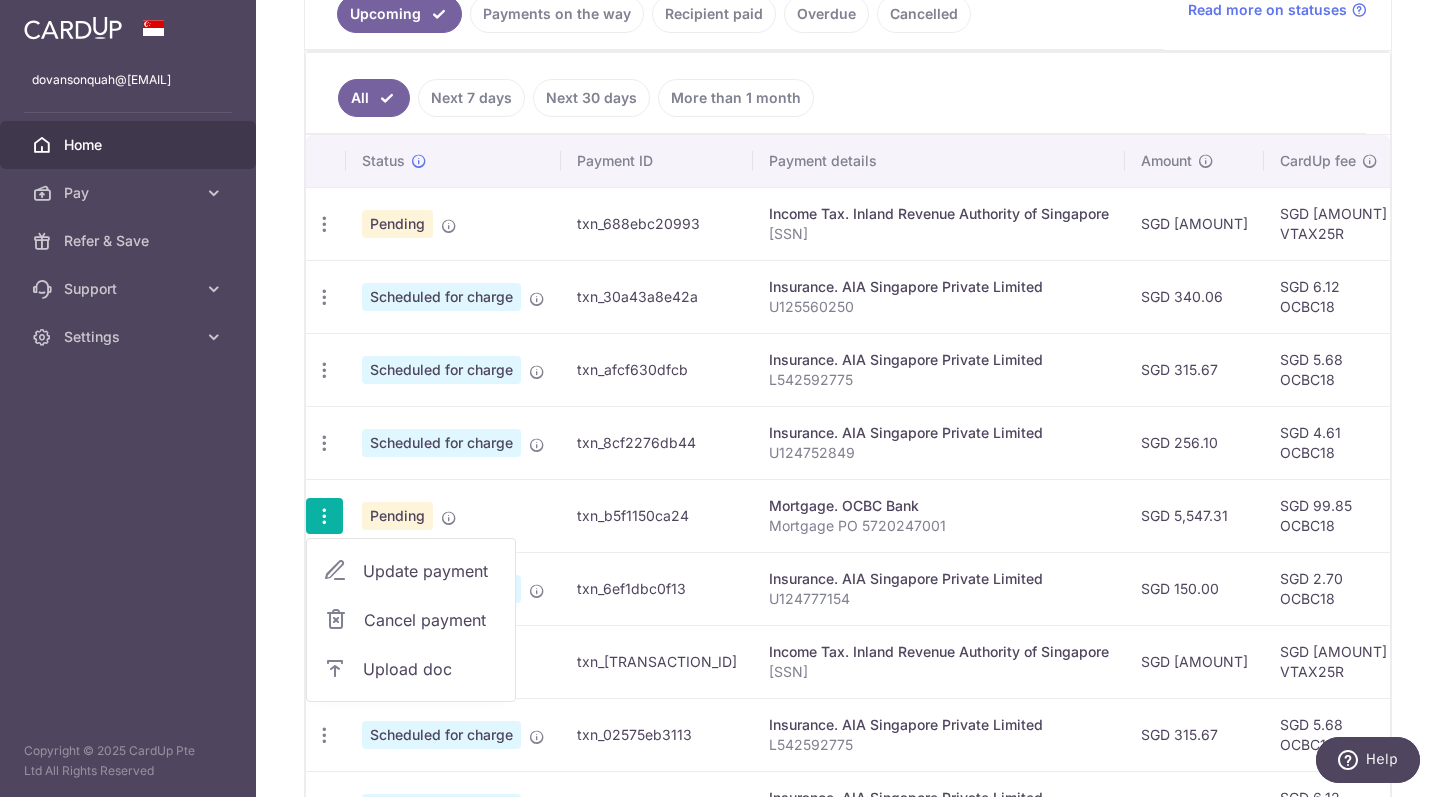 click on "Update payment" at bounding box center (431, 571) 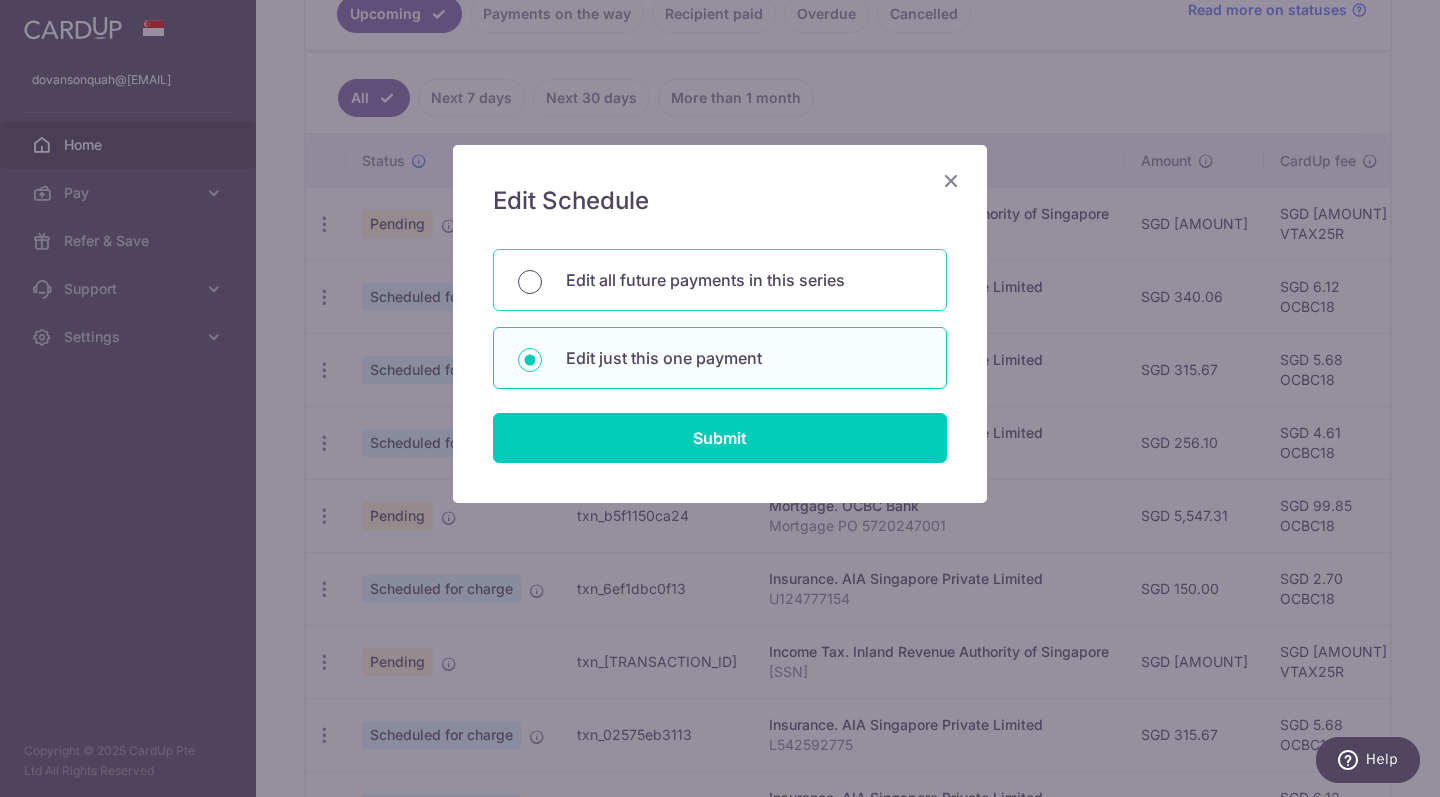 click on "Edit all future payments in this series" at bounding box center [530, 282] 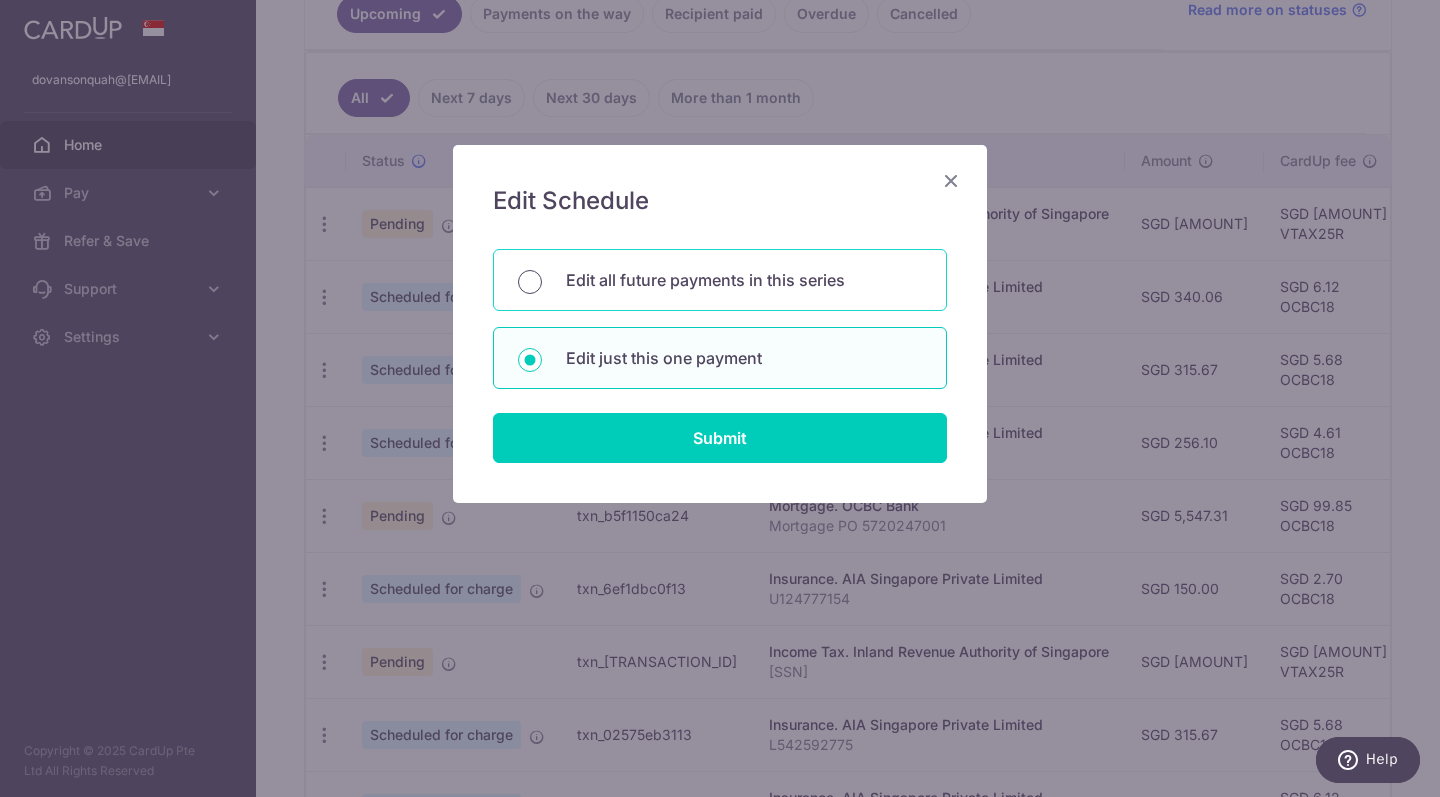 radio on "true" 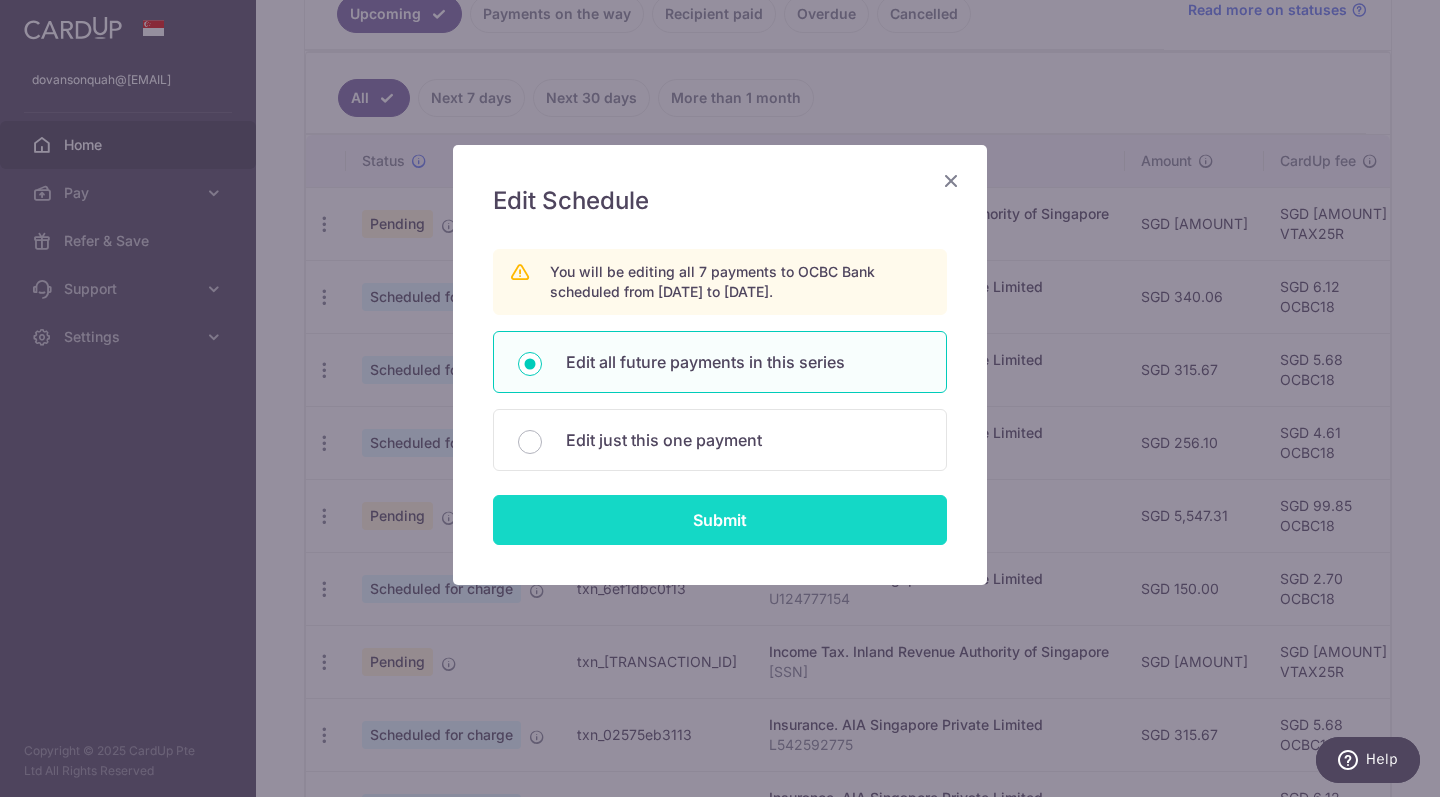 click on "Submit" at bounding box center [720, 520] 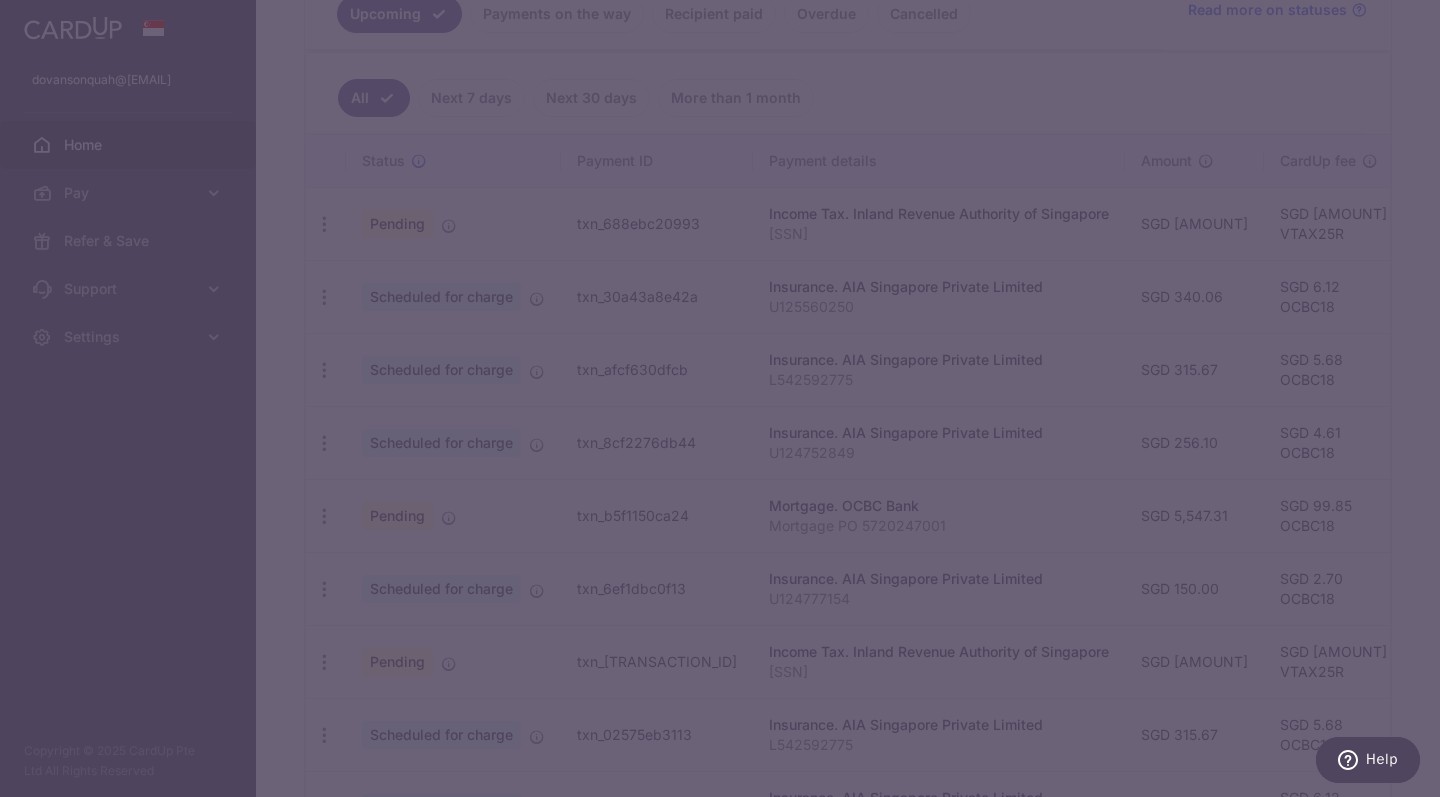 type on "5,547.31" 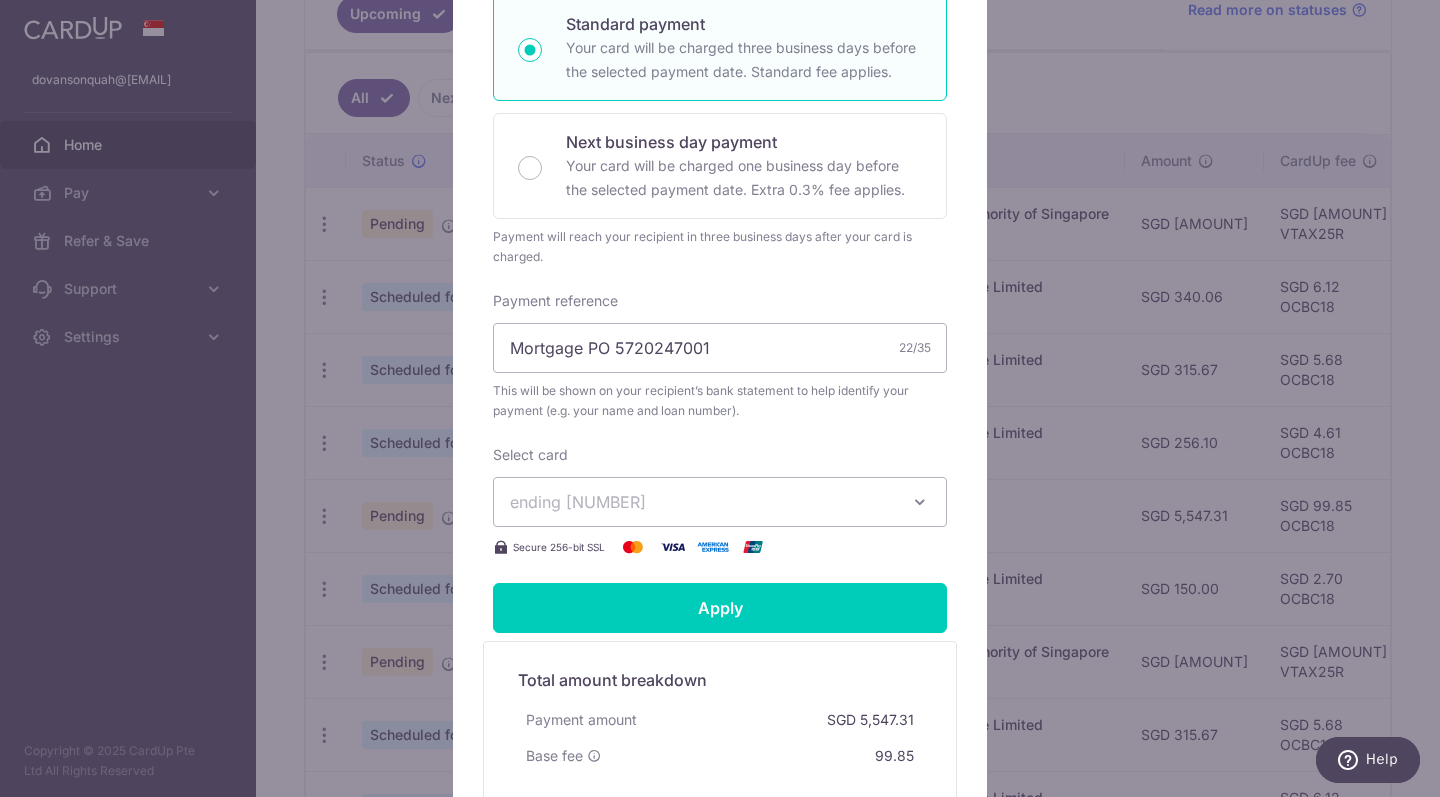 scroll, scrollTop: 442, scrollLeft: 0, axis: vertical 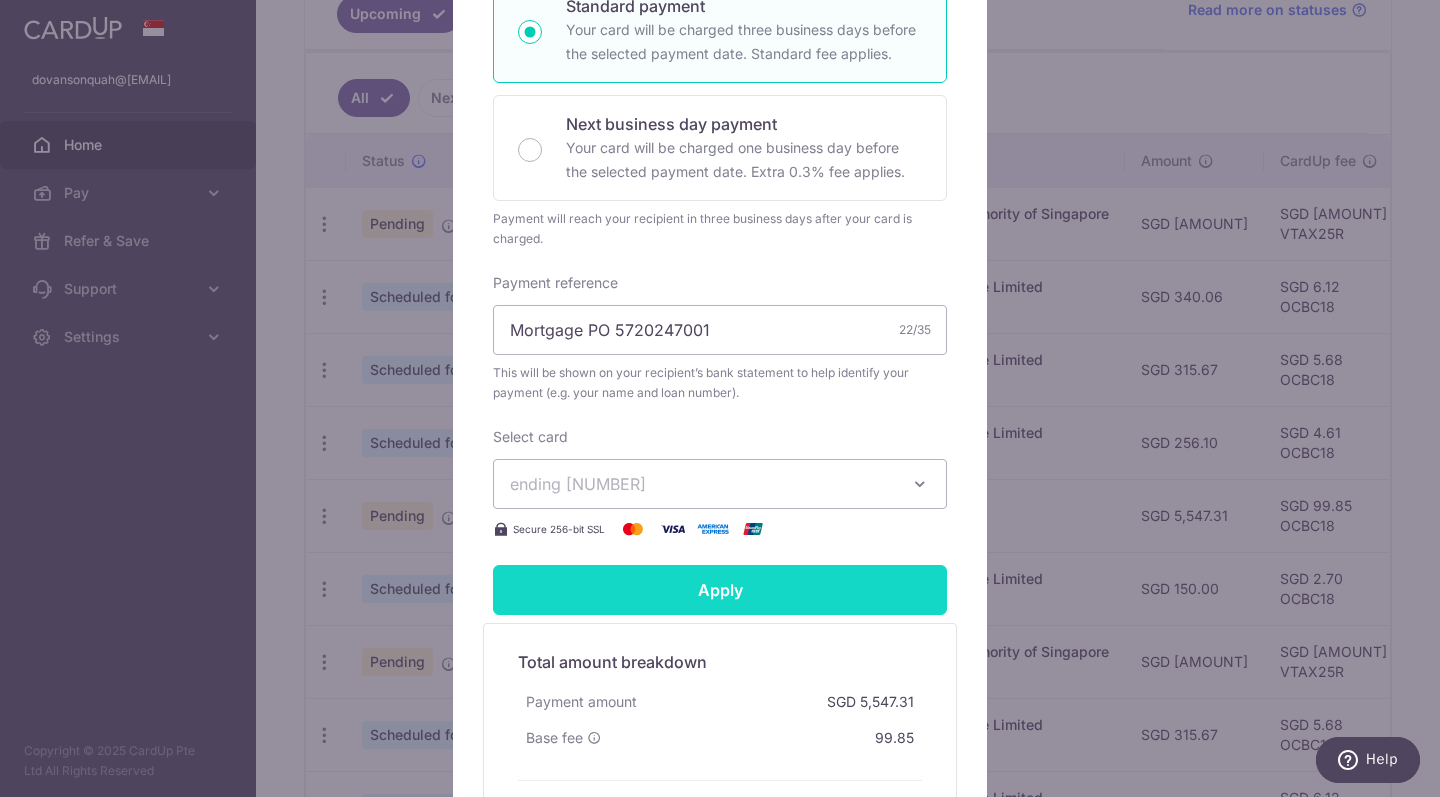 click on "Apply" at bounding box center (720, 590) 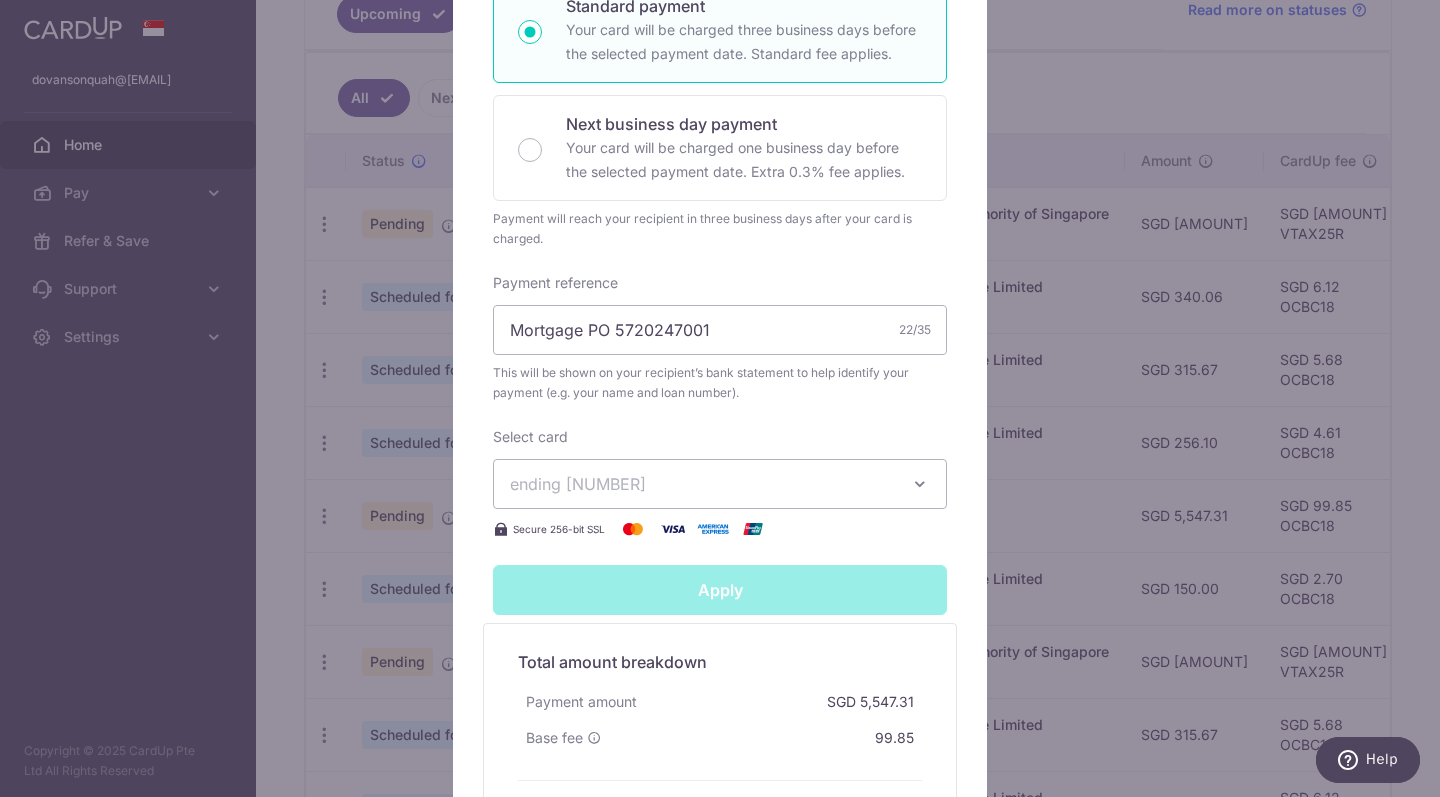 scroll, scrollTop: 704, scrollLeft: 0, axis: vertical 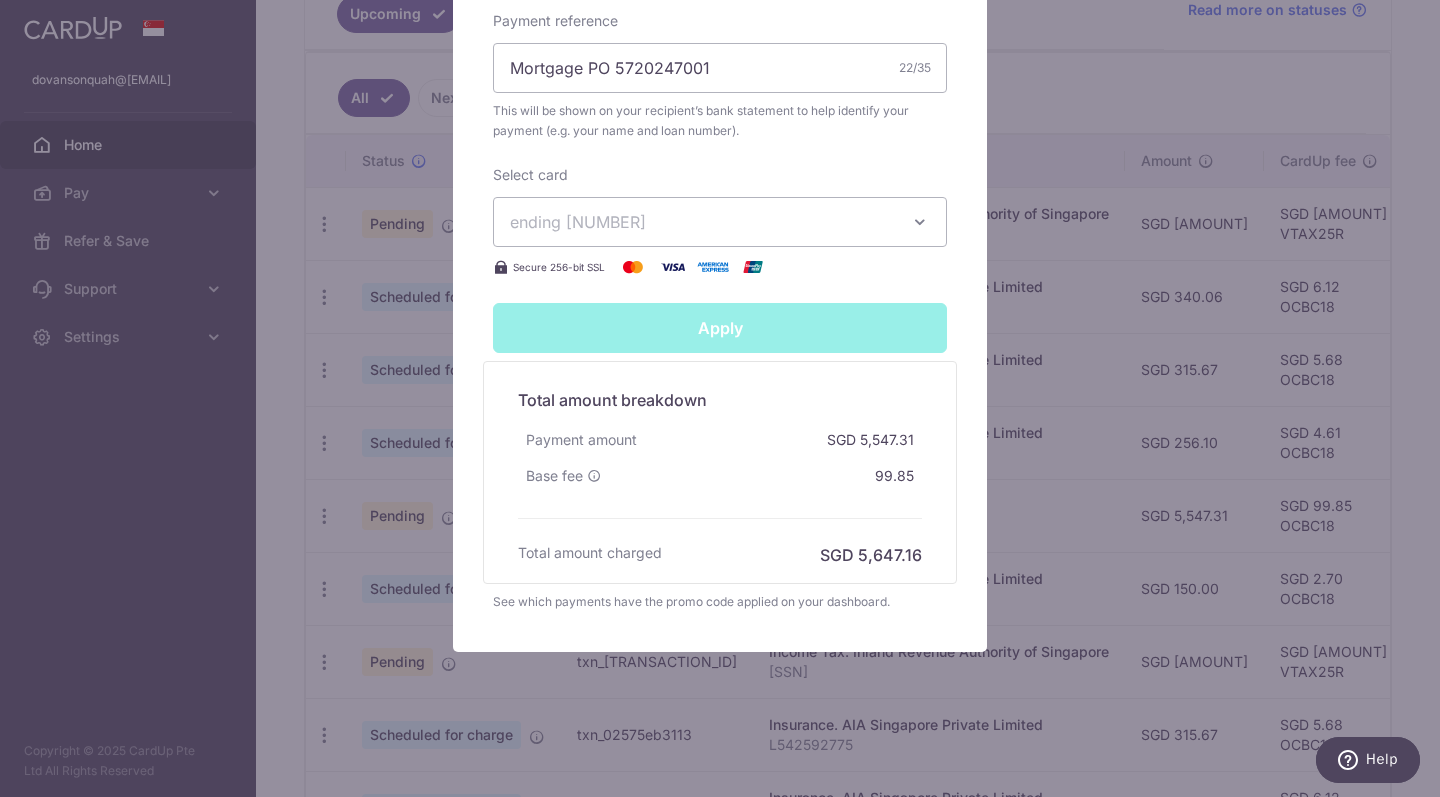 type on "Successfully Applied" 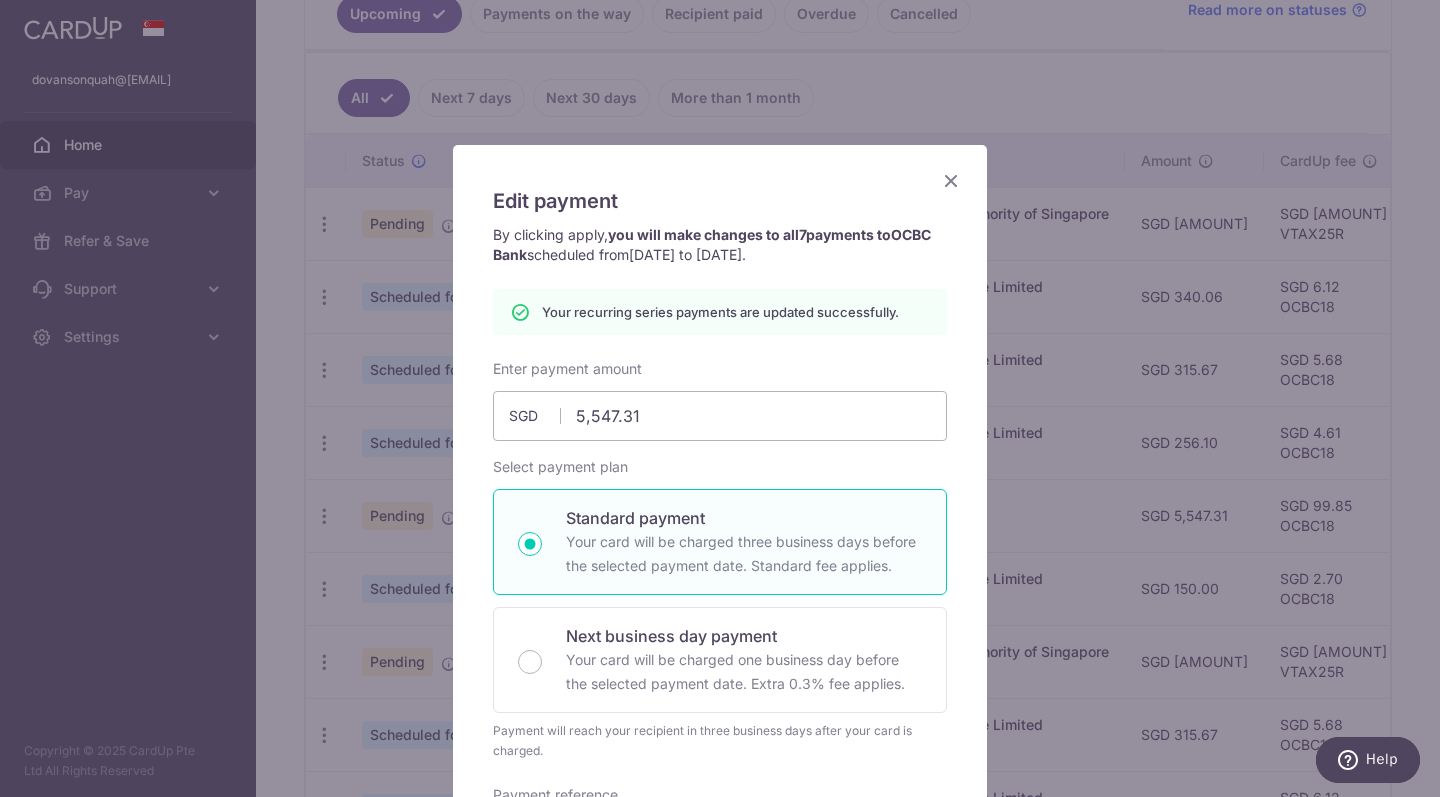 scroll, scrollTop: 0, scrollLeft: 0, axis: both 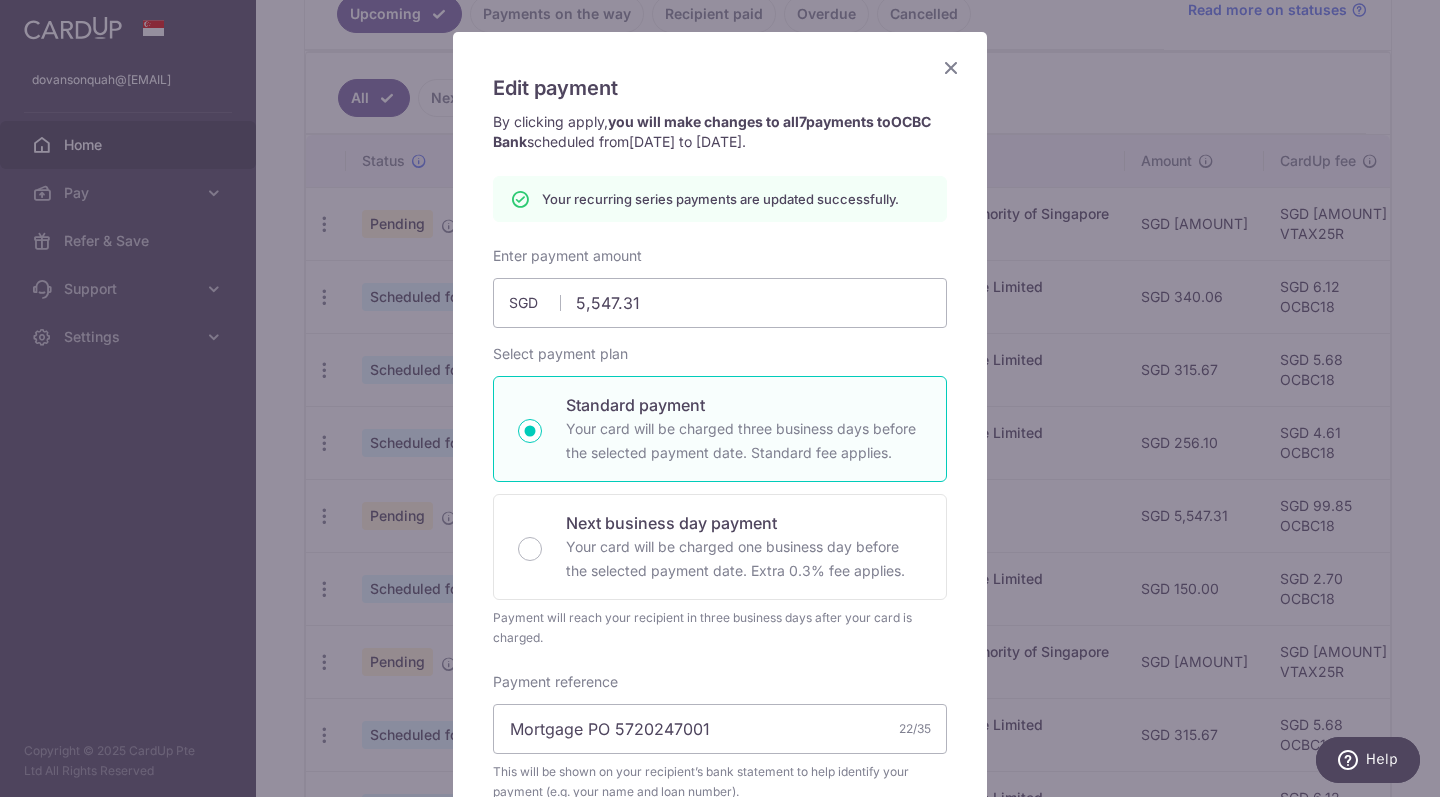 click at bounding box center [951, 67] 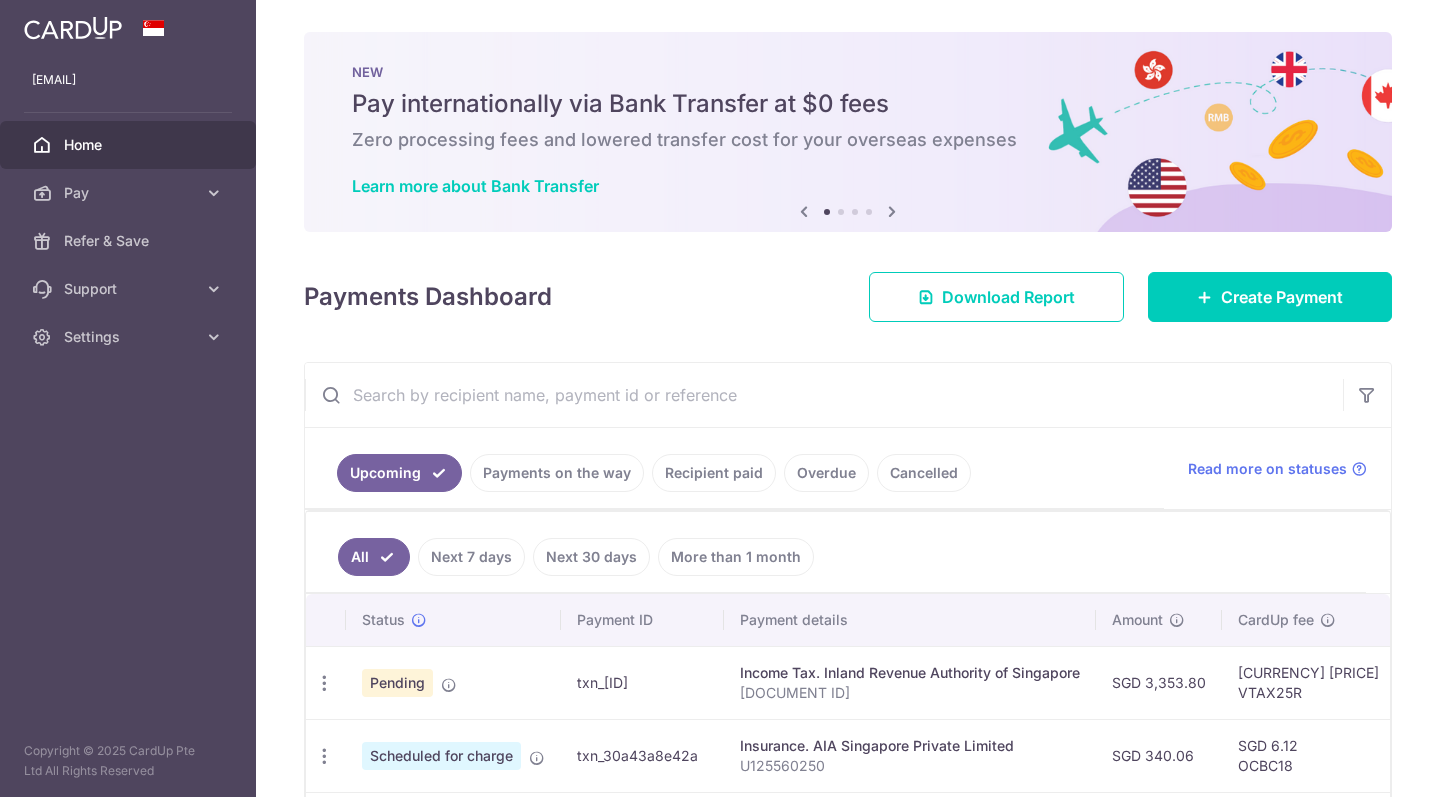 scroll, scrollTop: 0, scrollLeft: 0, axis: both 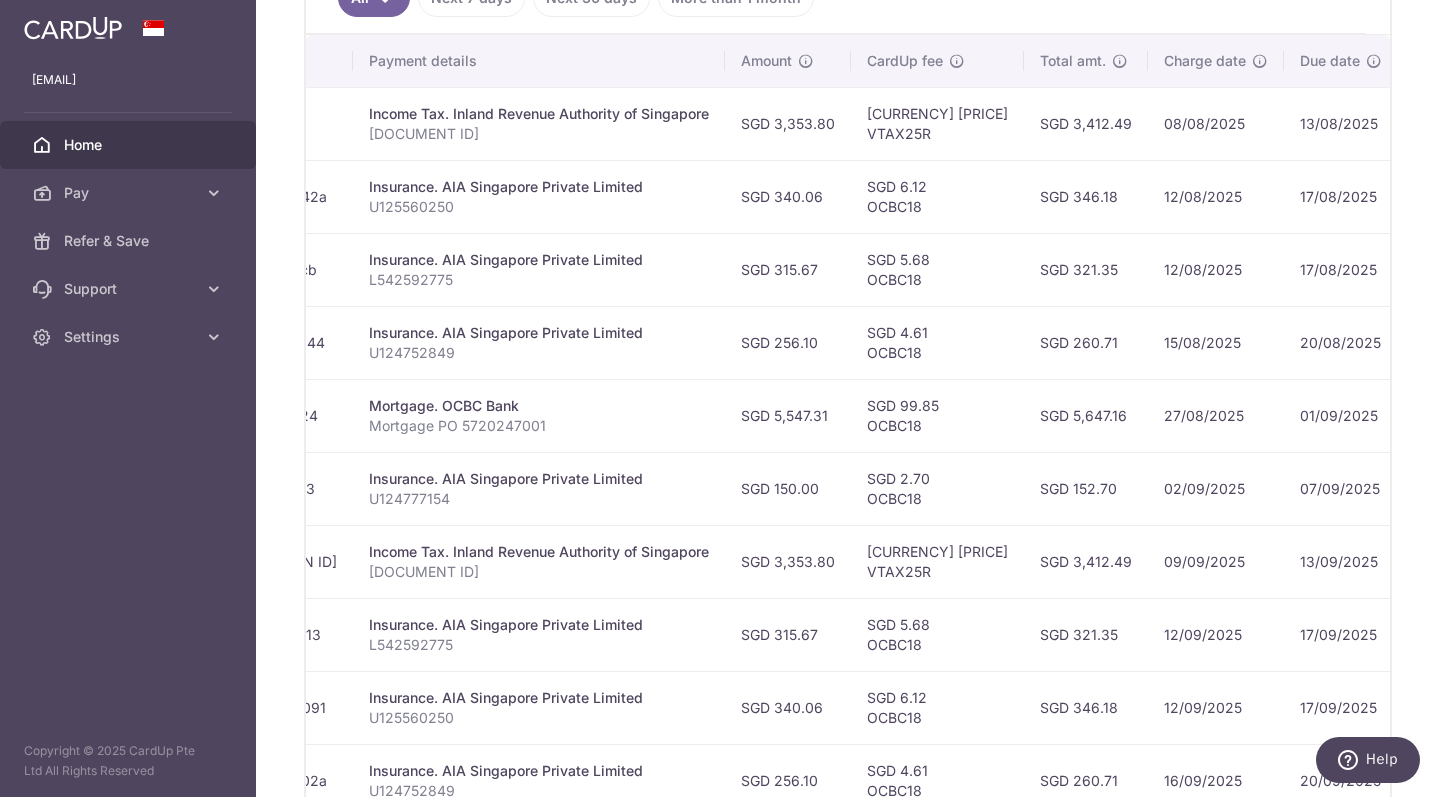 click on "Help" at bounding box center (1368, 760) 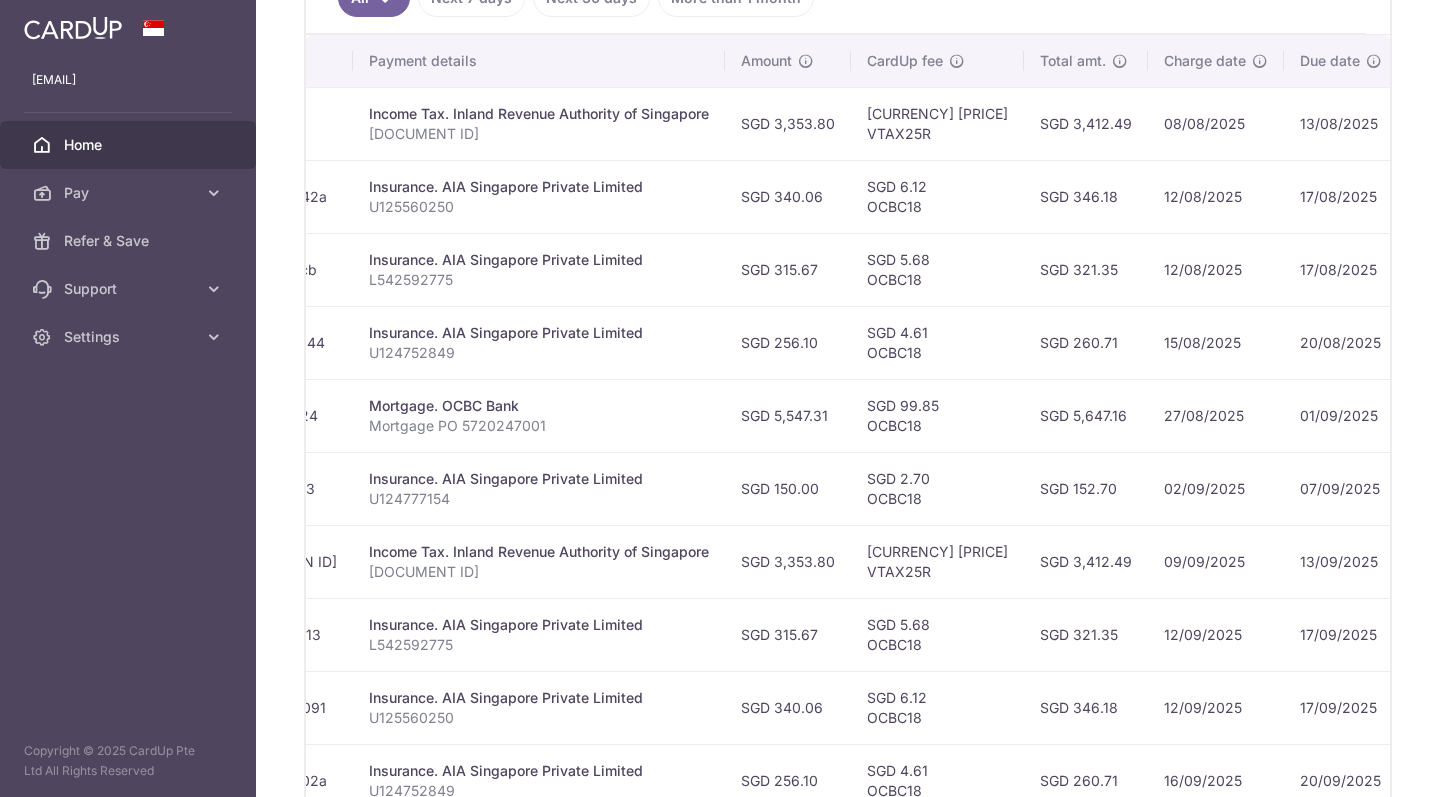 scroll, scrollTop: 0, scrollLeft: 0, axis: both 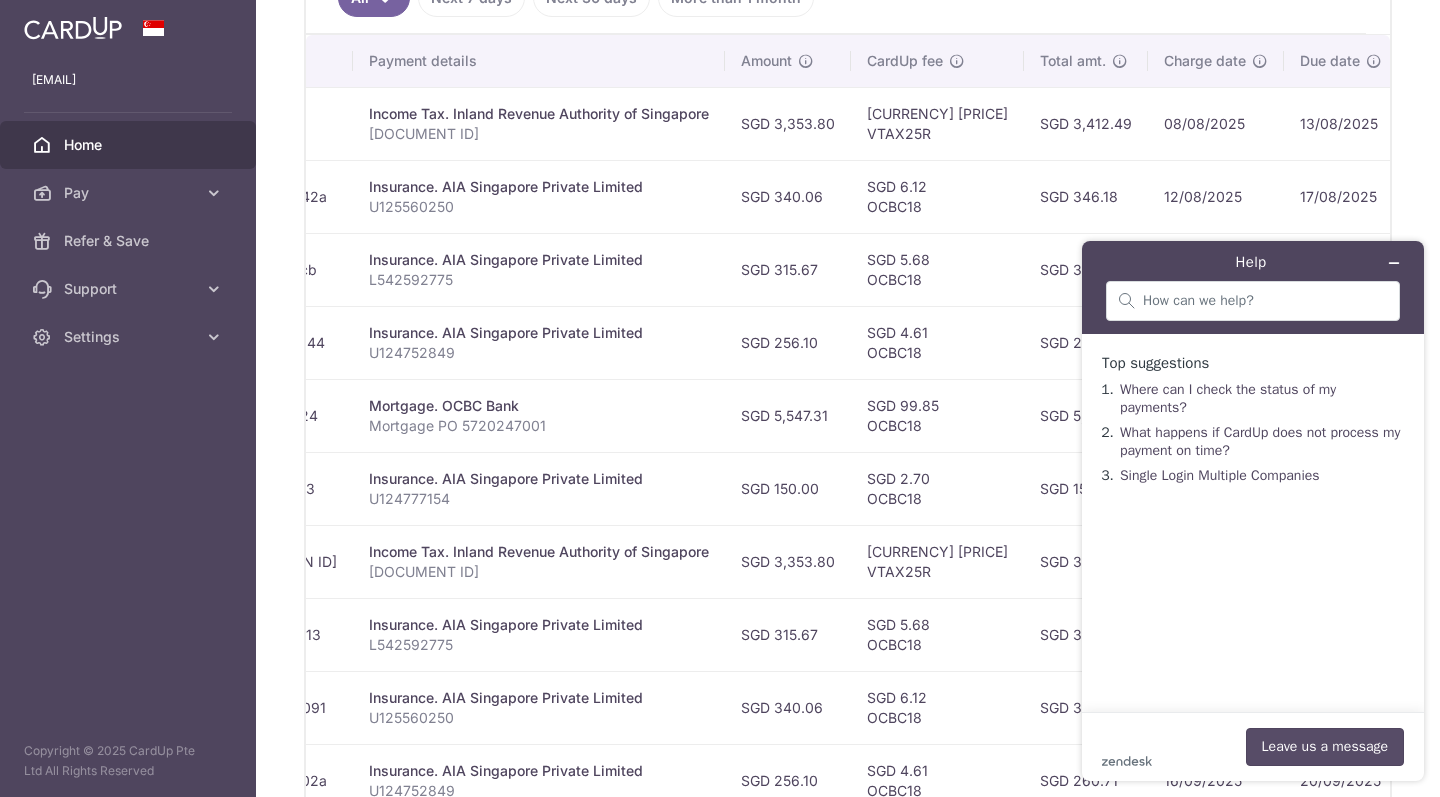 click on "Leave us a message" at bounding box center (1325, 747) 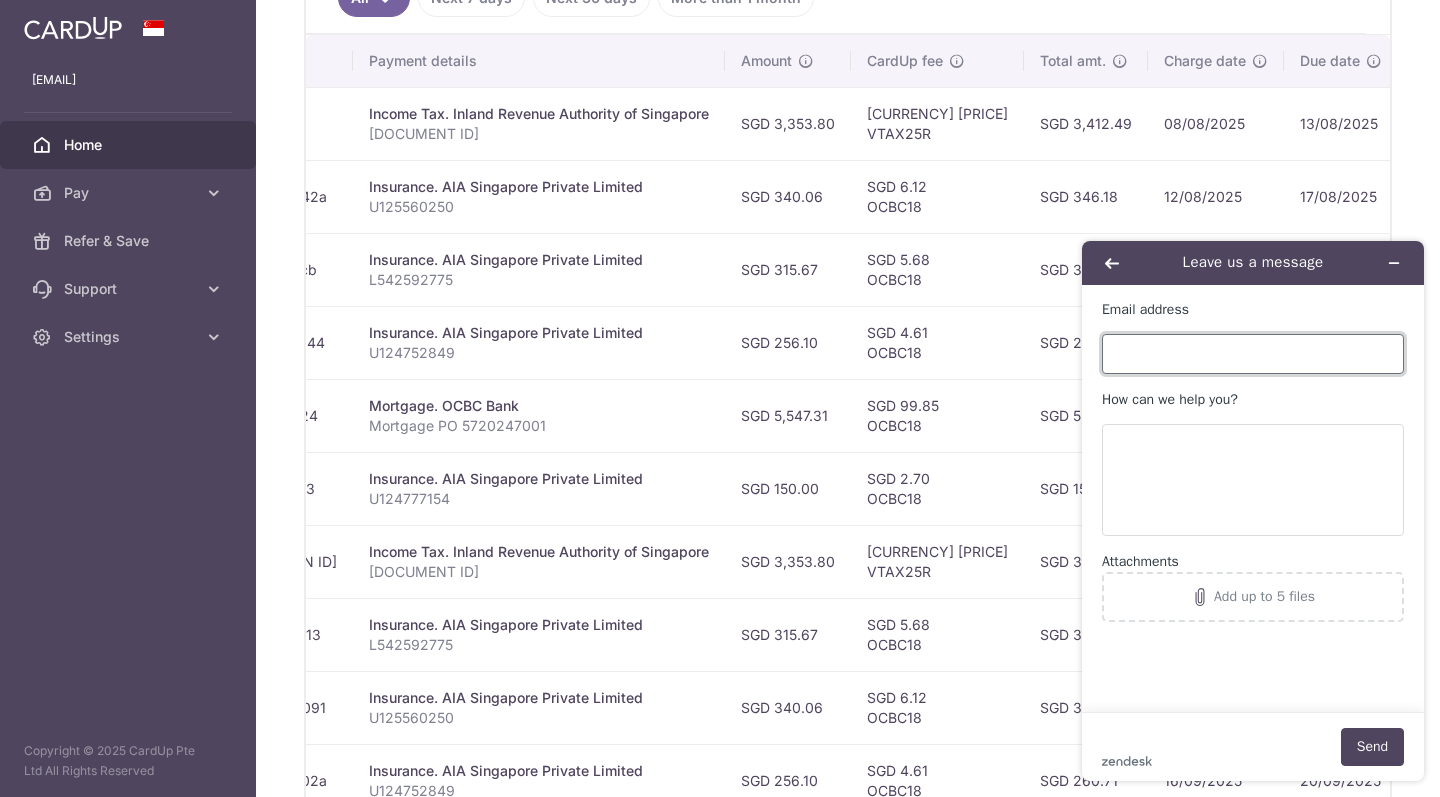 click on "Email address" at bounding box center (1253, 354) 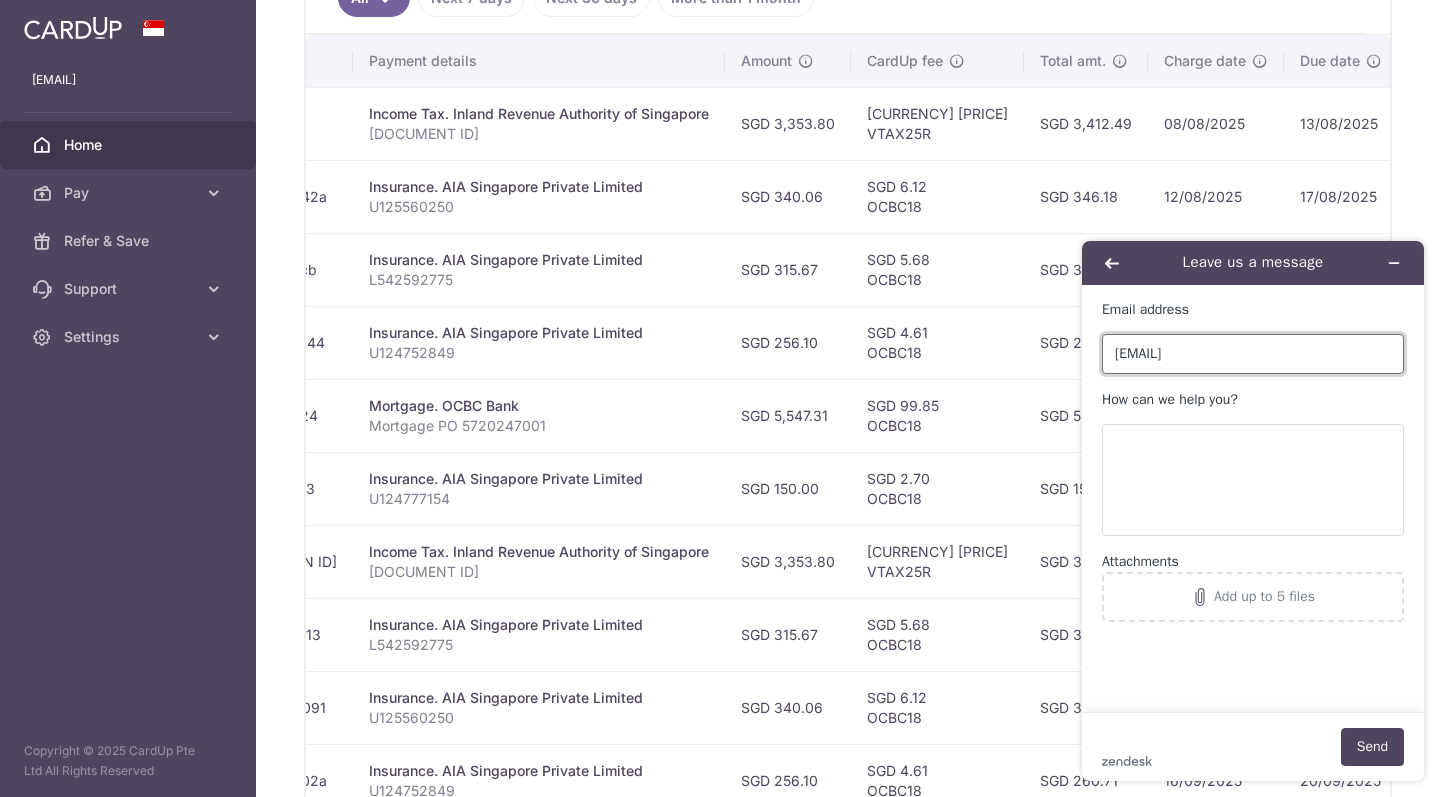 type on "dovansonquah@gmail.com" 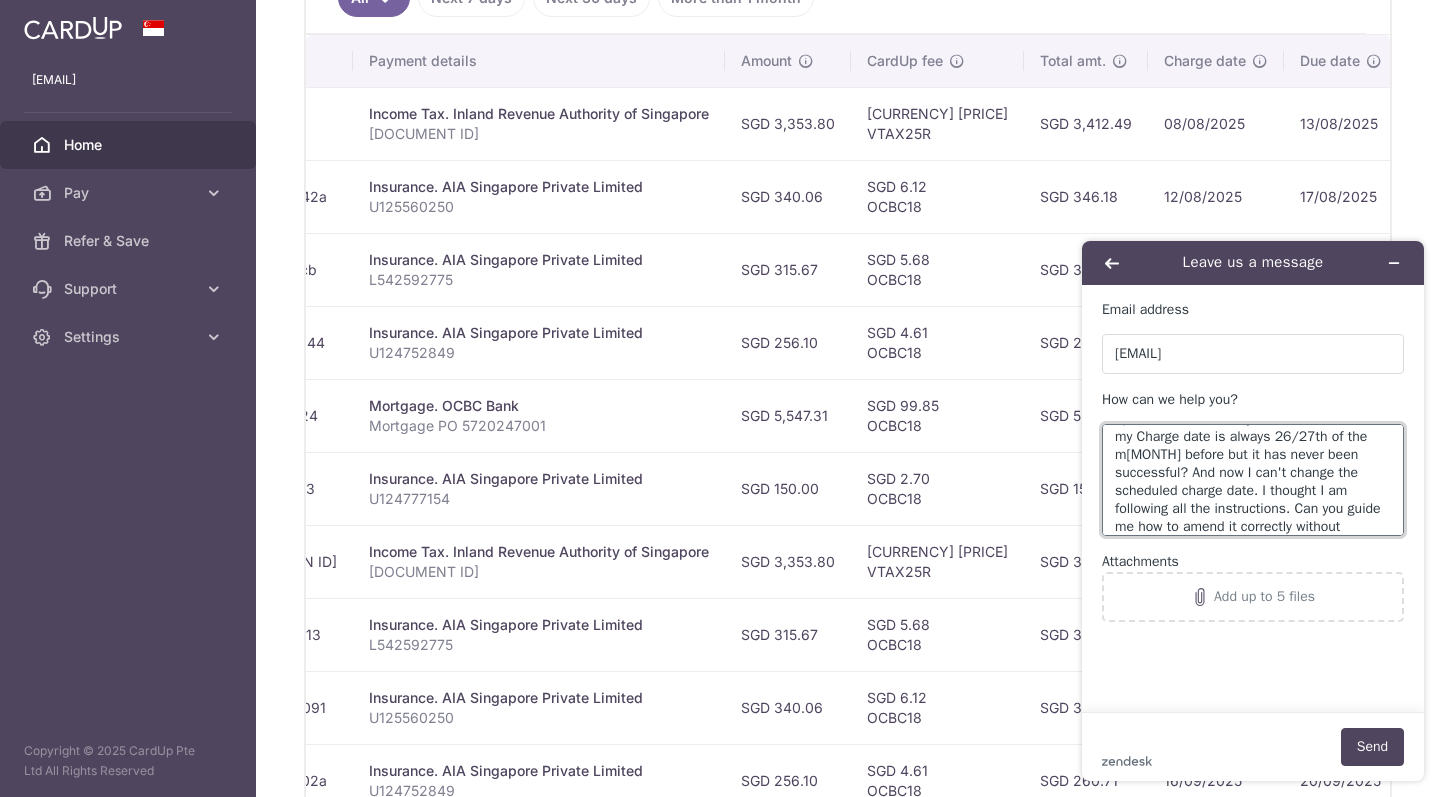 scroll, scrollTop: 72, scrollLeft: 0, axis: vertical 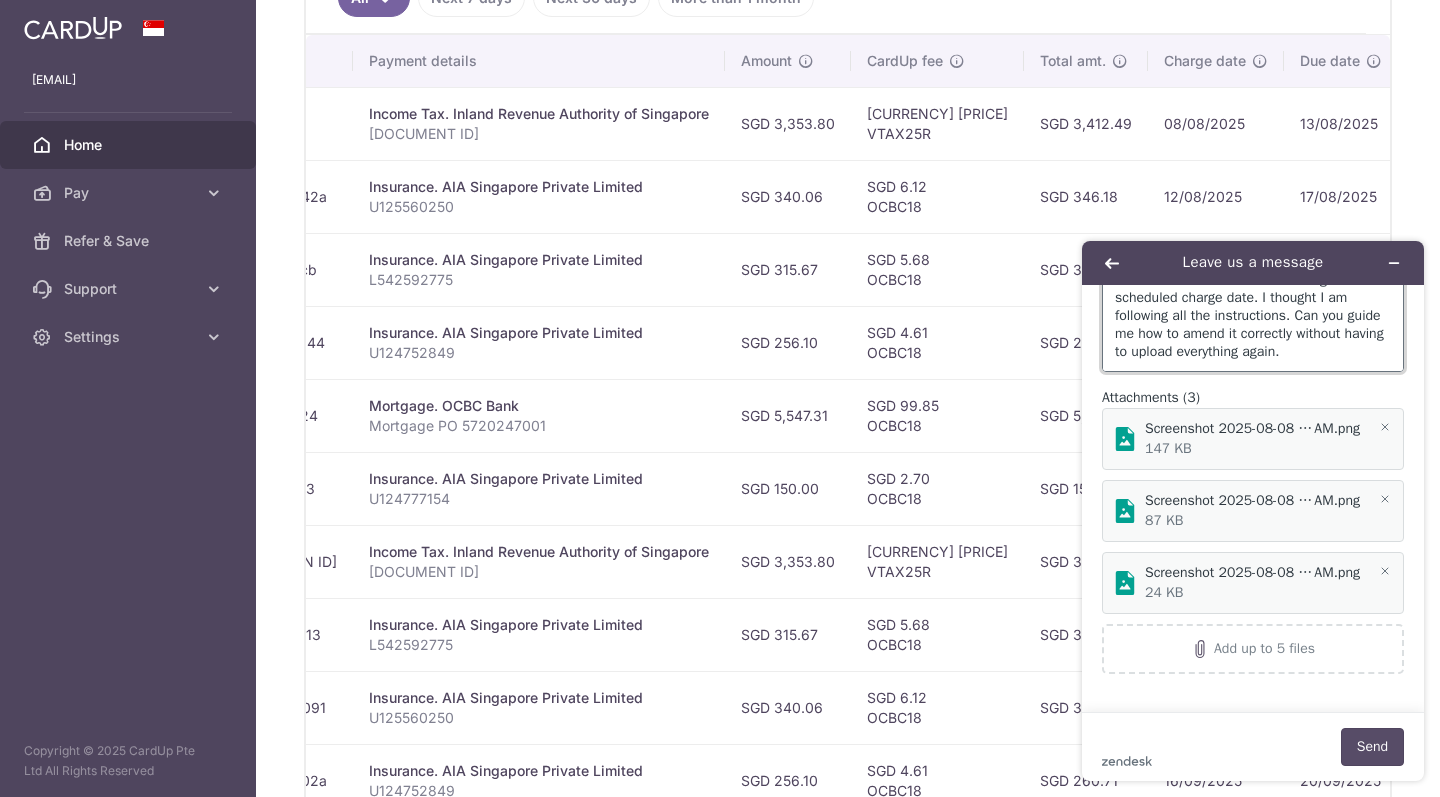 type on "I need help with my mortgage payment set up. Deduction is always first of the month so my Charge date is always 26/27th of the month before but it has never been successful? And now I can't change the scheduled charge date. I thought I am following all the instructions. Can you guide me how to amend it correctly without having to upload everything again." 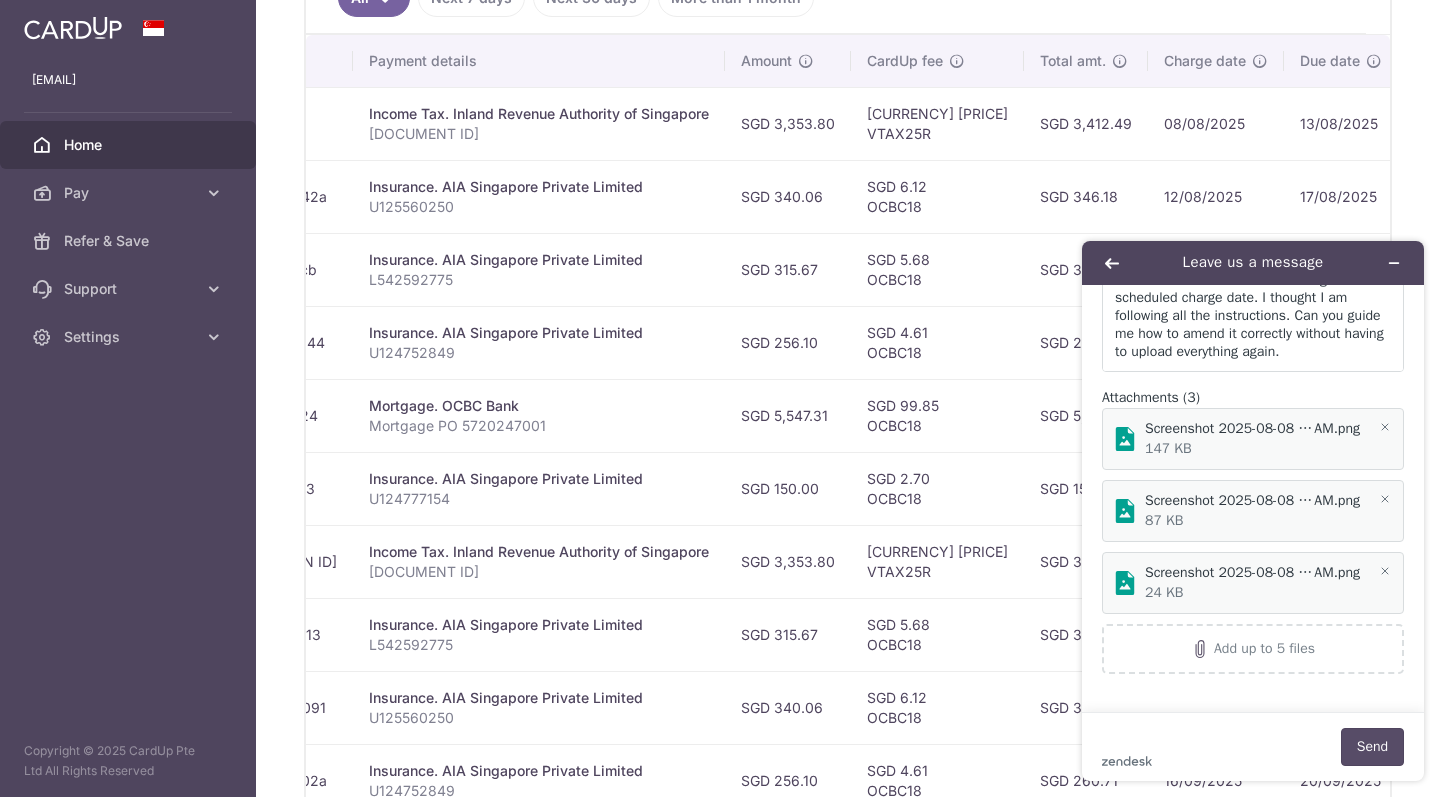 click on "Send" at bounding box center [1372, 747] 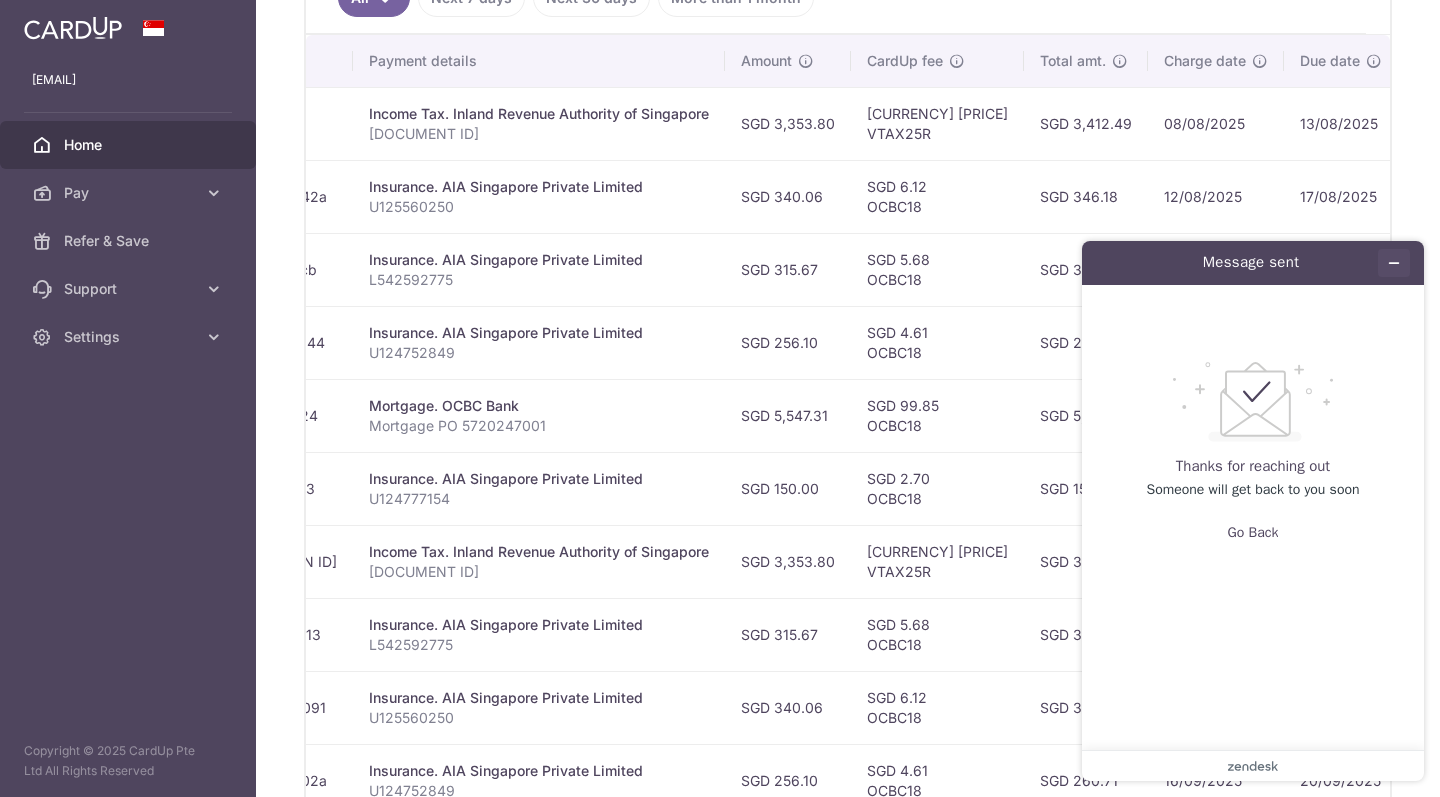 click at bounding box center (1394, 263) 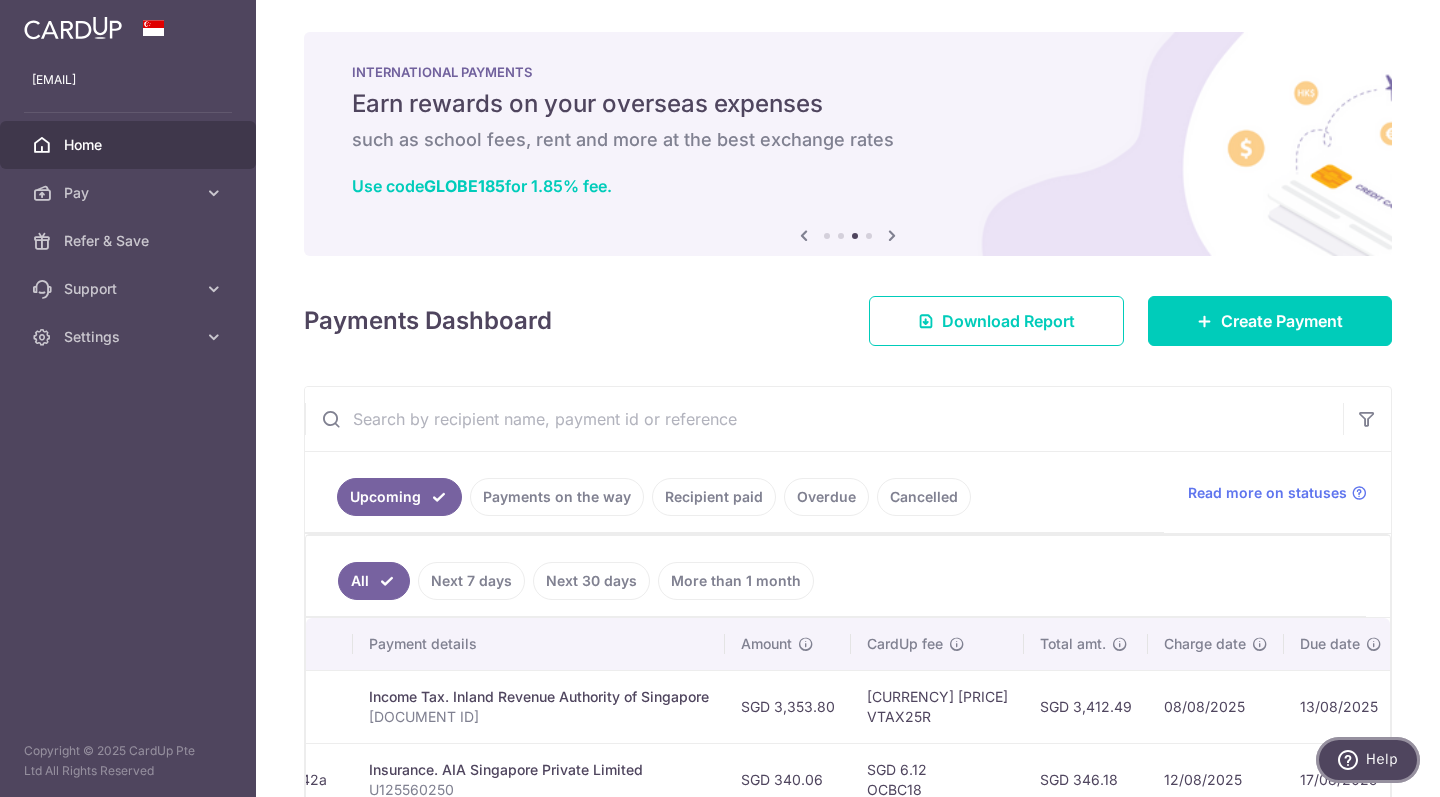 scroll, scrollTop: 0, scrollLeft: 0, axis: both 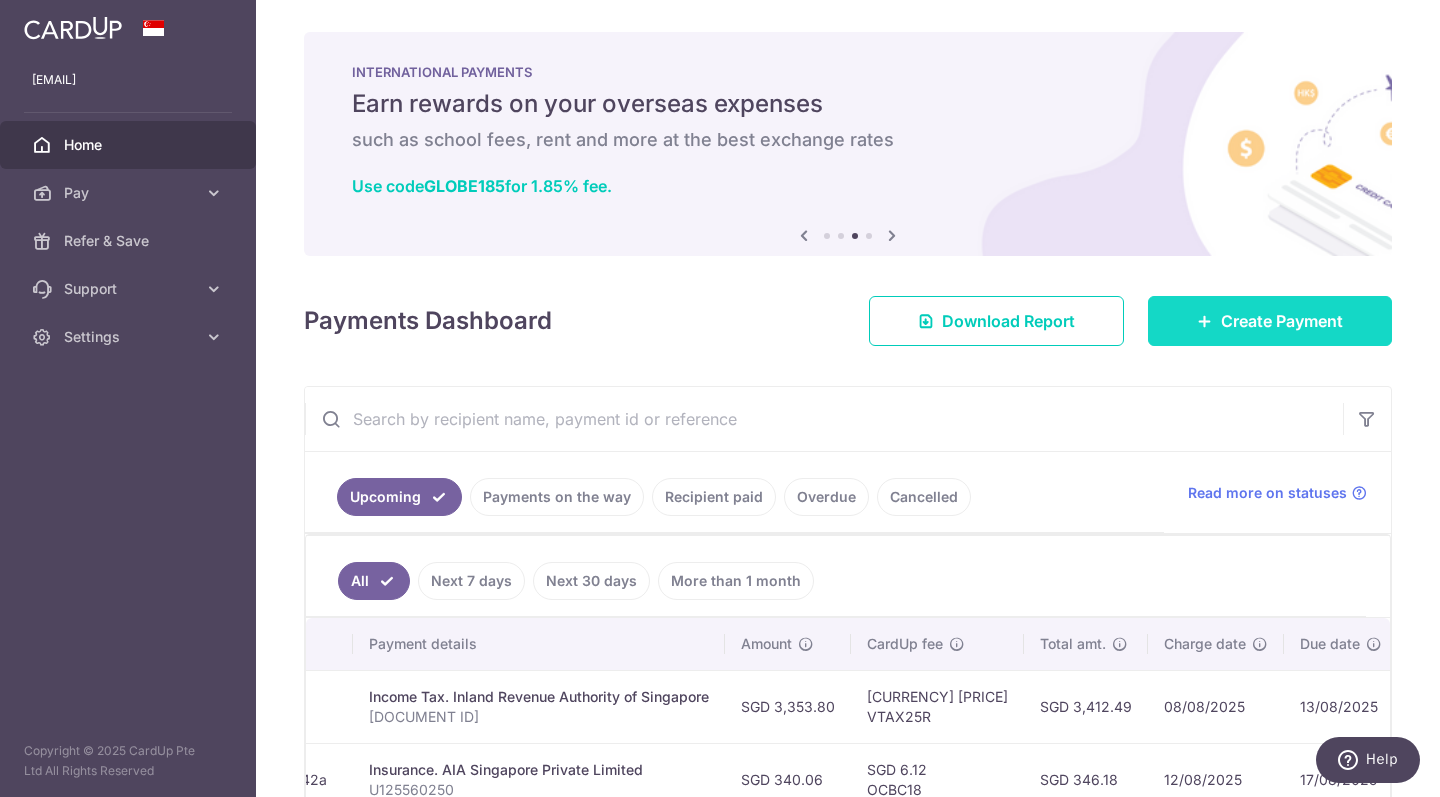 click on "Create Payment" at bounding box center (1282, 321) 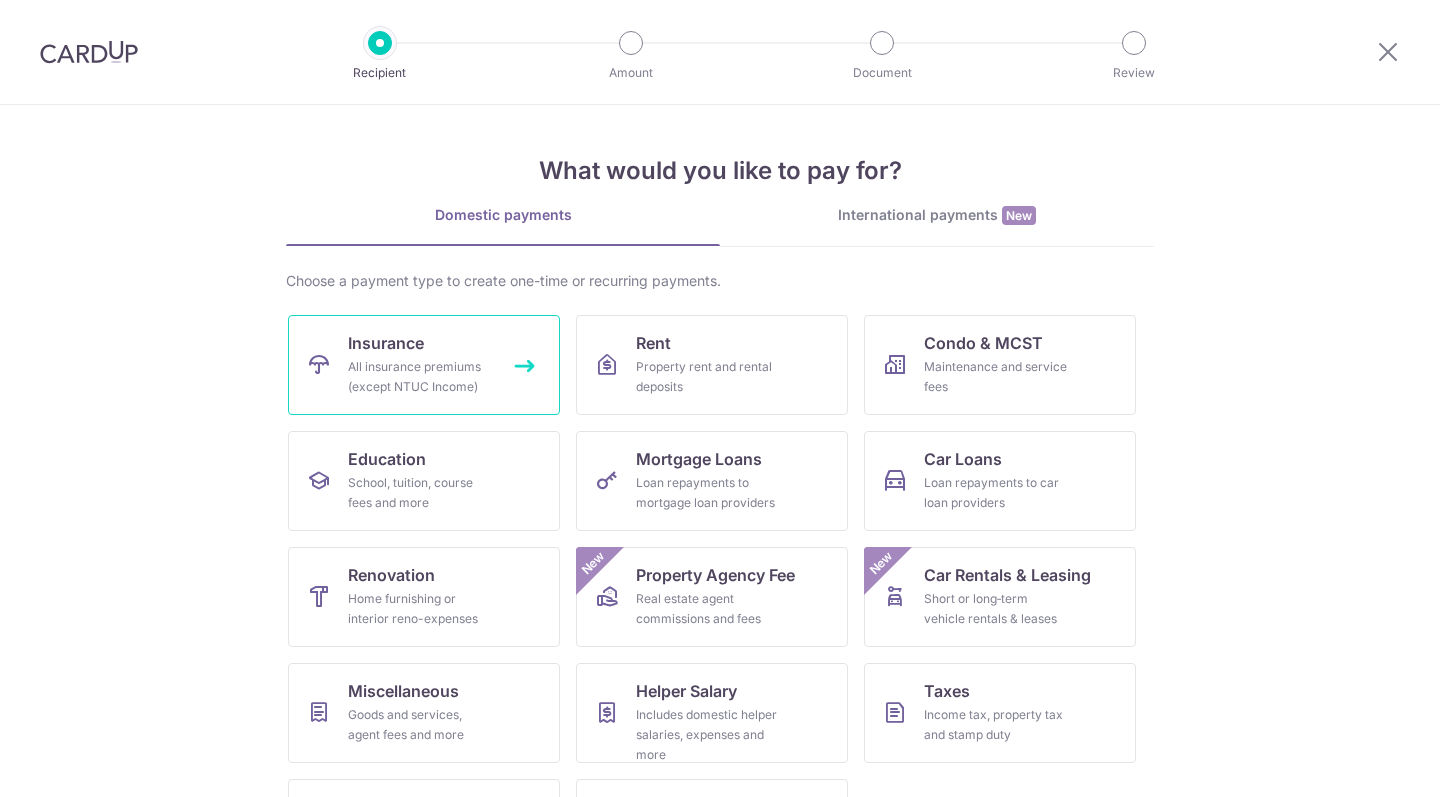 scroll, scrollTop: 0, scrollLeft: 0, axis: both 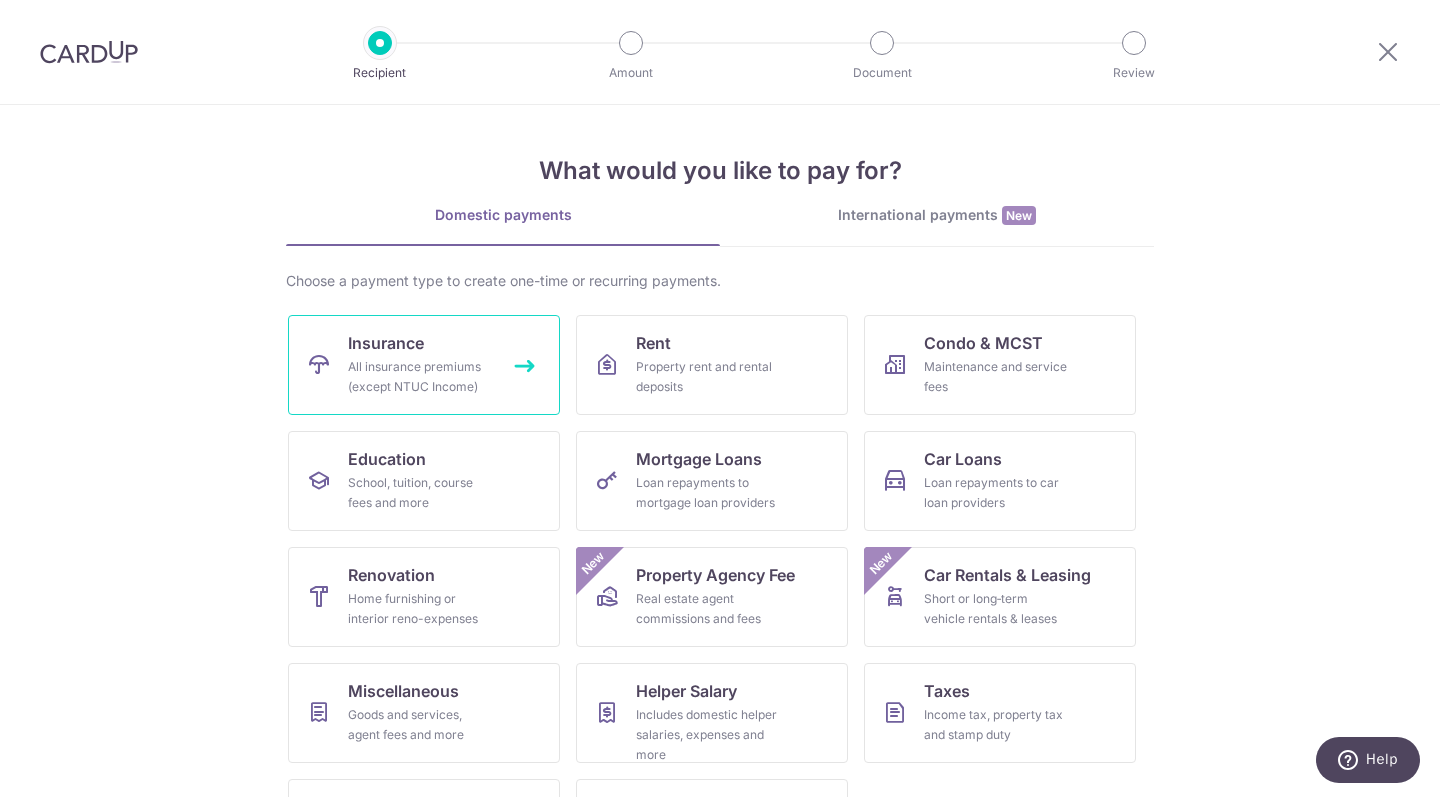 click on "Insurance" at bounding box center [386, 343] 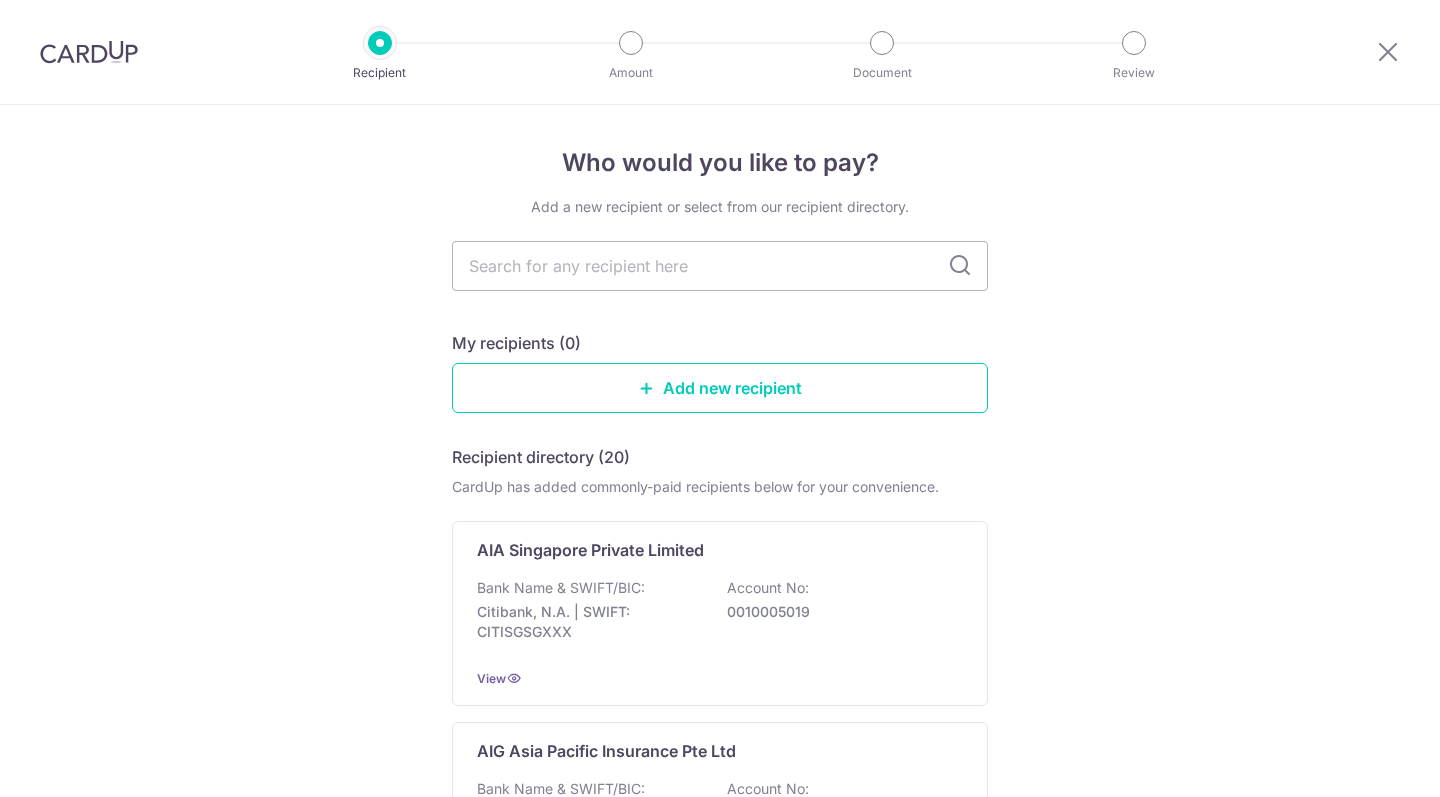 scroll, scrollTop: 0, scrollLeft: 0, axis: both 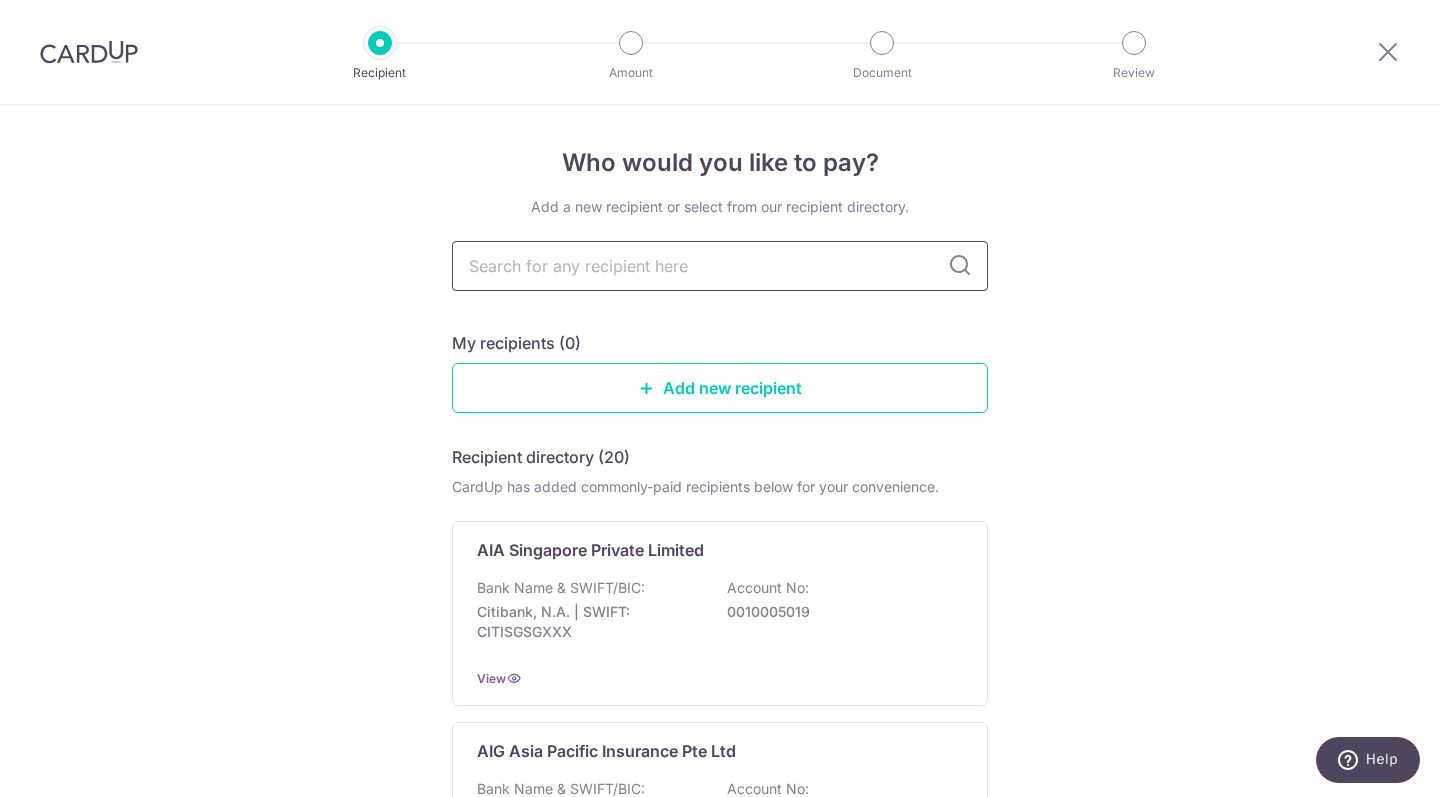 click at bounding box center [720, 266] 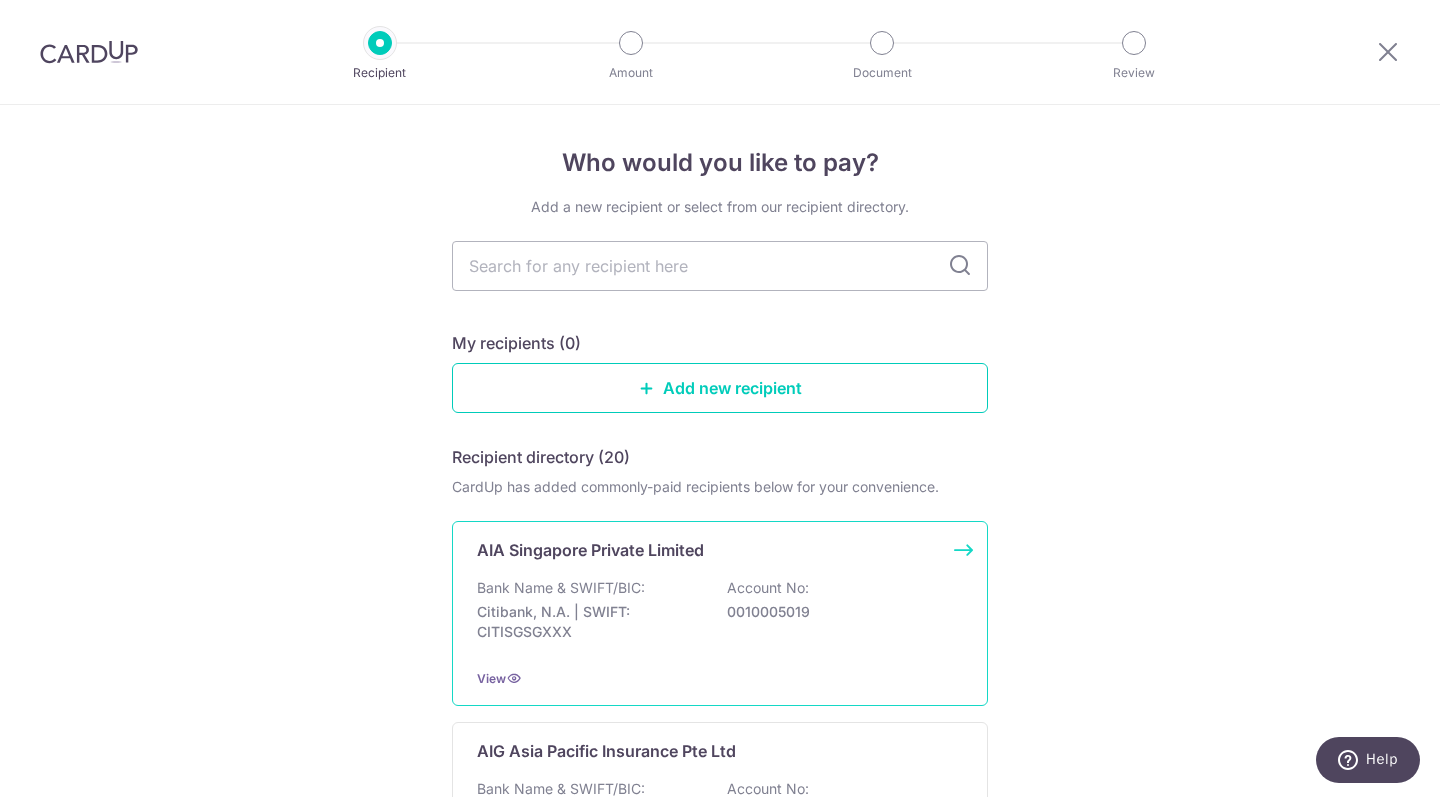 click on "AIA Singapore Private Limited" at bounding box center [590, 550] 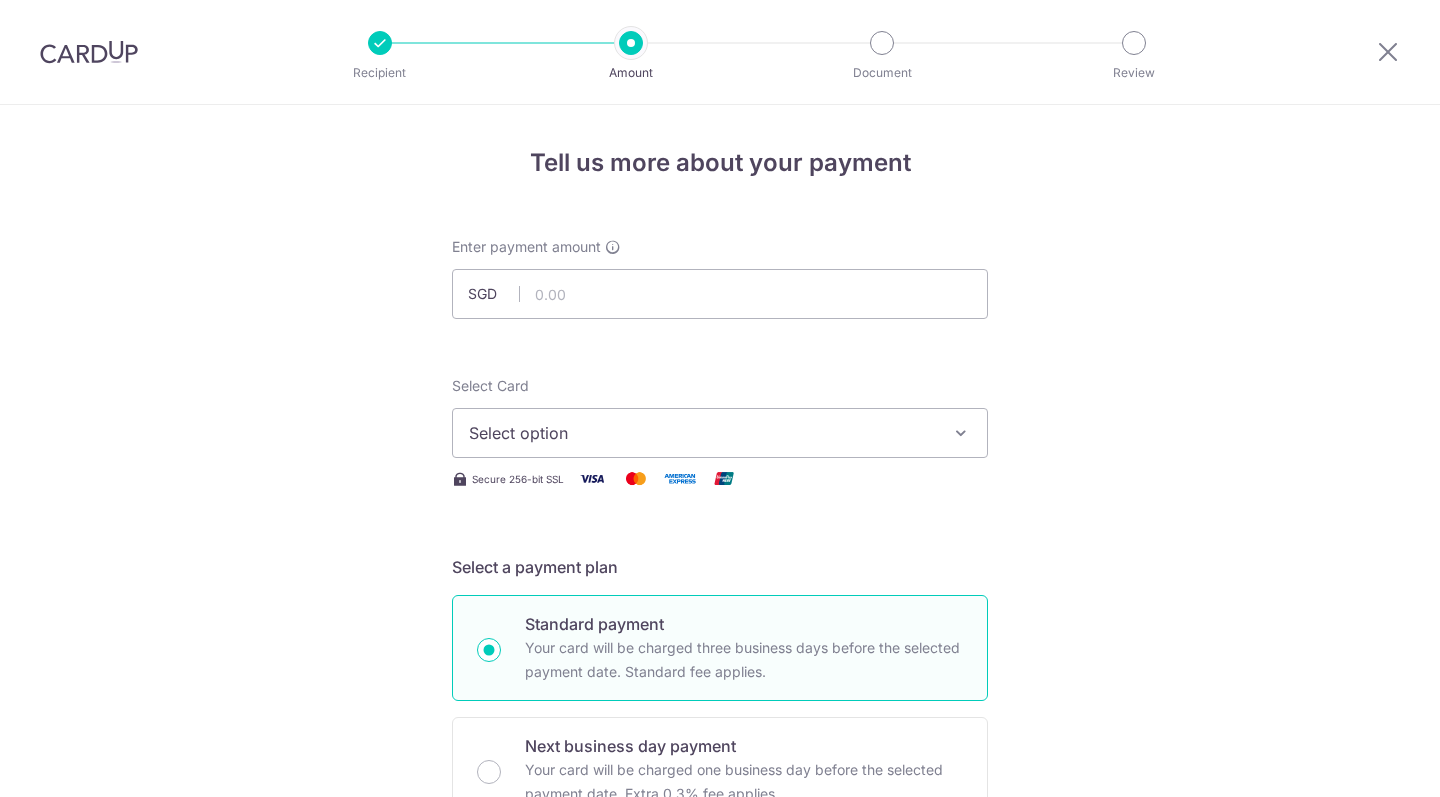 scroll, scrollTop: 0, scrollLeft: 0, axis: both 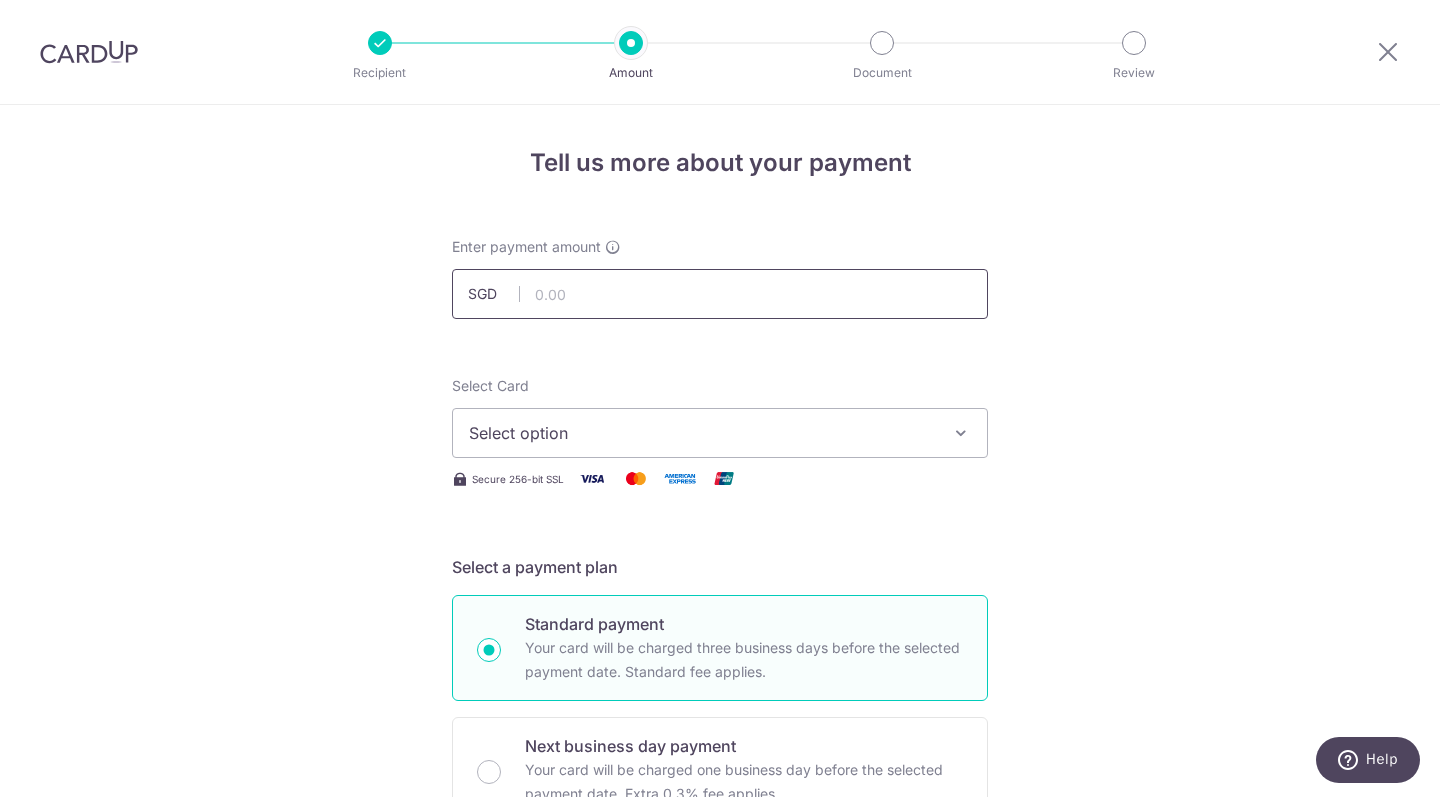 click at bounding box center [720, 294] 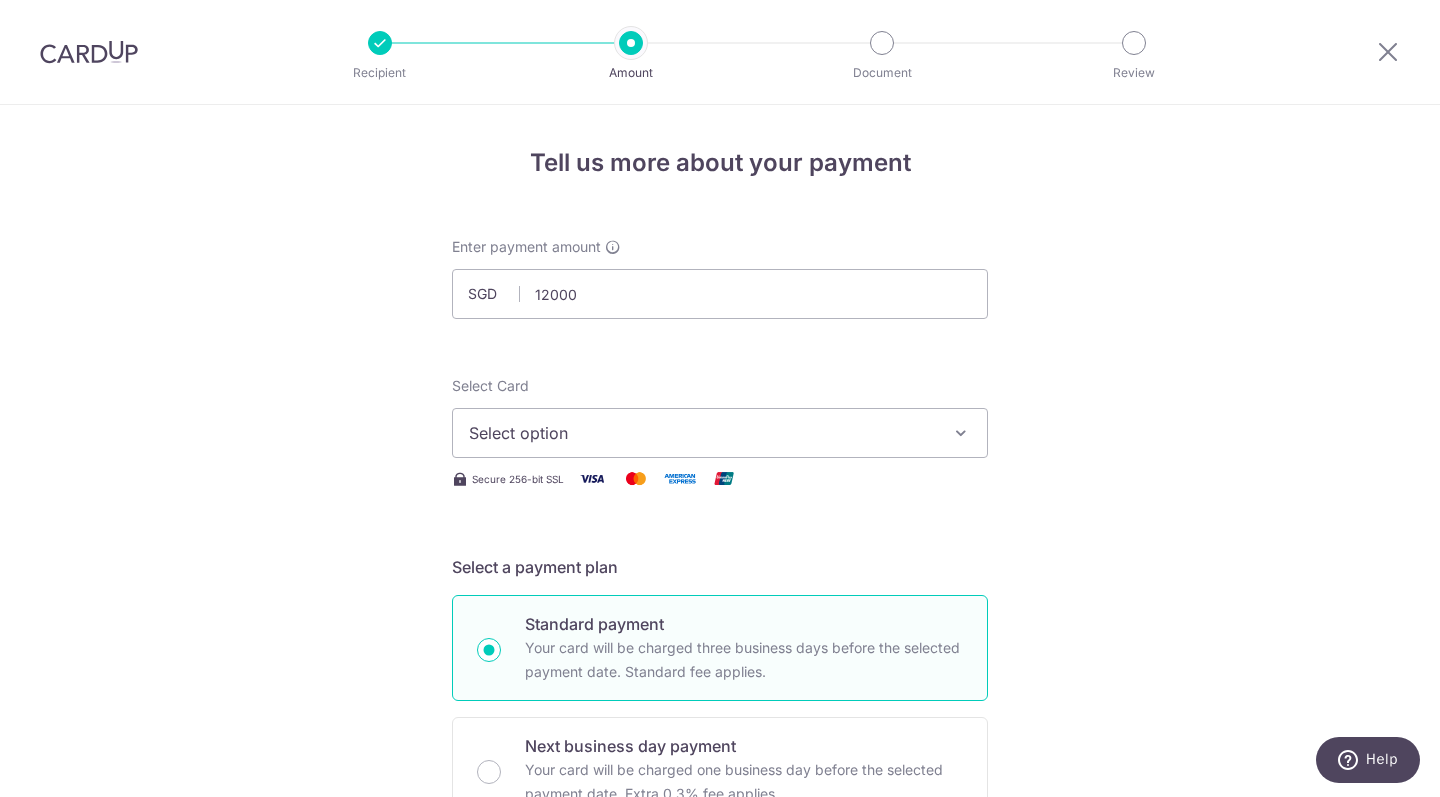type on "12,000.00" 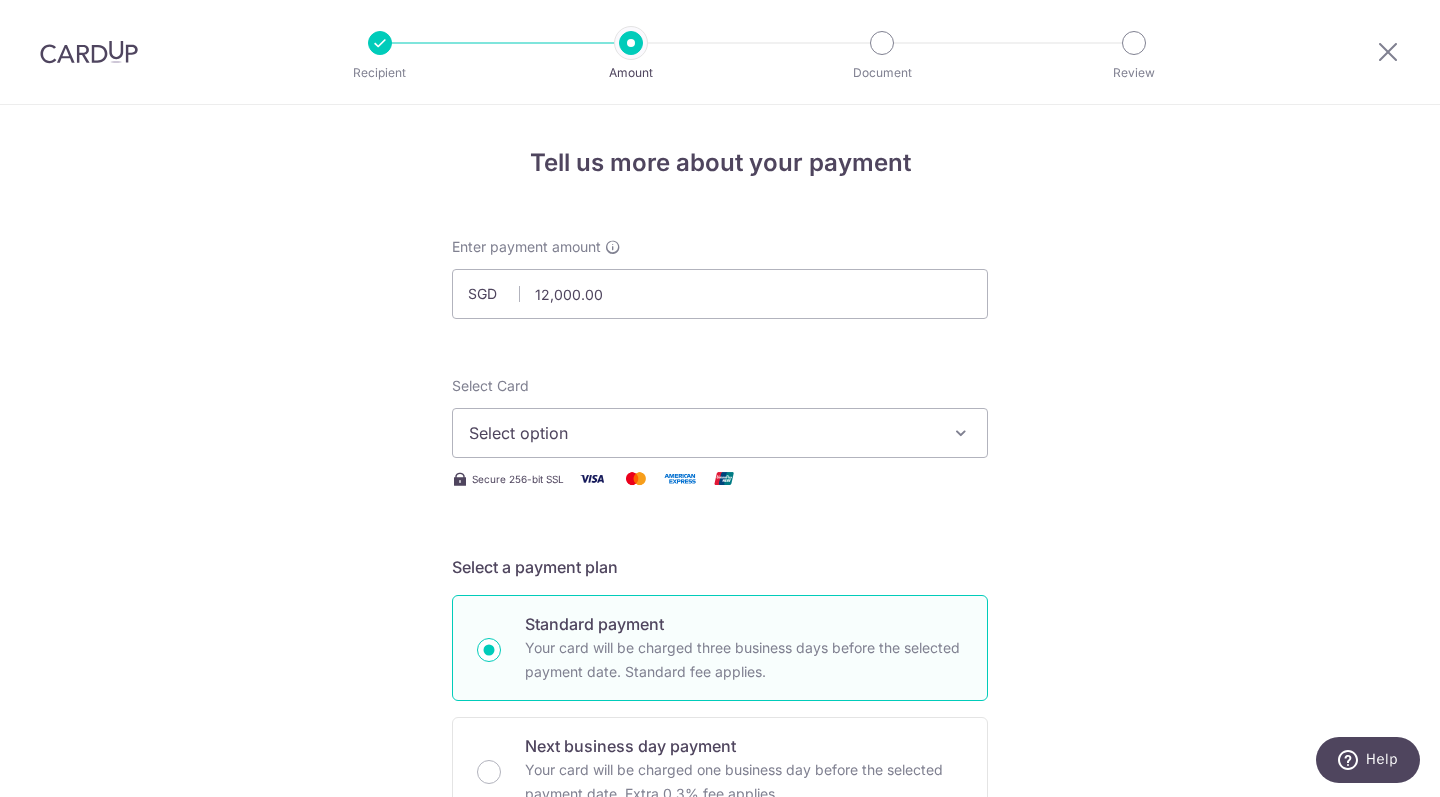 click on "Select option" at bounding box center (720, 433) 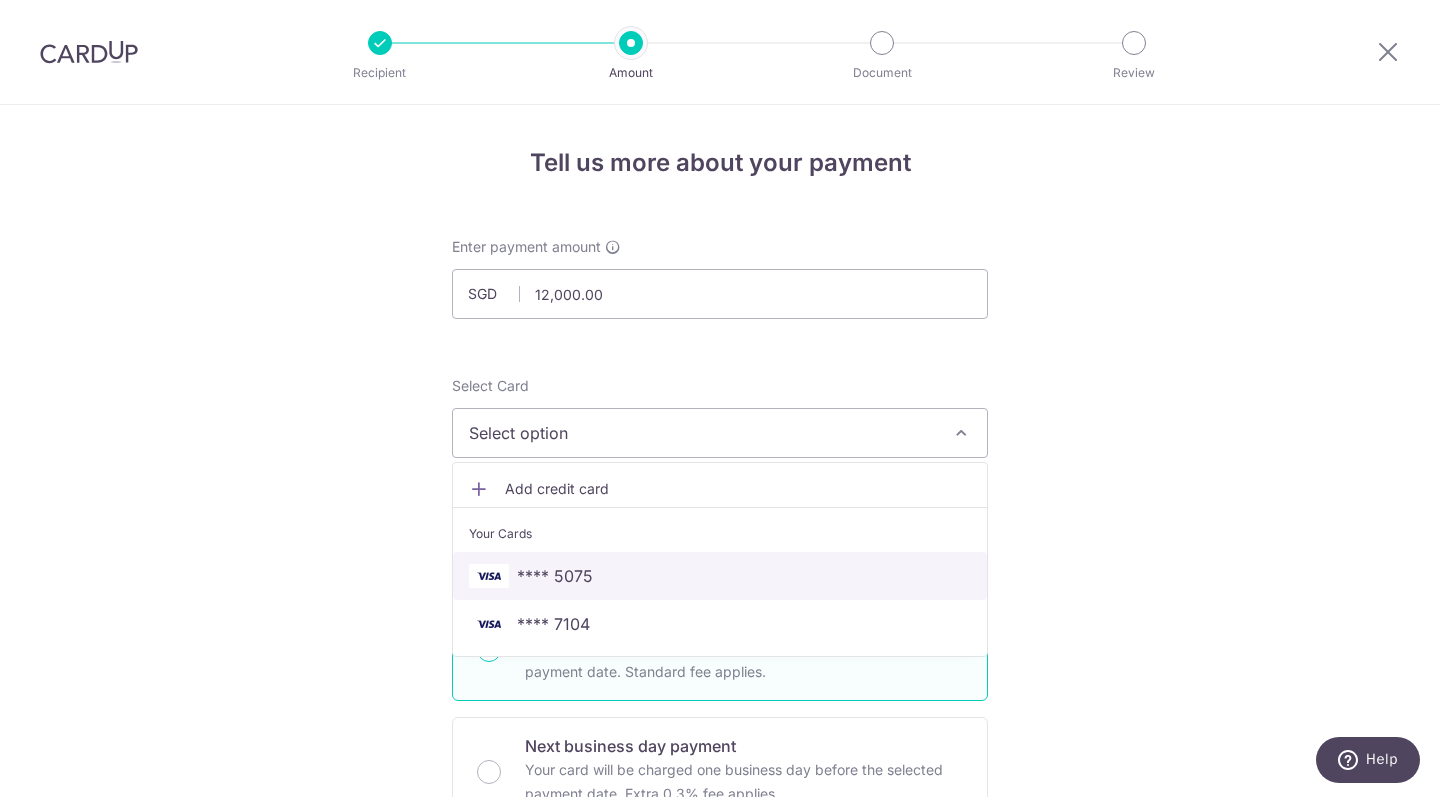 click on "**** 5075" at bounding box center (720, 576) 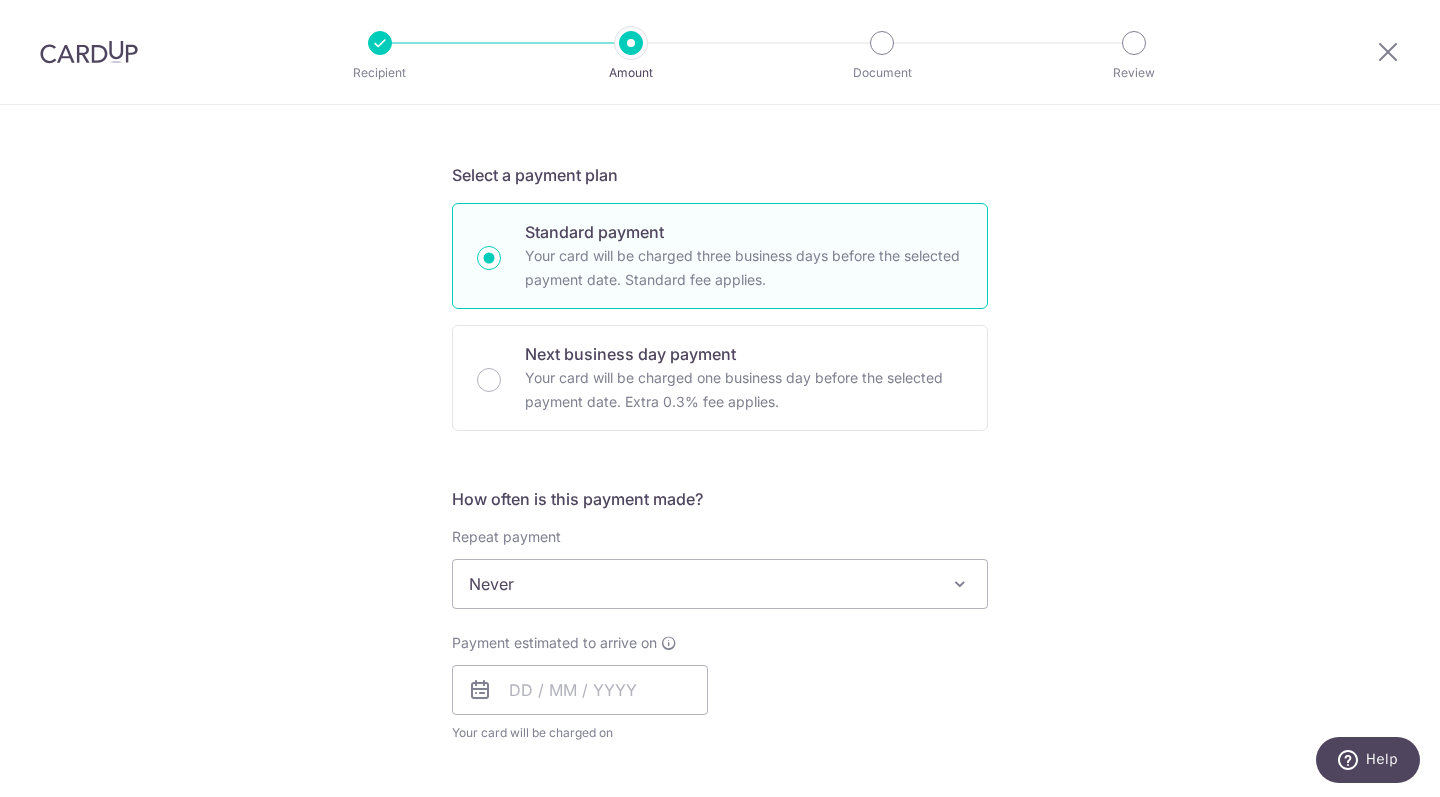 scroll, scrollTop: 405, scrollLeft: 0, axis: vertical 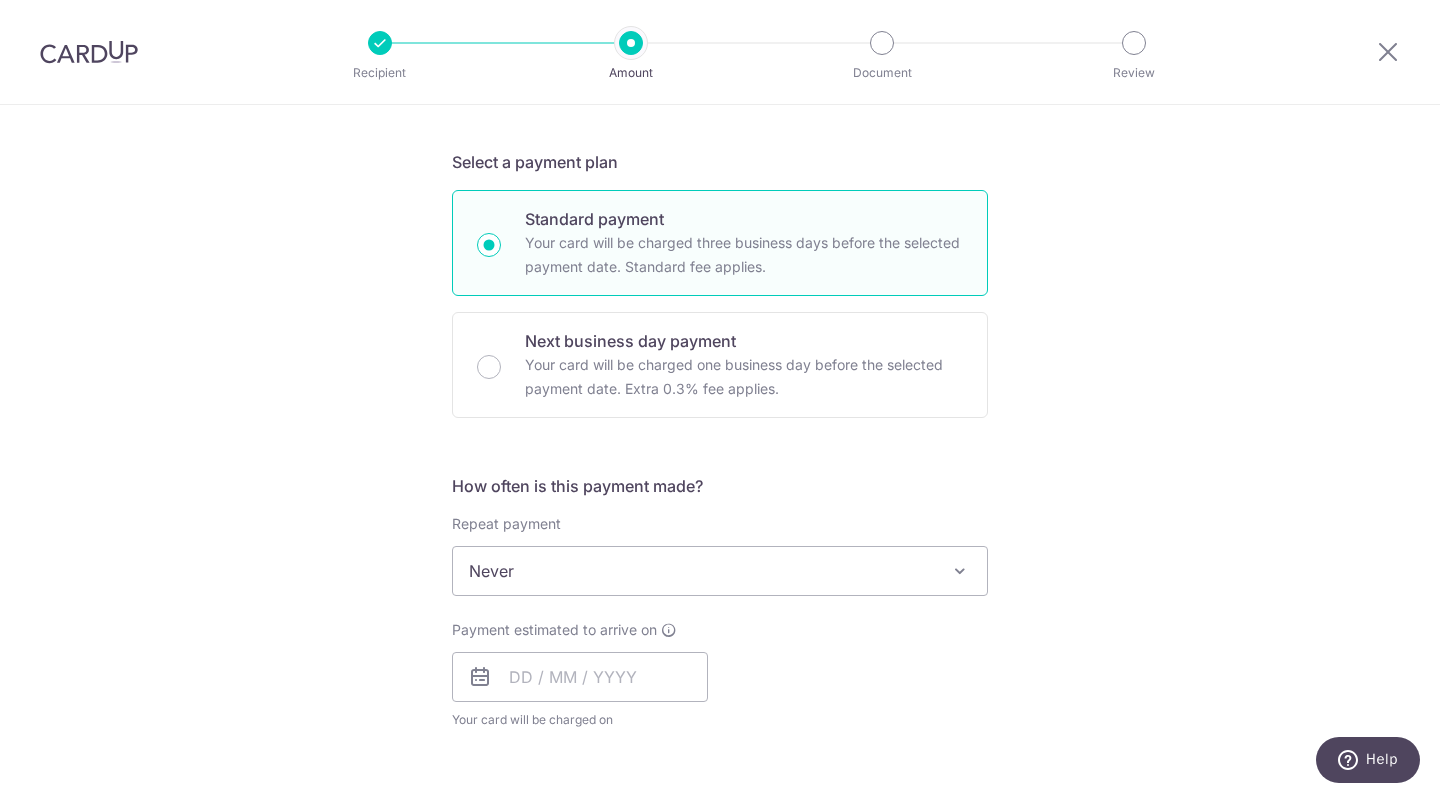click on "Never" at bounding box center (720, 571) 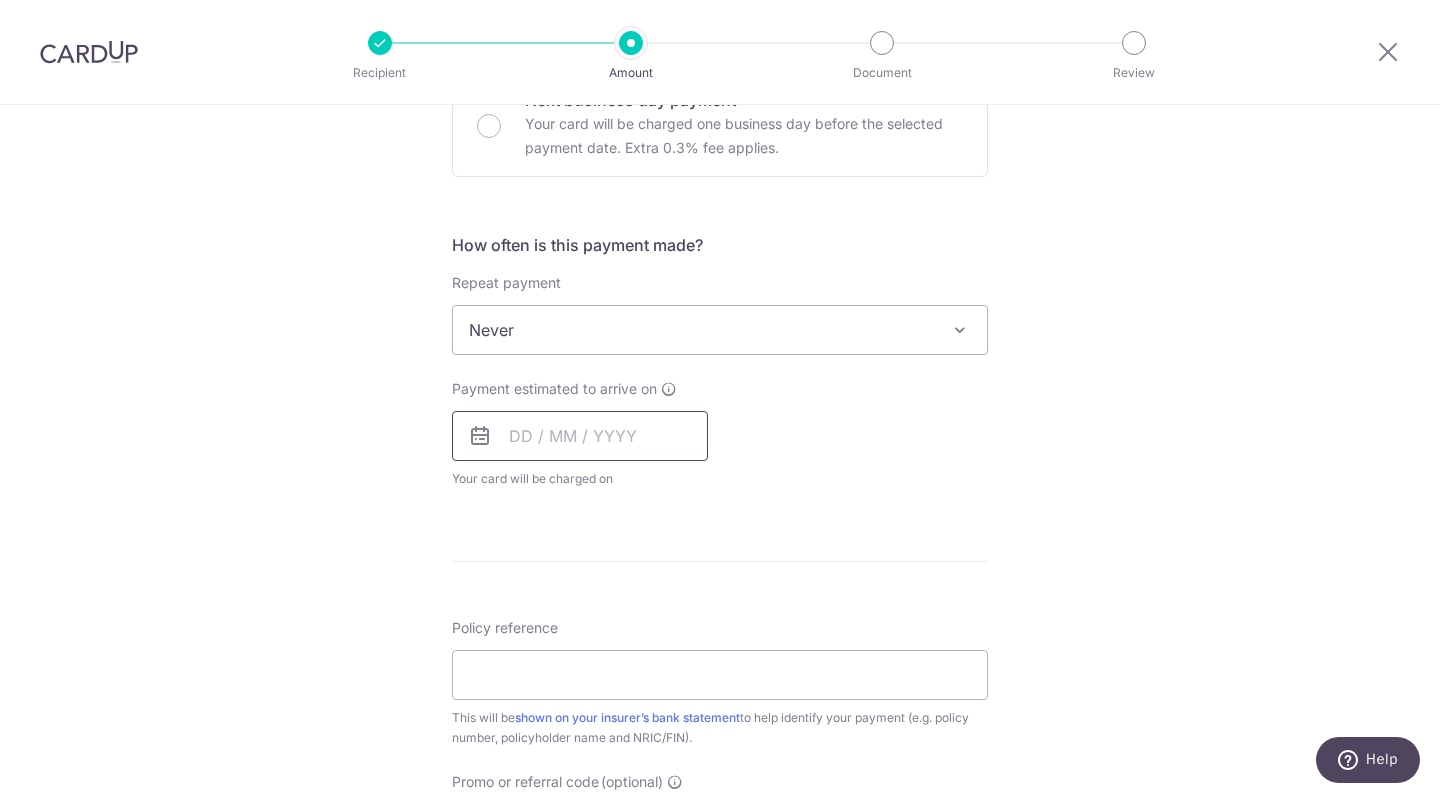 click at bounding box center (580, 436) 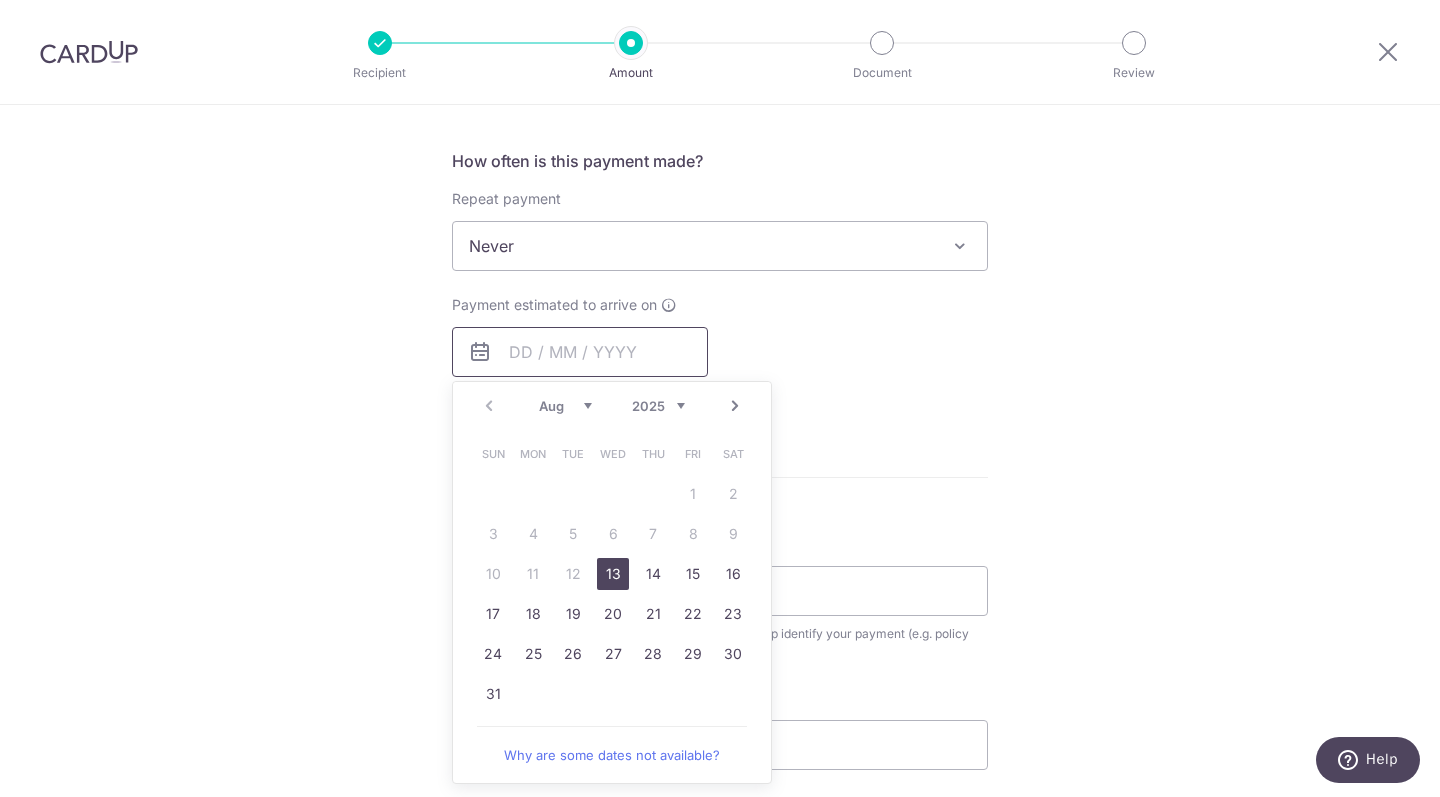 scroll, scrollTop: 790, scrollLeft: 0, axis: vertical 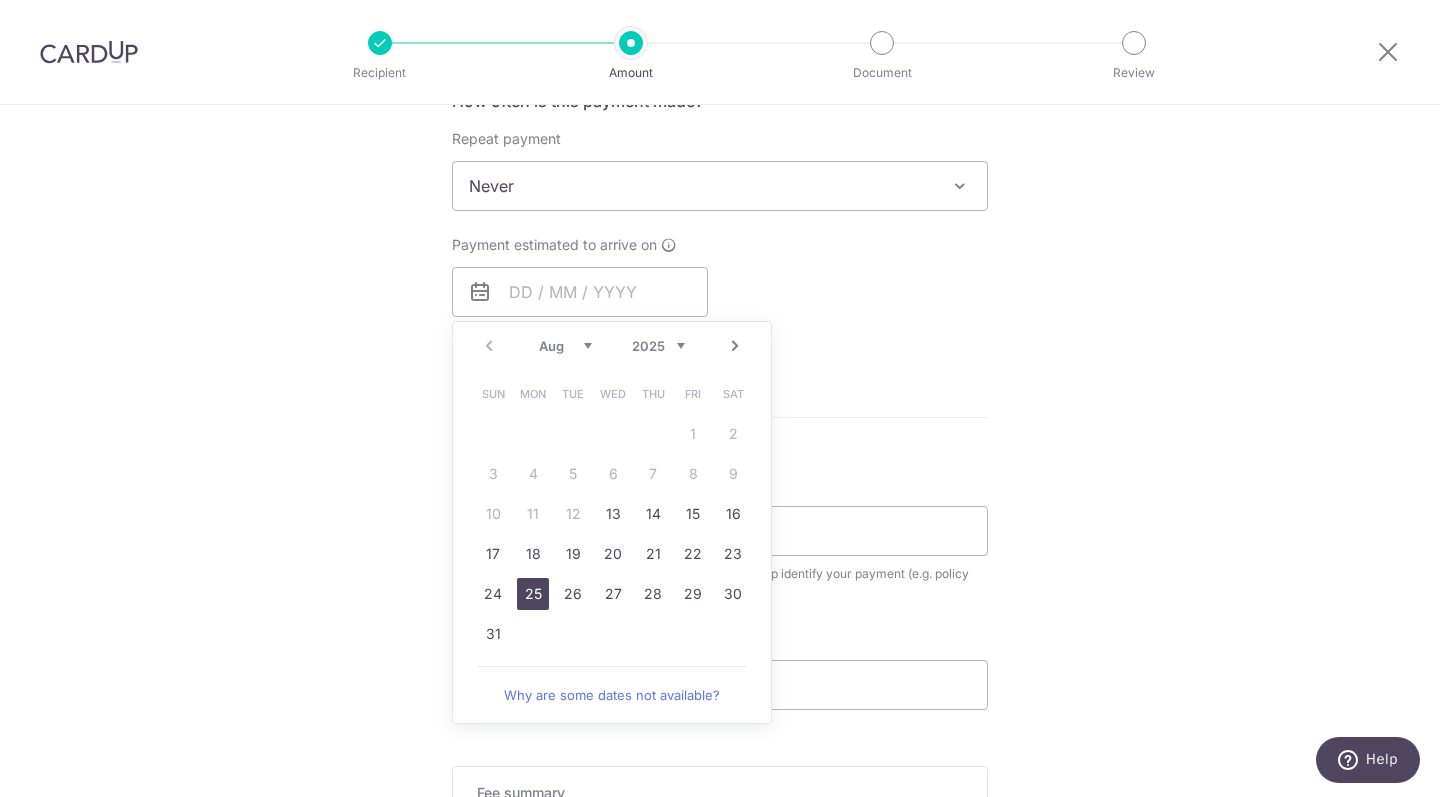 click on "25" at bounding box center (533, 594) 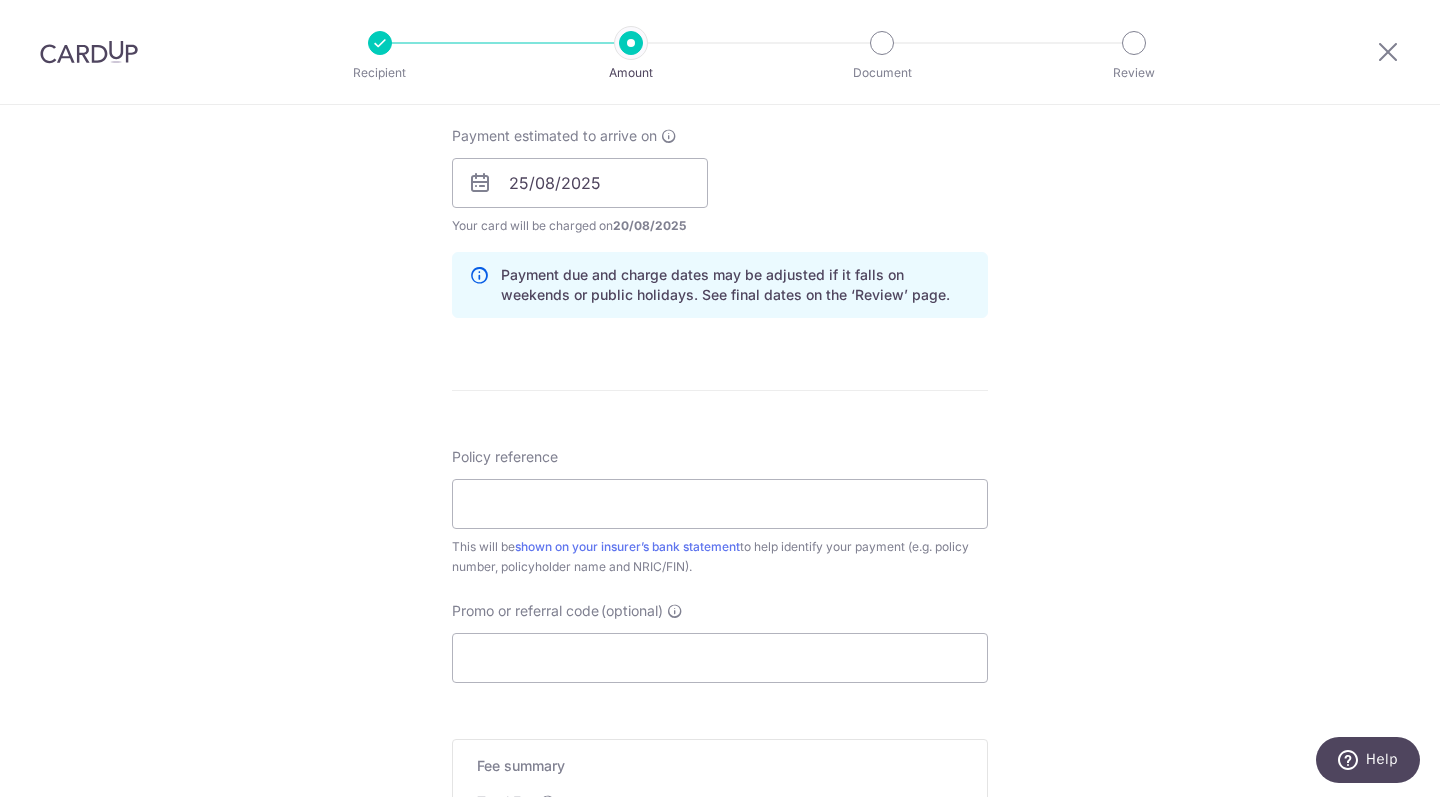 scroll, scrollTop: 925, scrollLeft: 0, axis: vertical 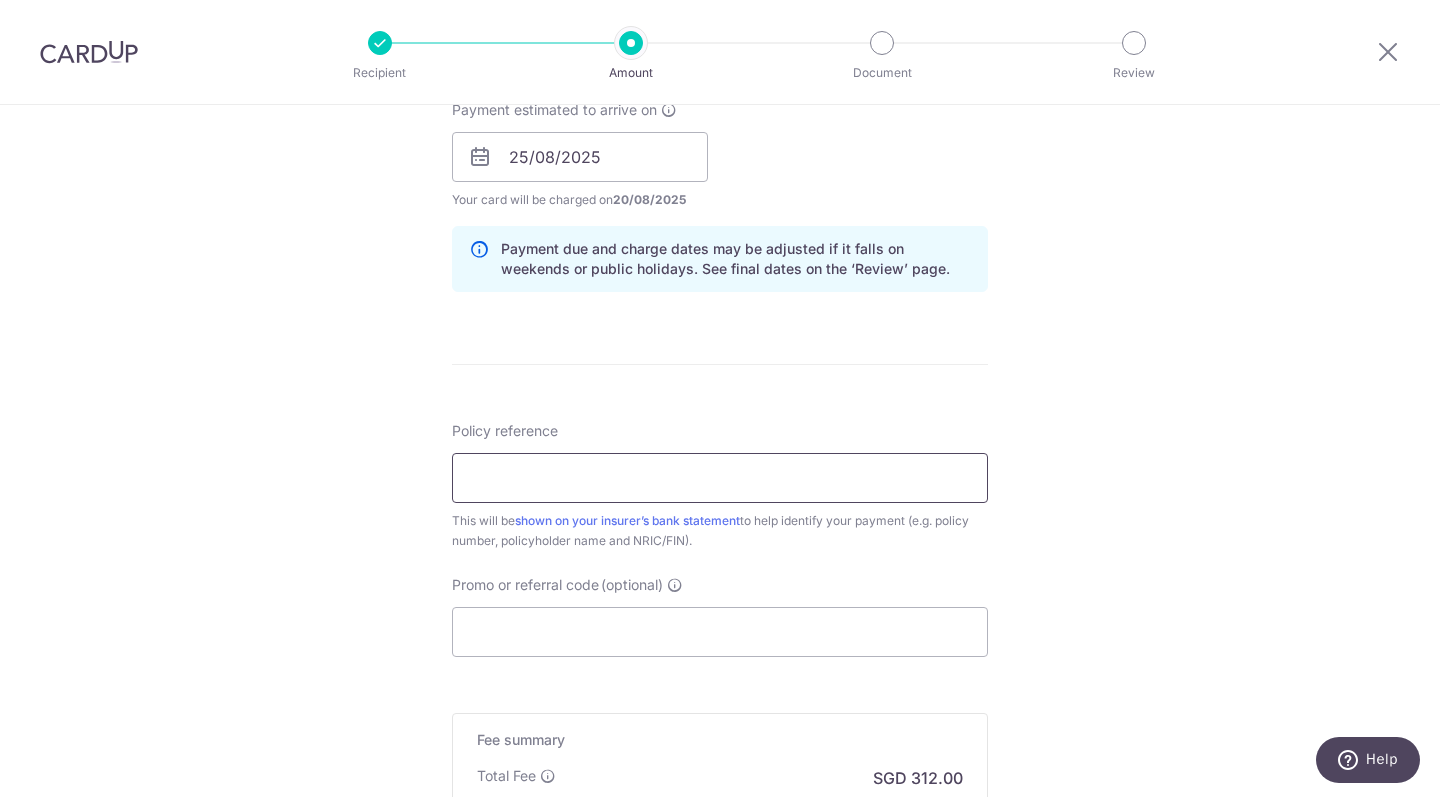 click on "Policy reference" at bounding box center (720, 478) 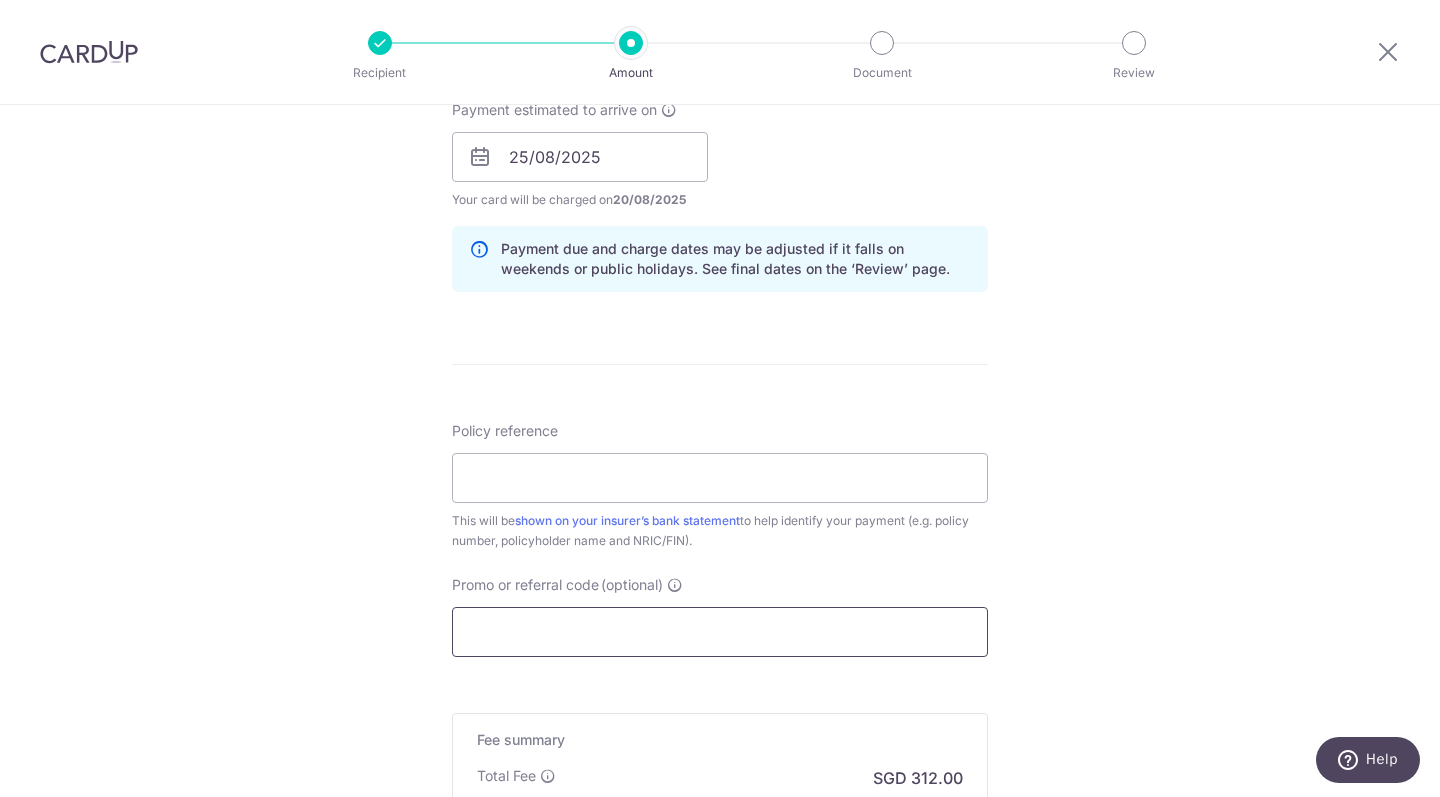 click on "Promo or referral code
(optional)" at bounding box center [720, 632] 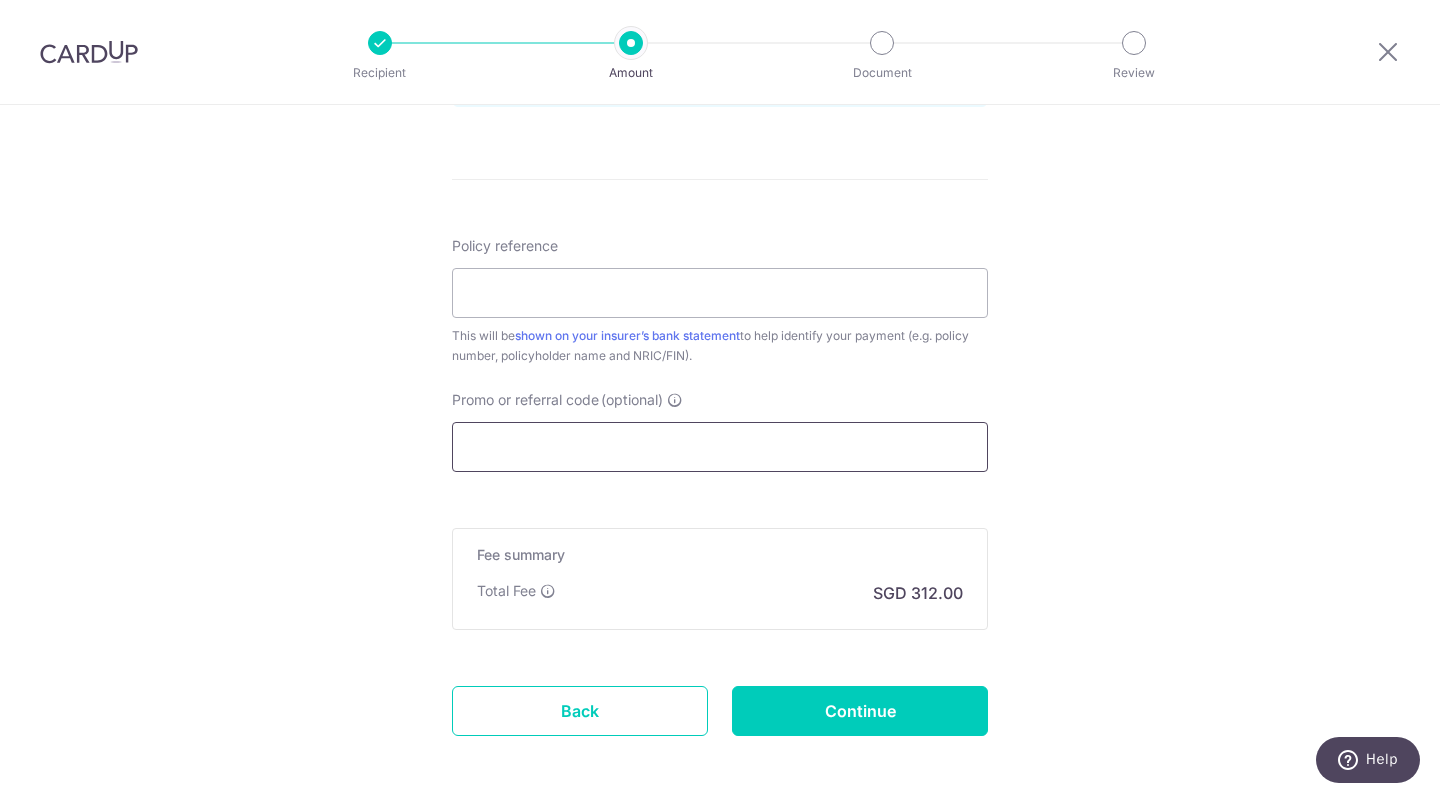 scroll, scrollTop: 924, scrollLeft: 0, axis: vertical 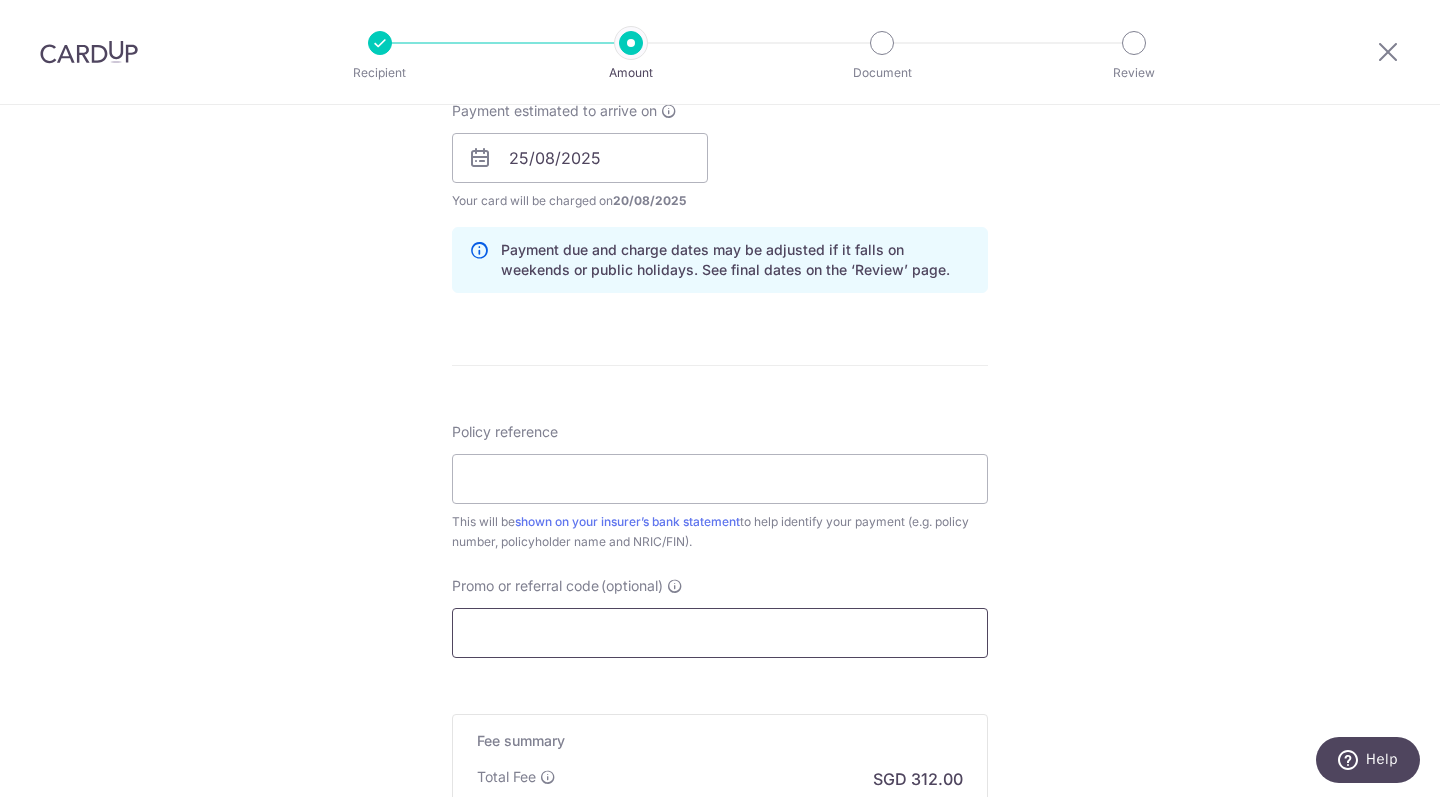 paste on "OCBC195" 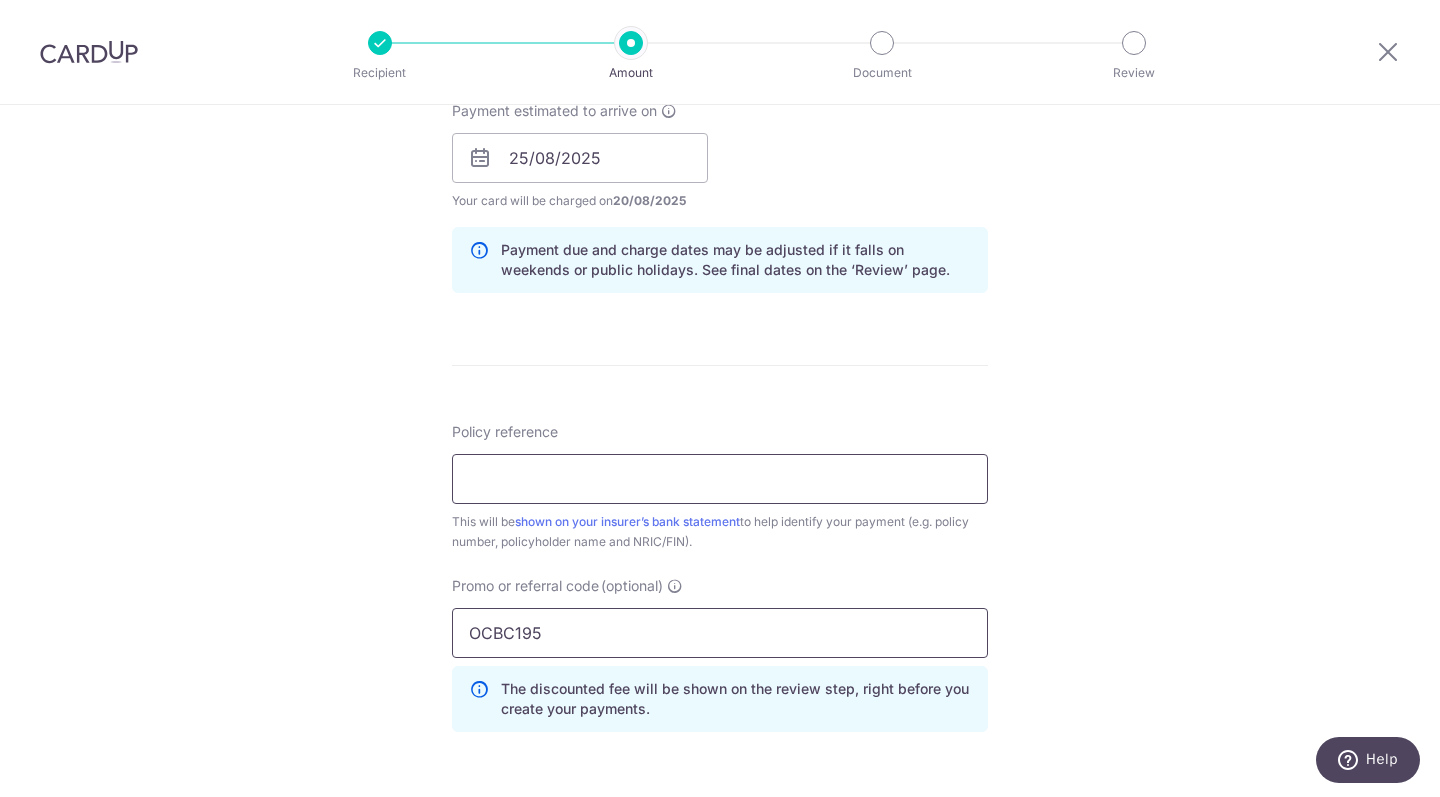 type on "OCBC195" 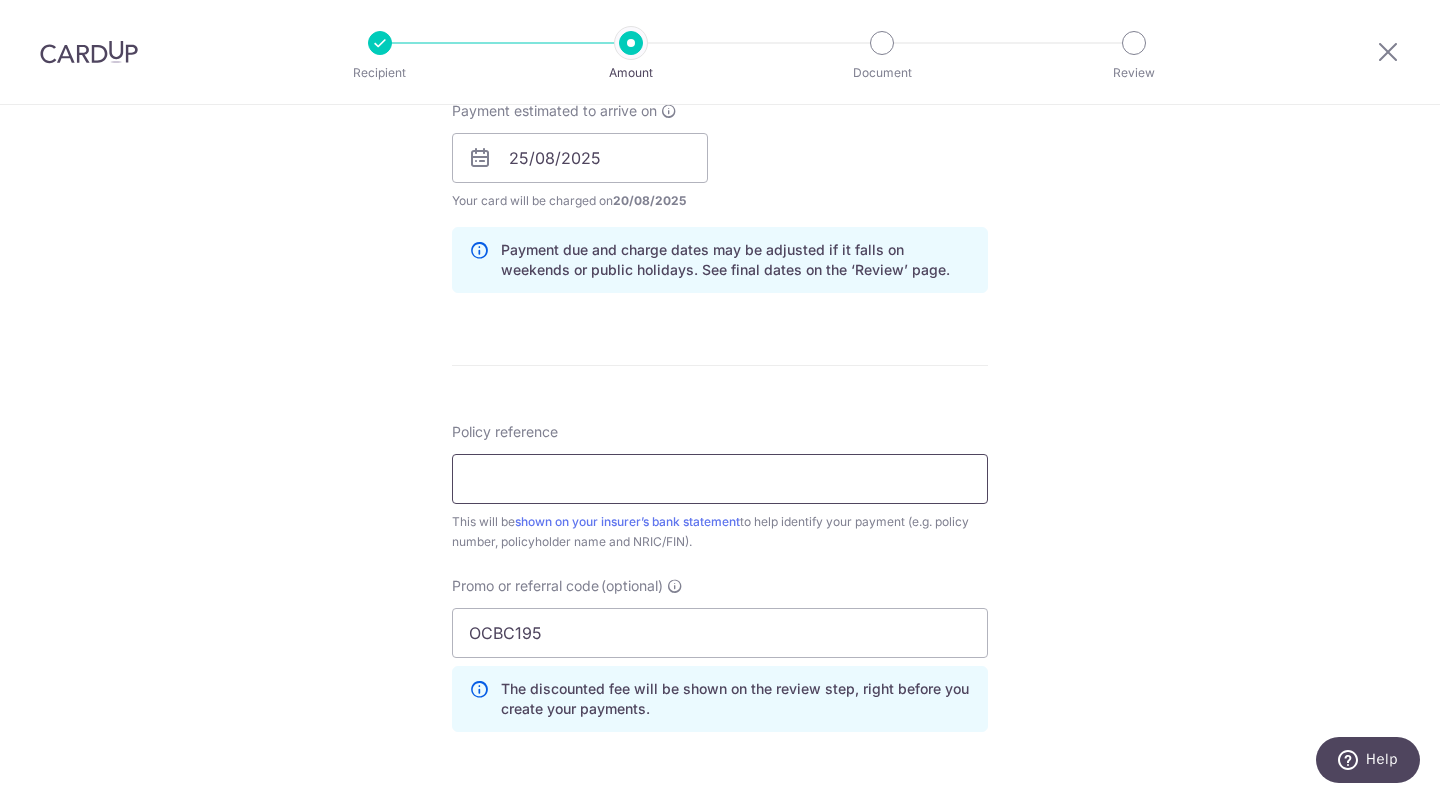 click on "Policy reference" at bounding box center [720, 479] 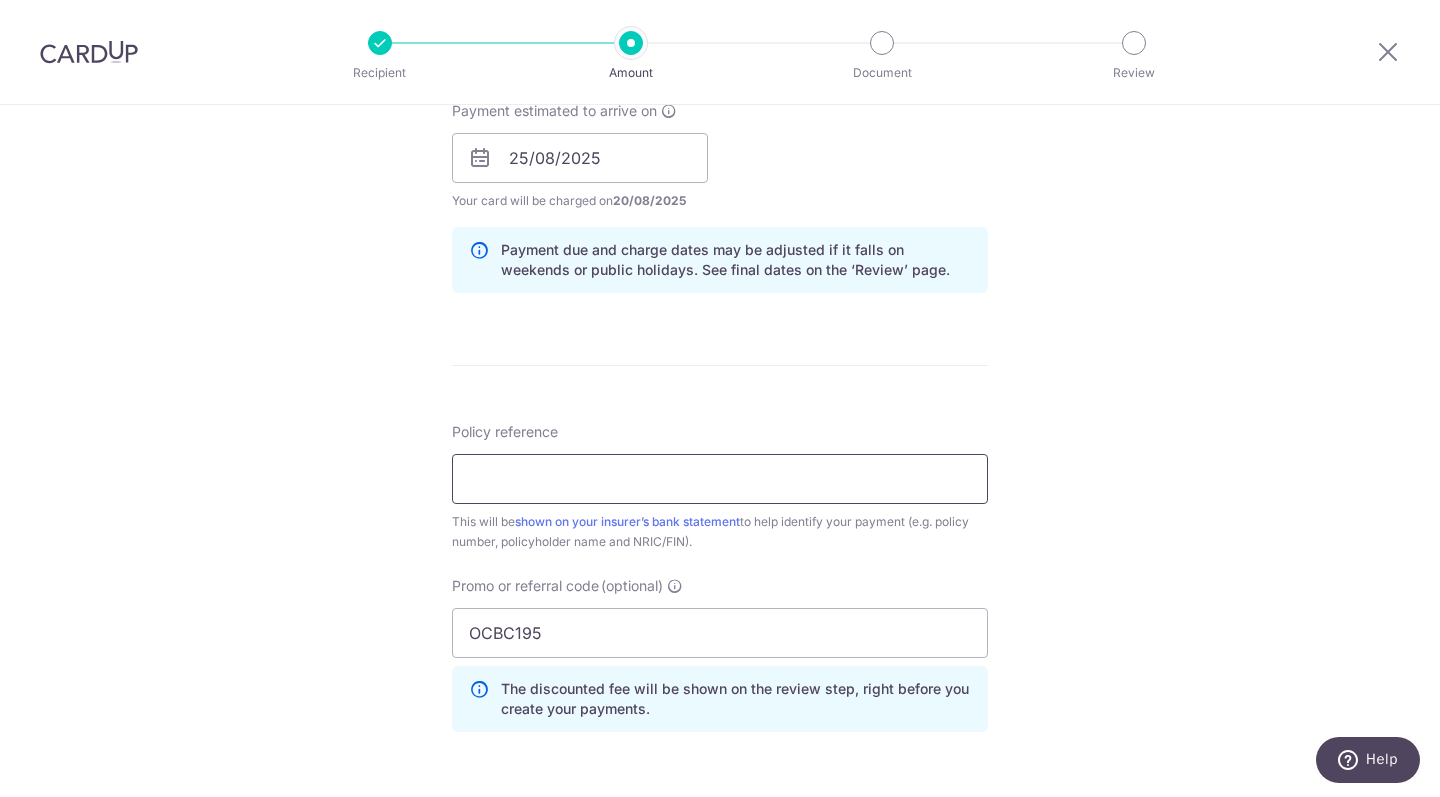 paste on "[USER_ID]" 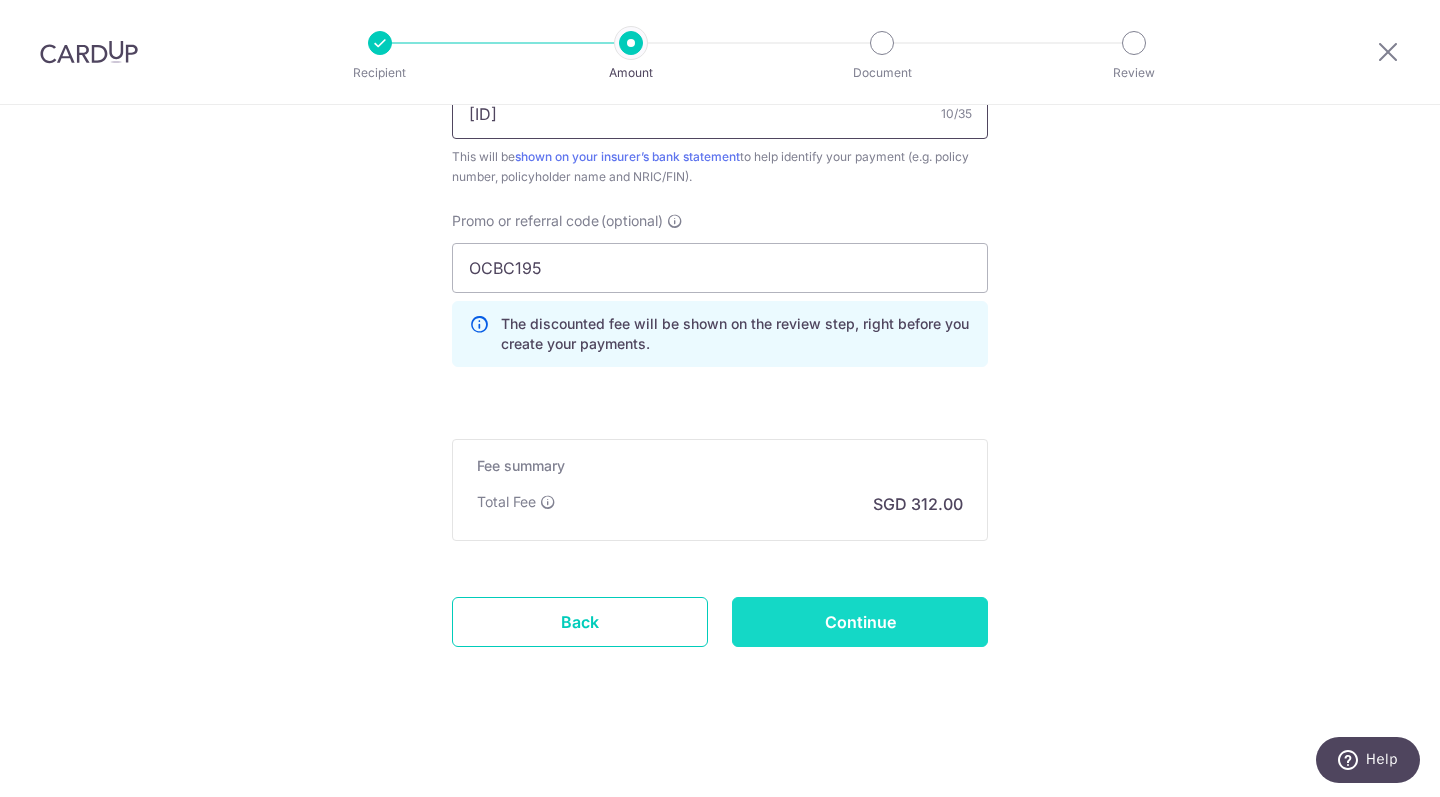 scroll, scrollTop: 1289, scrollLeft: 0, axis: vertical 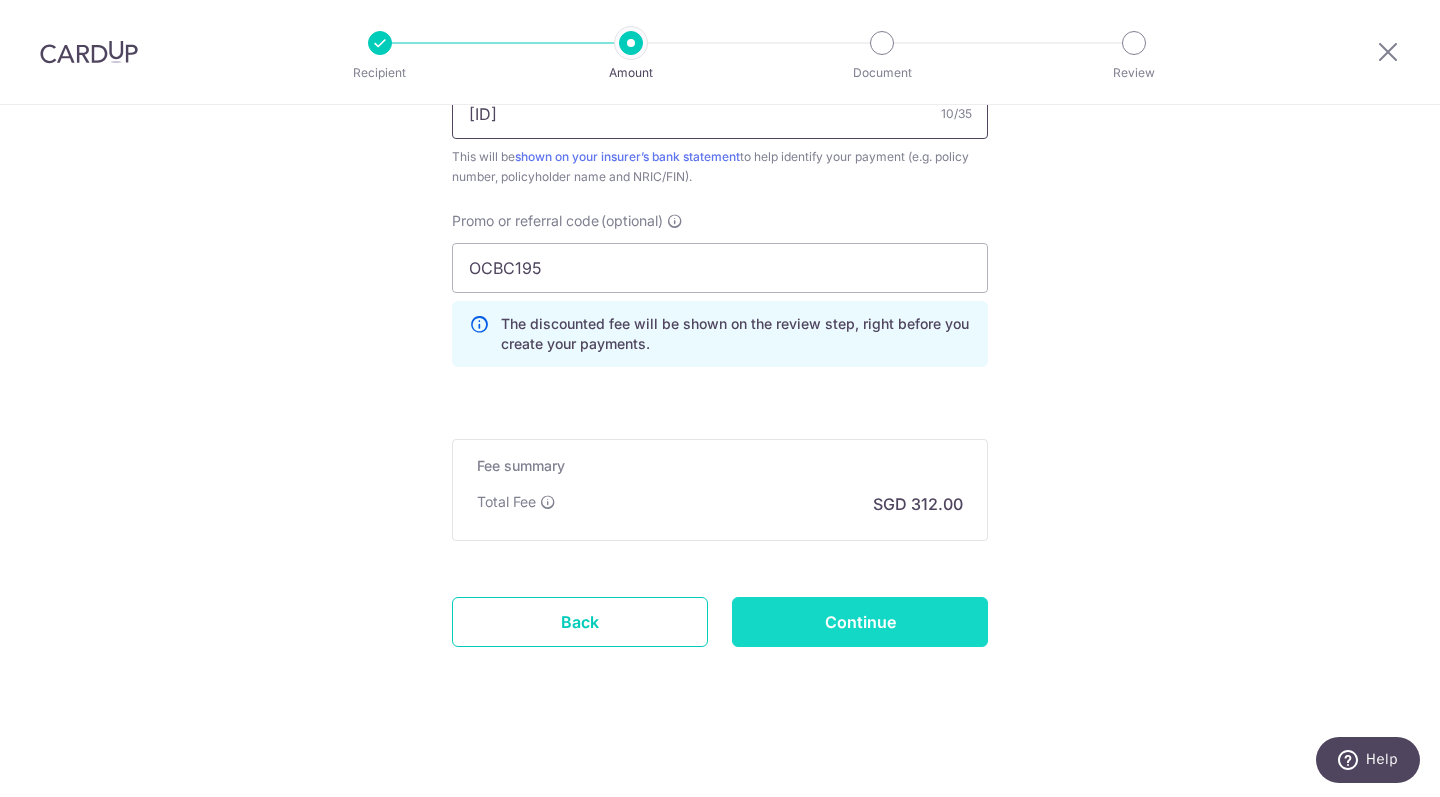 type on "[USER_ID]" 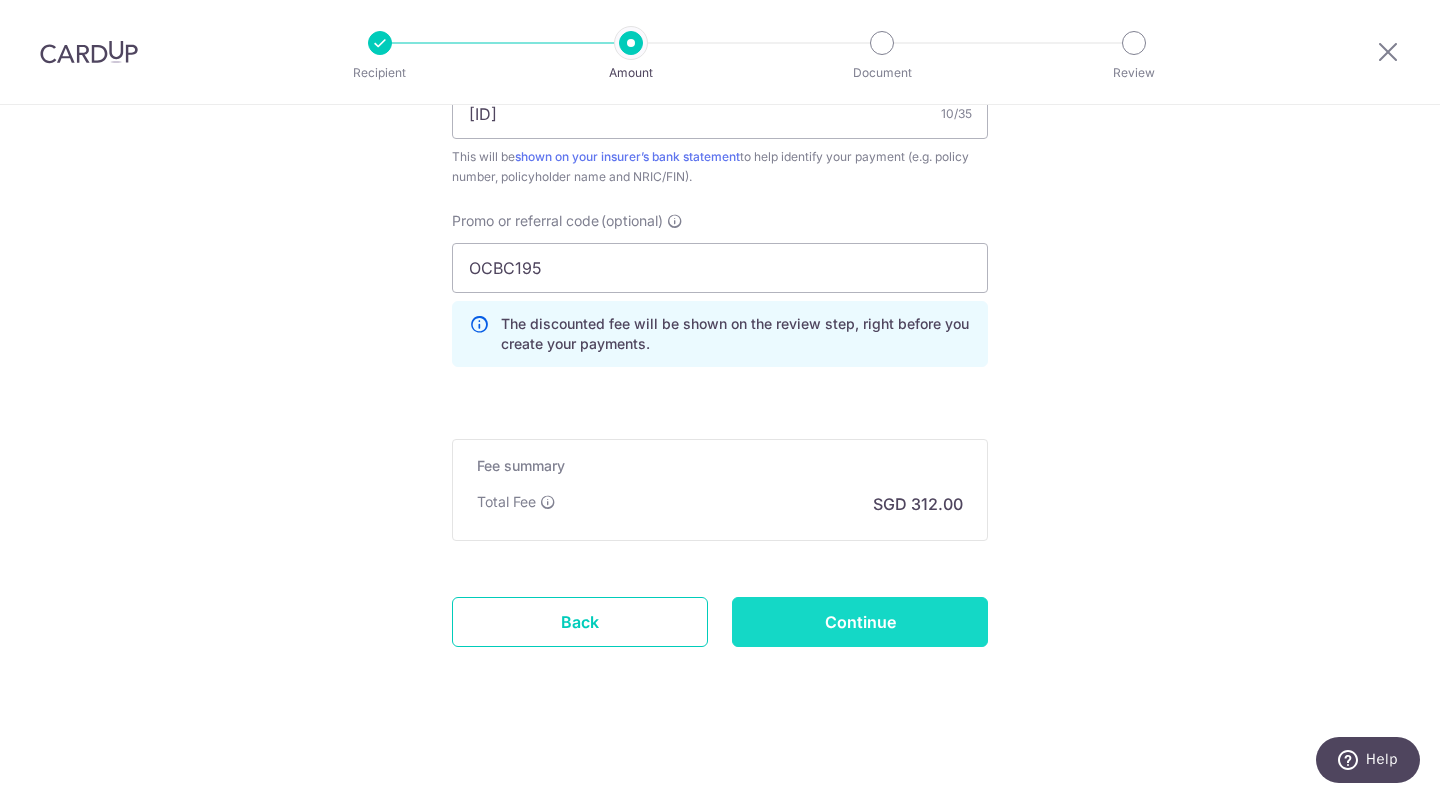 click on "Continue" at bounding box center (860, 622) 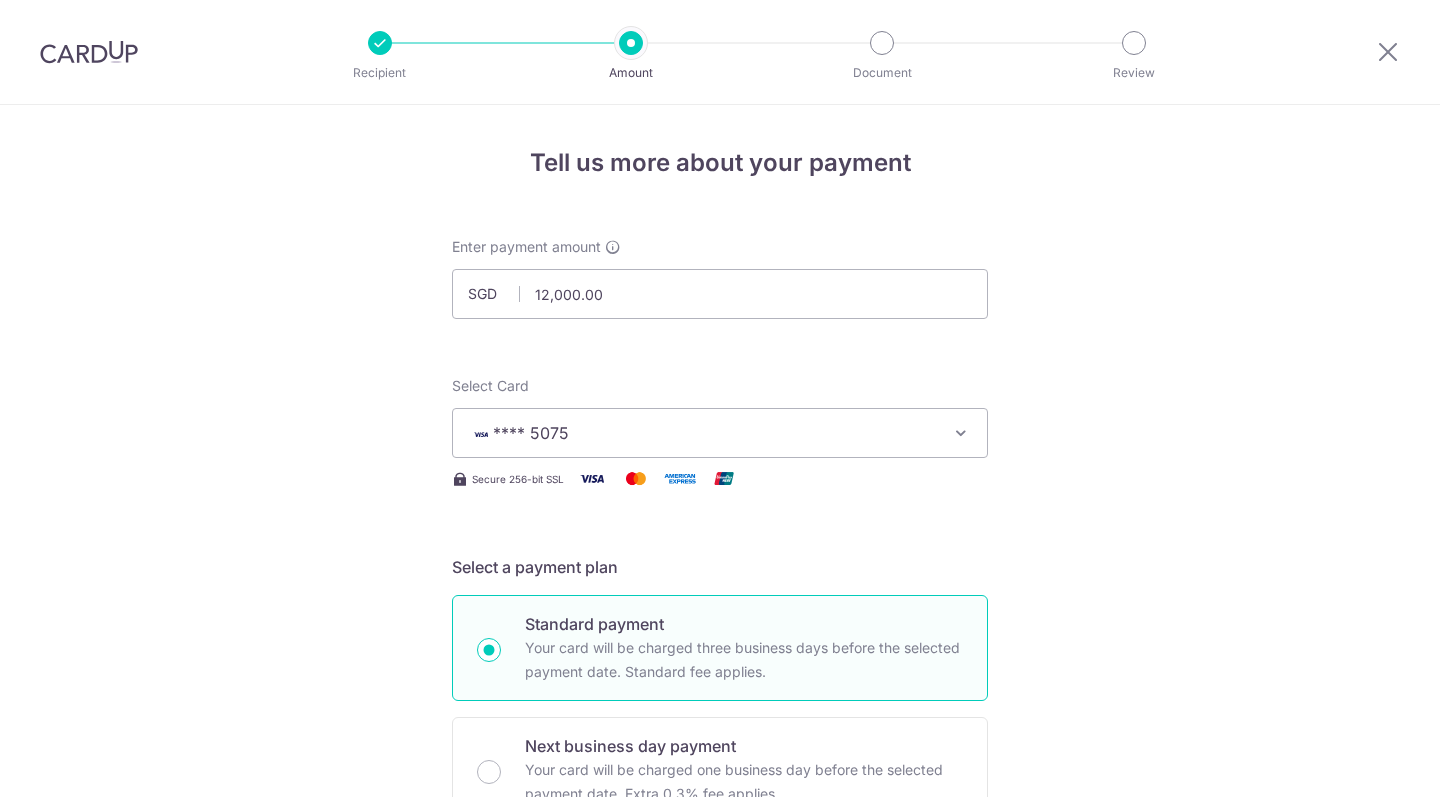 scroll, scrollTop: 0, scrollLeft: 0, axis: both 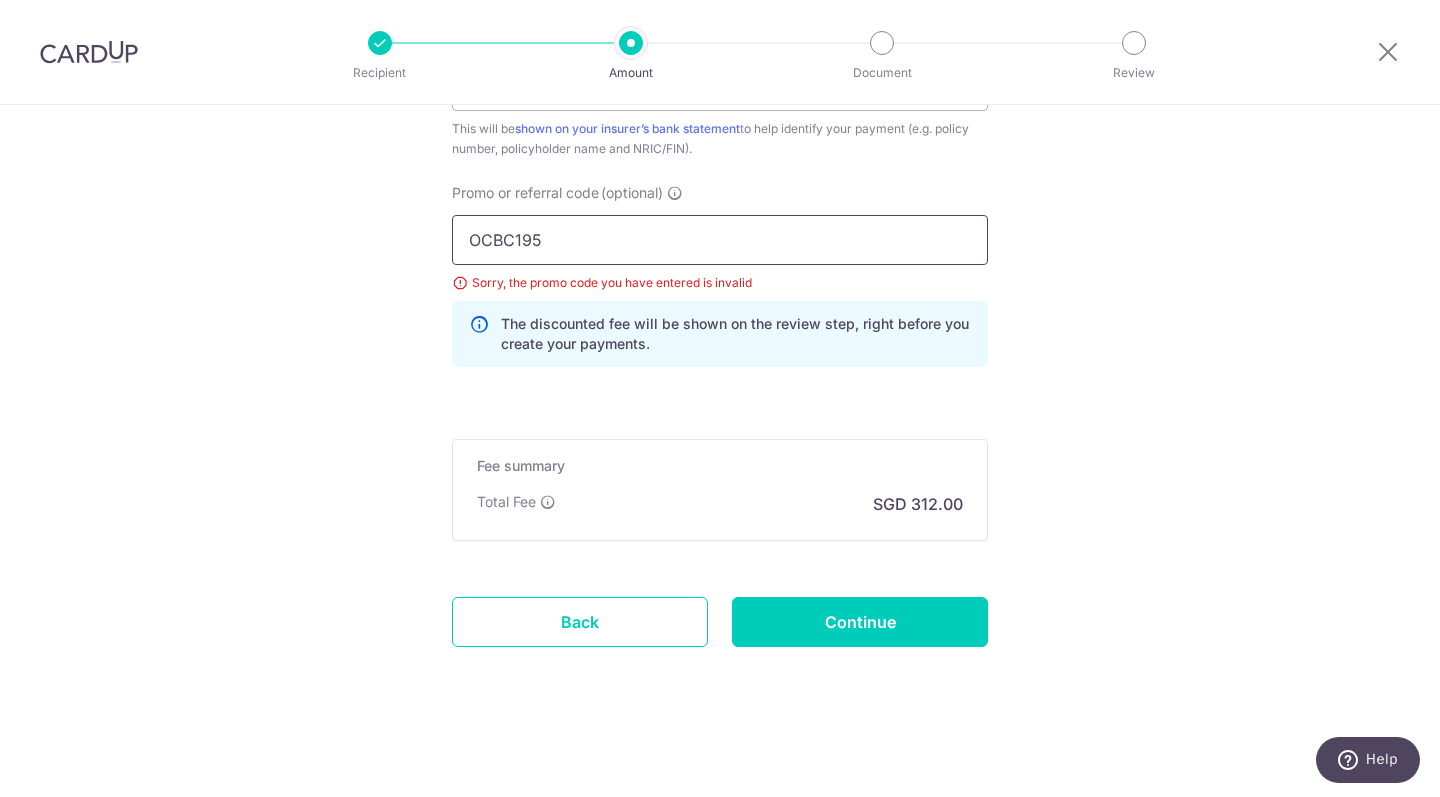 click on "OCBC195" at bounding box center (720, 240) 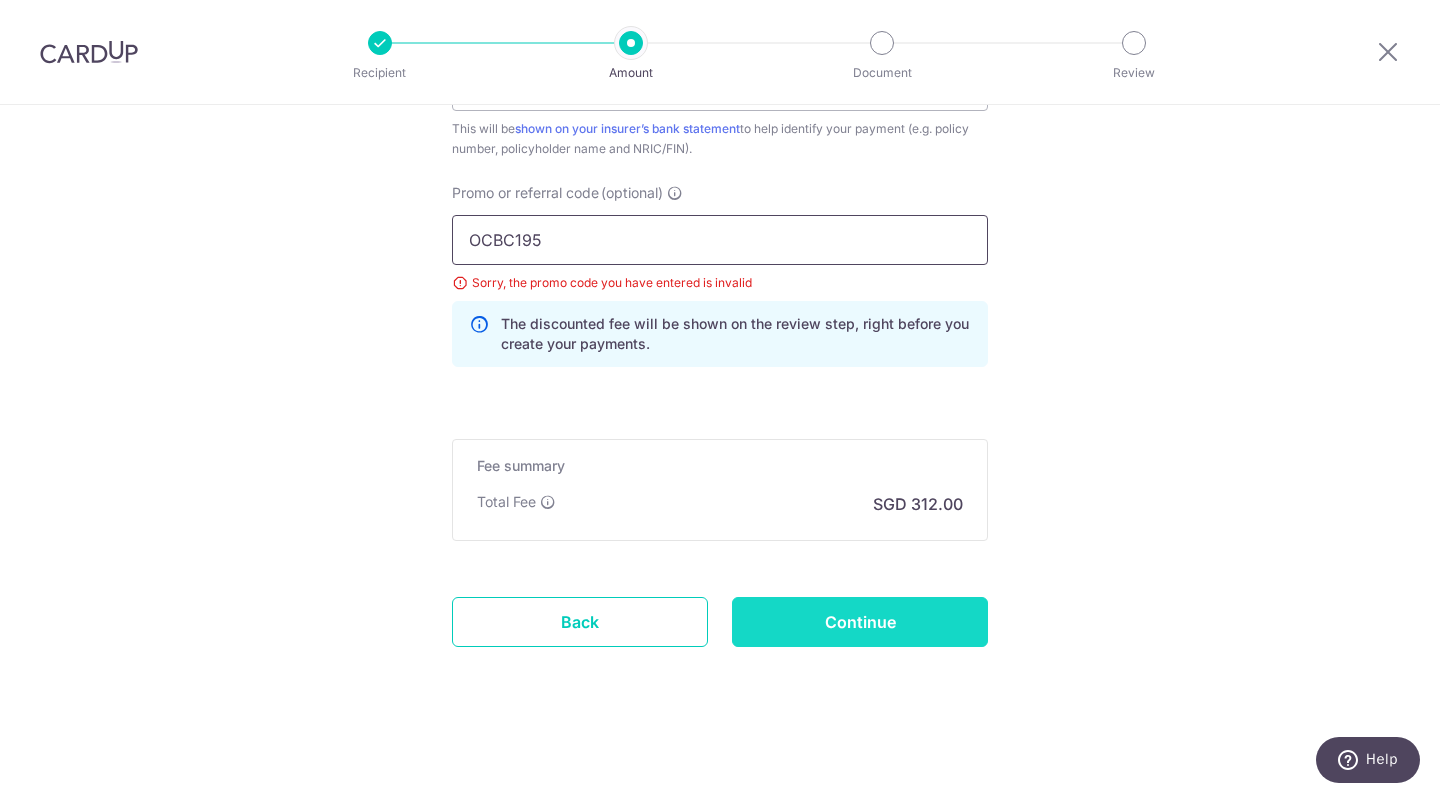 type on "OCBC195" 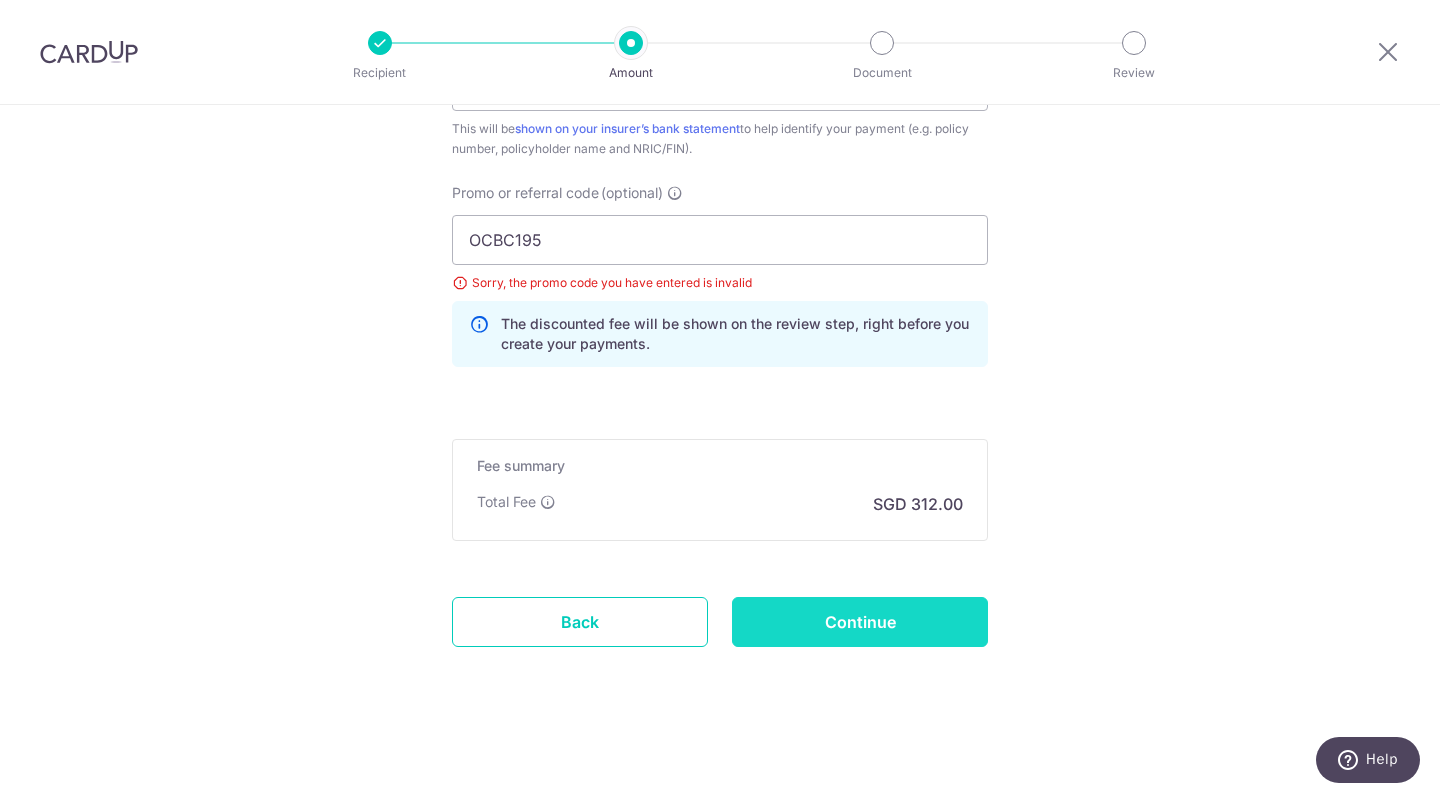 click on "Continue" at bounding box center [860, 622] 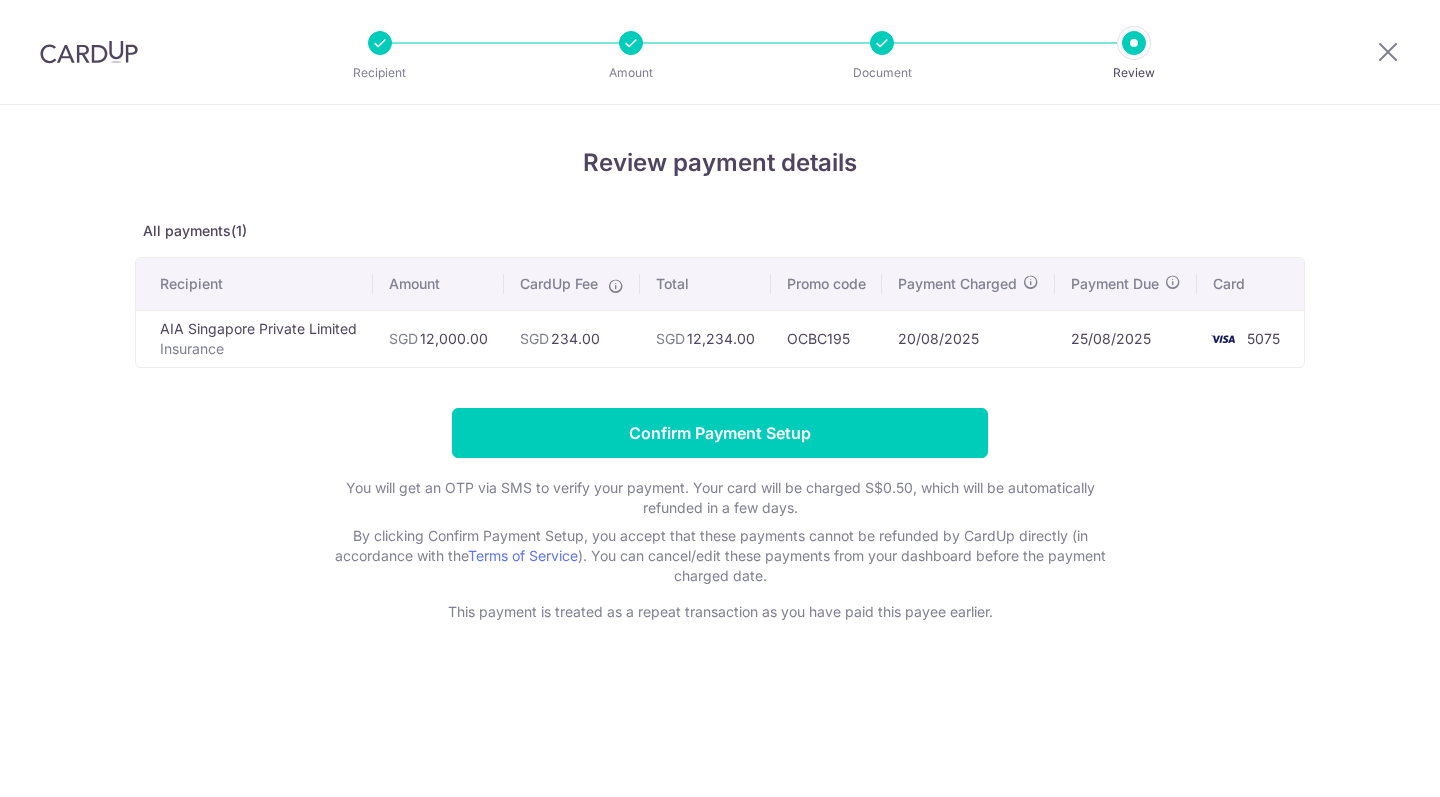 scroll, scrollTop: 0, scrollLeft: 0, axis: both 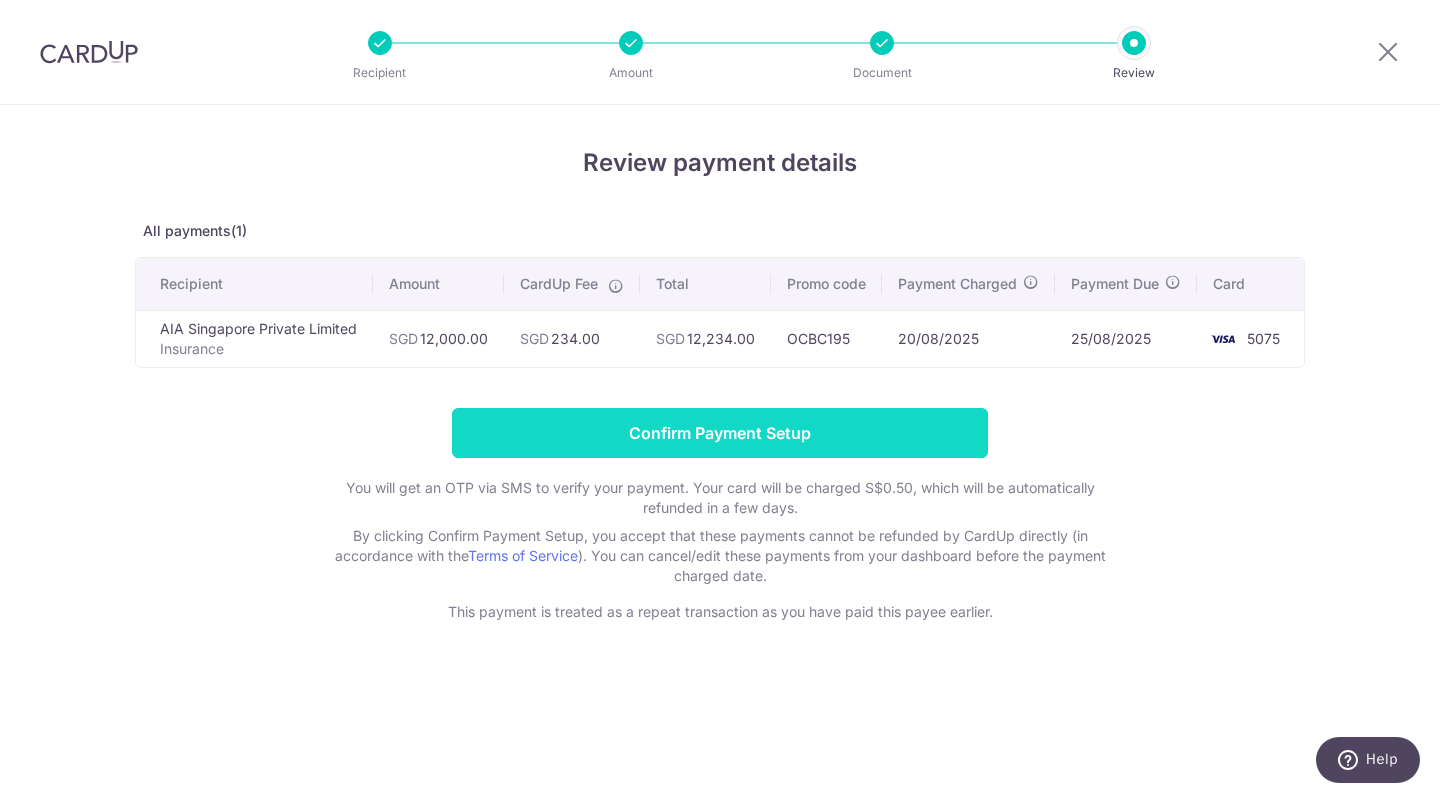 click on "Confirm Payment Setup" at bounding box center [720, 433] 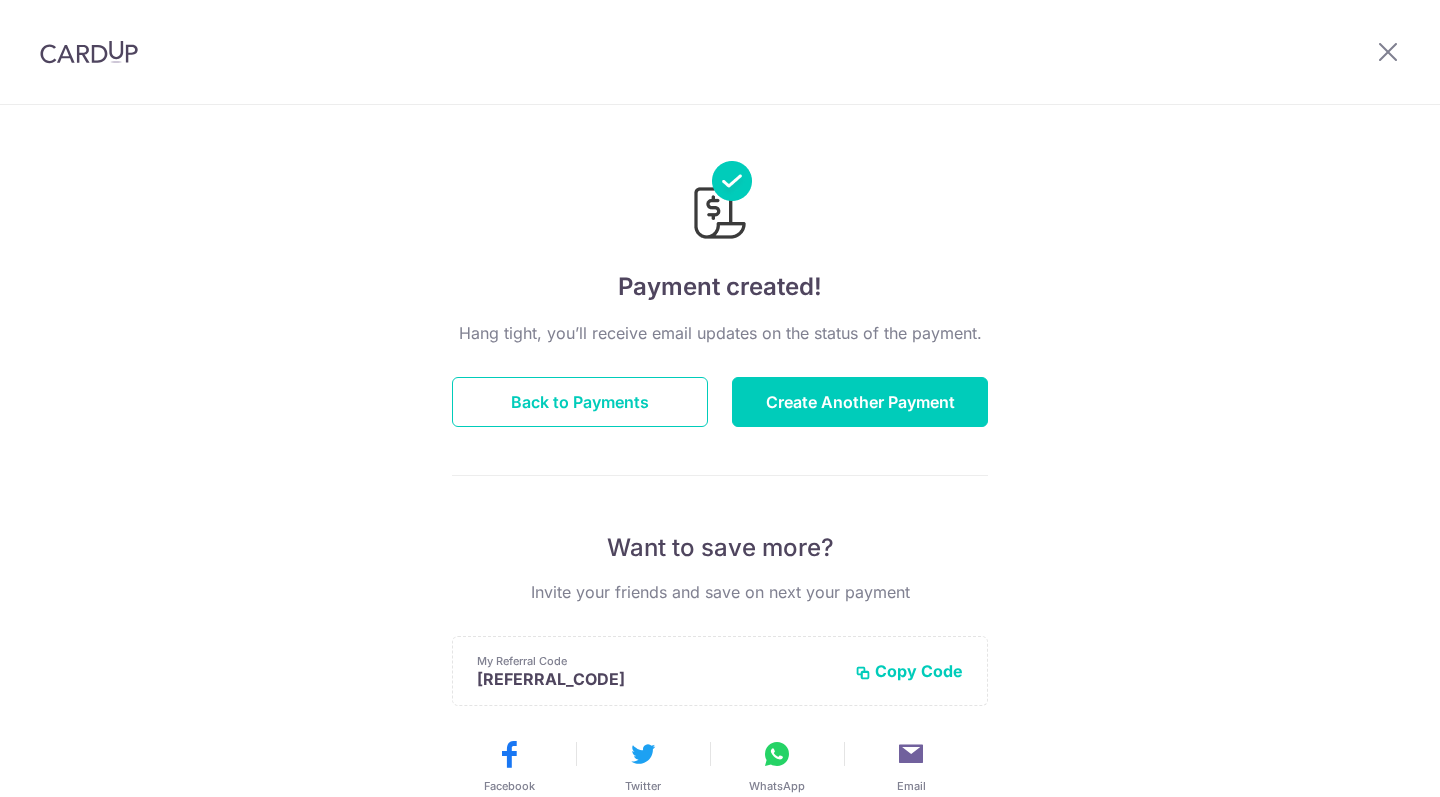 scroll, scrollTop: 0, scrollLeft: 0, axis: both 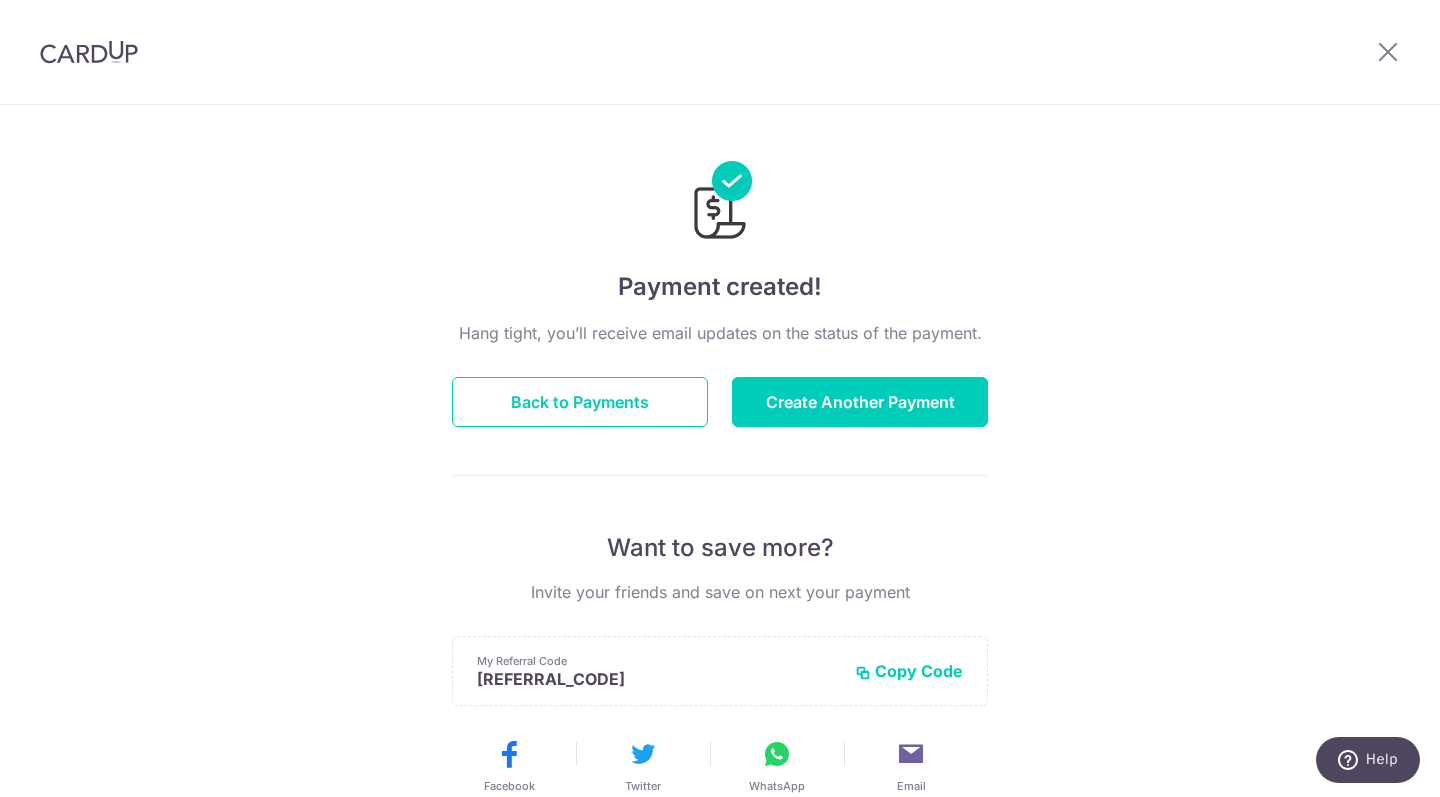 click on "Payment created!
Hang tight, you’ll receive email updates on the status of the payment.
Back to Payments
Create Another Payment
Want to save more?
Invite your friends and save on next your payment
My Referral Code
[REFERRAL_CODE]
Copy Code
Copied
Facebook
Twitter
WhatsApp
Email" at bounding box center (720, 639) 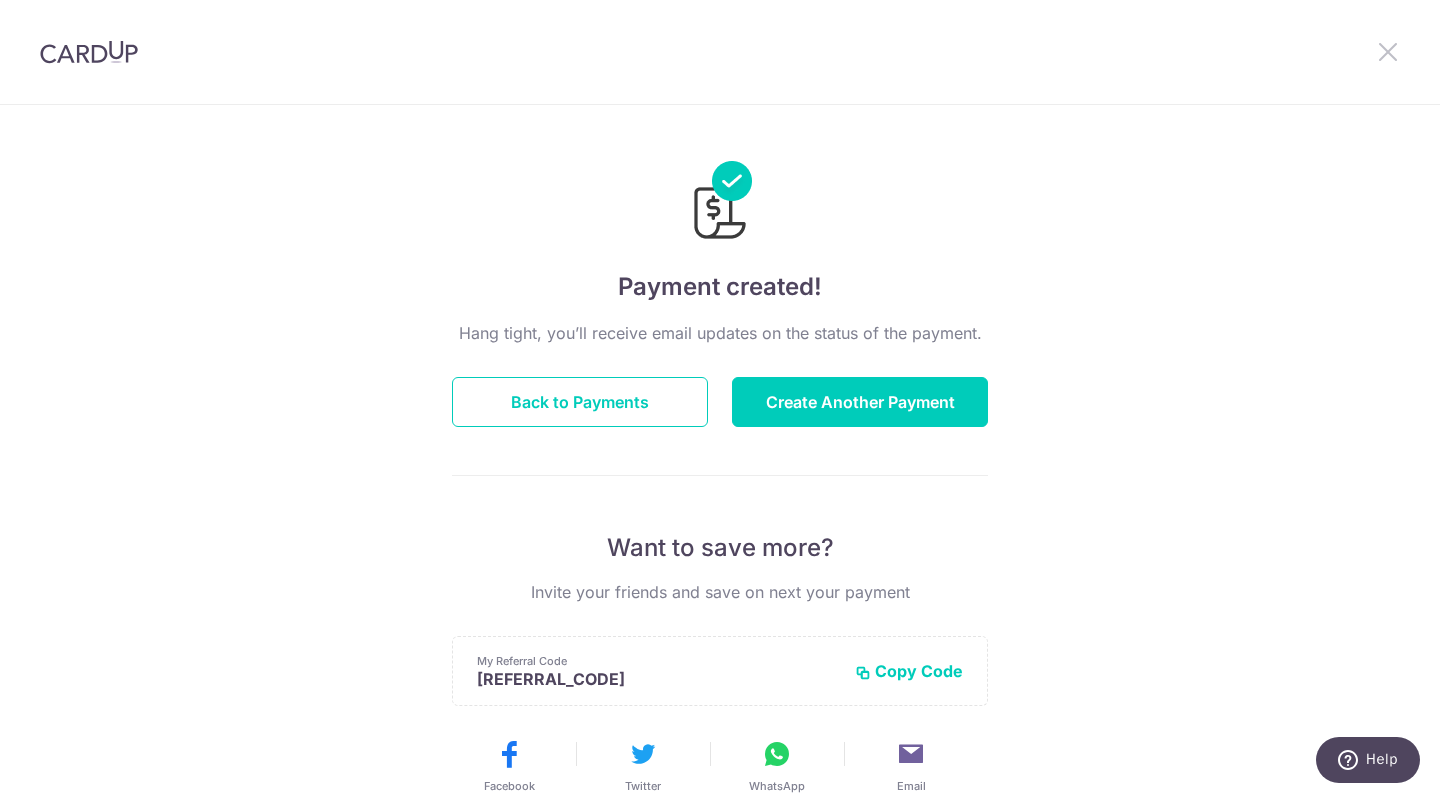 scroll, scrollTop: 0, scrollLeft: 0, axis: both 